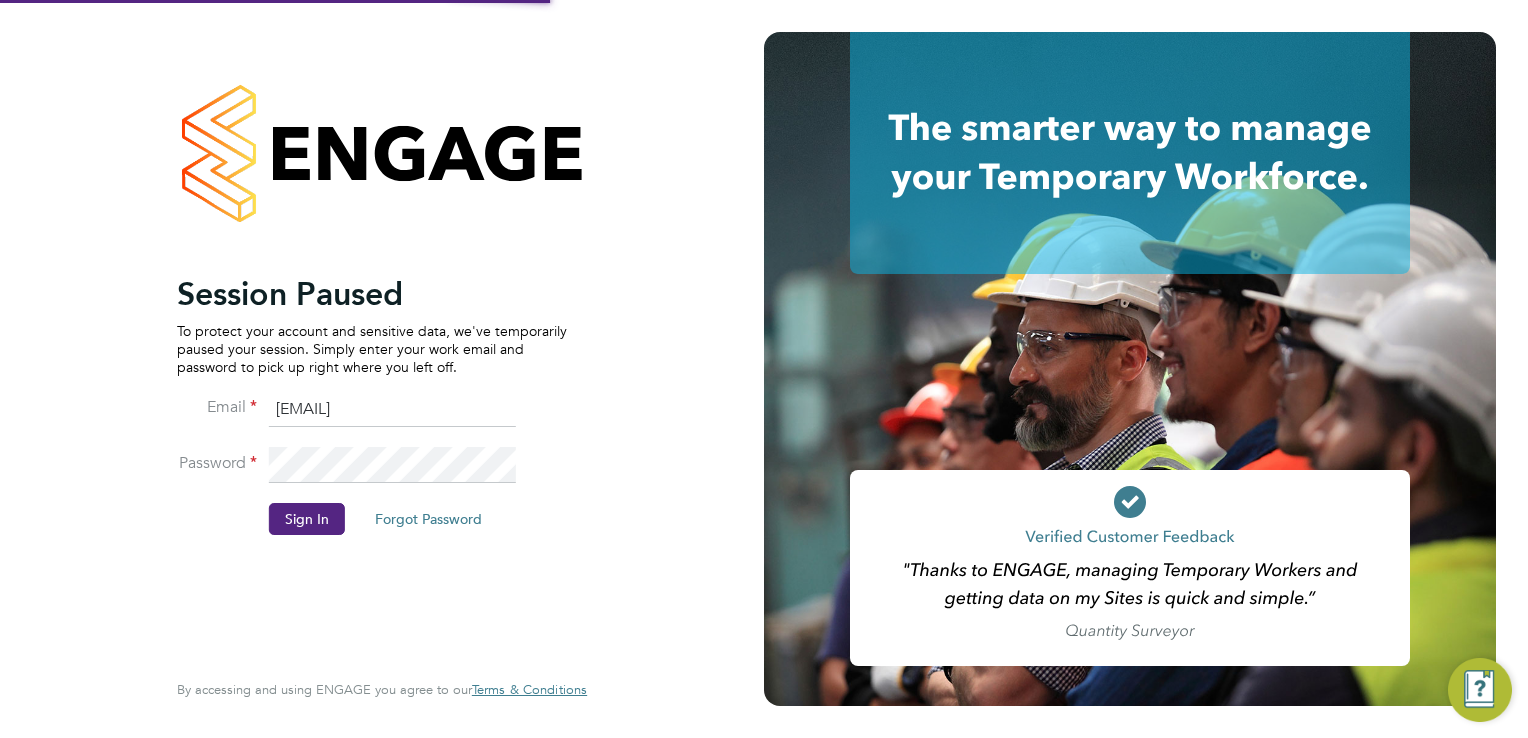 scroll, scrollTop: 0, scrollLeft: 0, axis: both 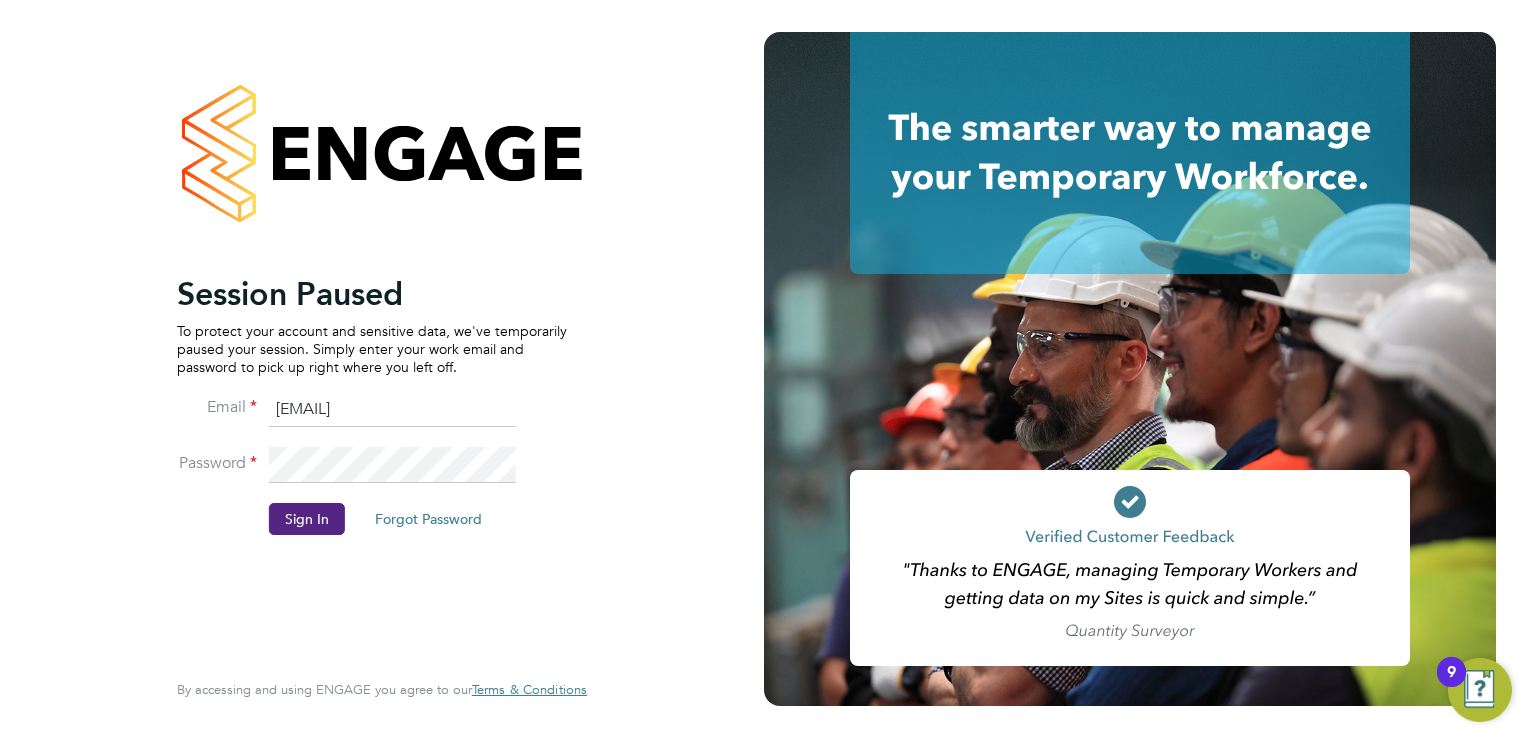 click on "G4S@pretiumresourcing.co.uk" 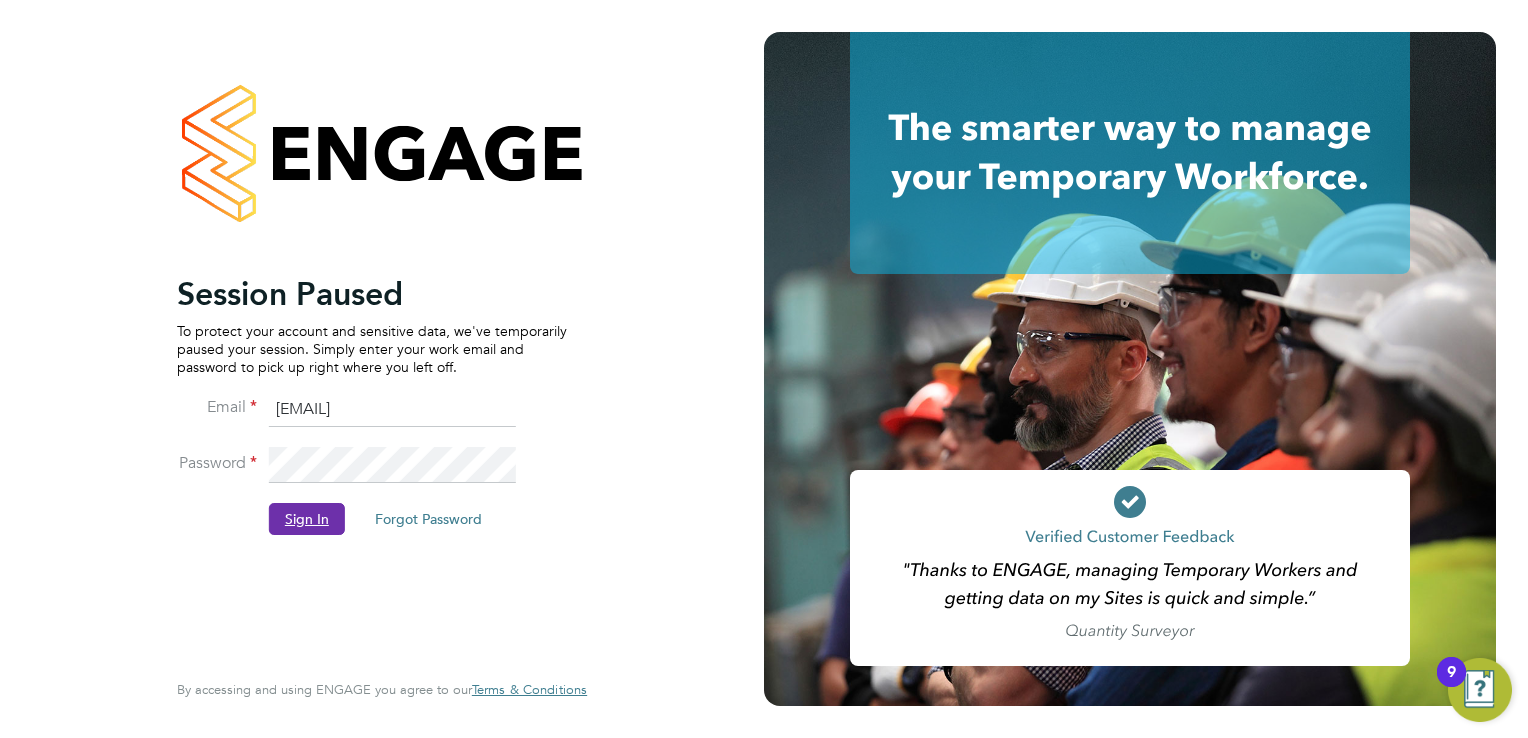 click on "Sign In" 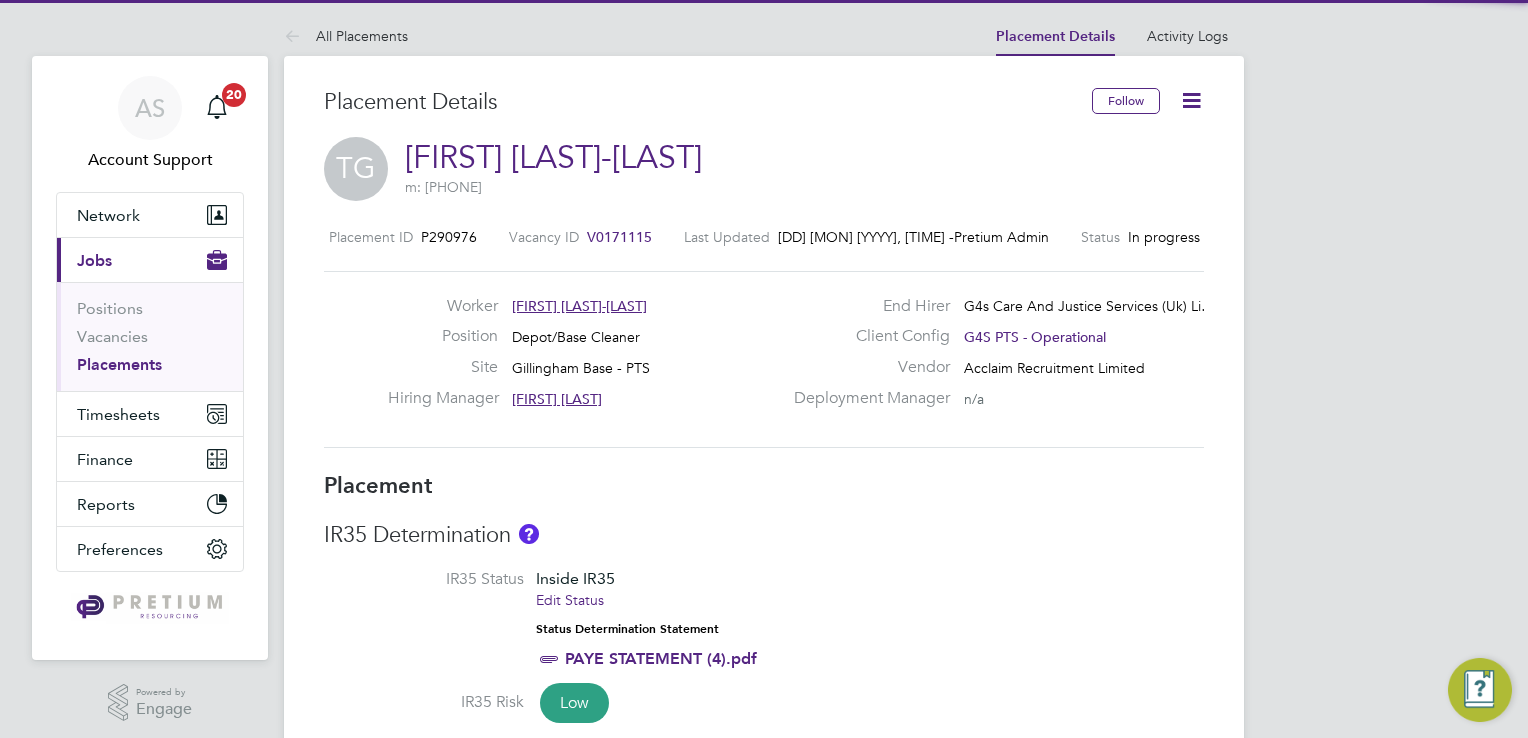 scroll, scrollTop: 0, scrollLeft: 0, axis: both 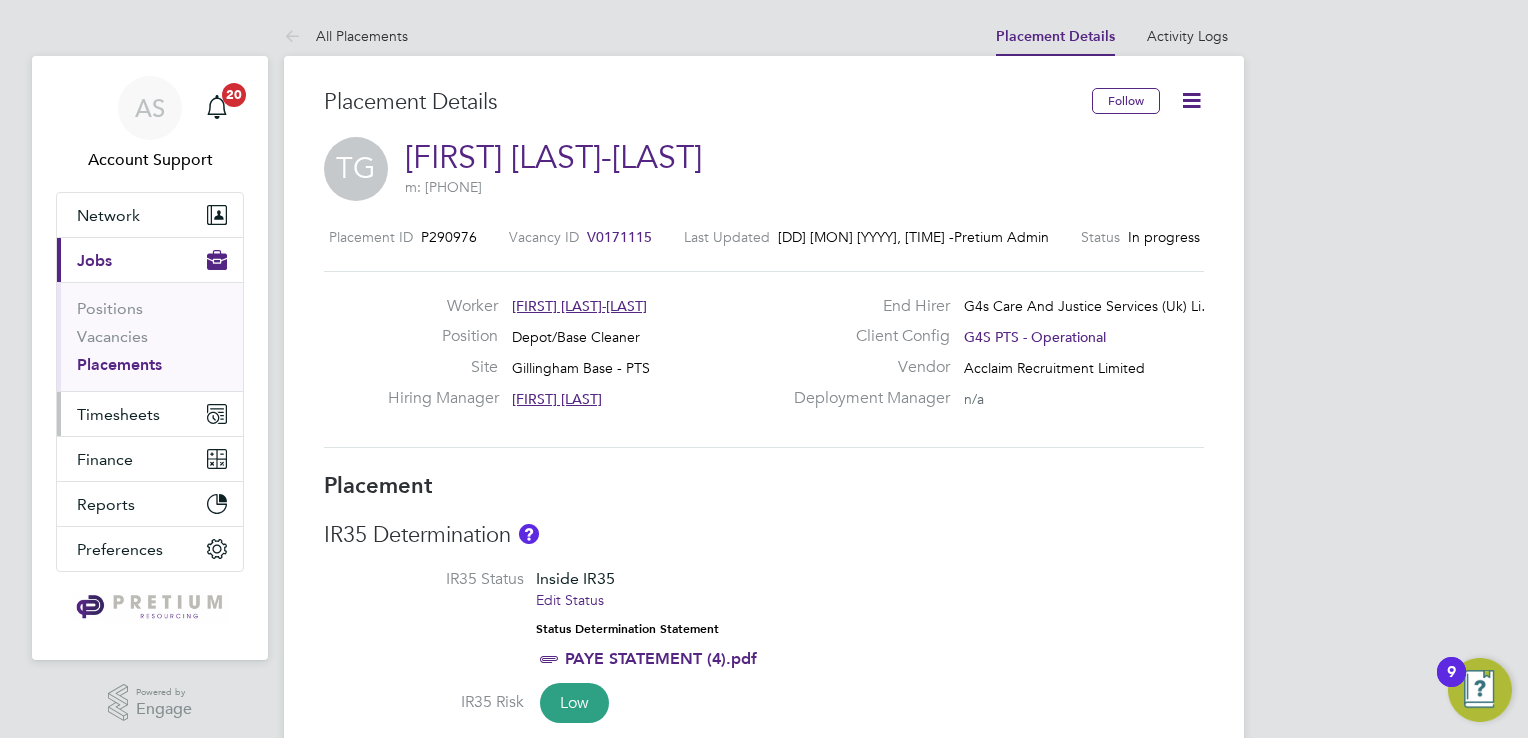 click on "Timesheets" at bounding box center [118, 414] 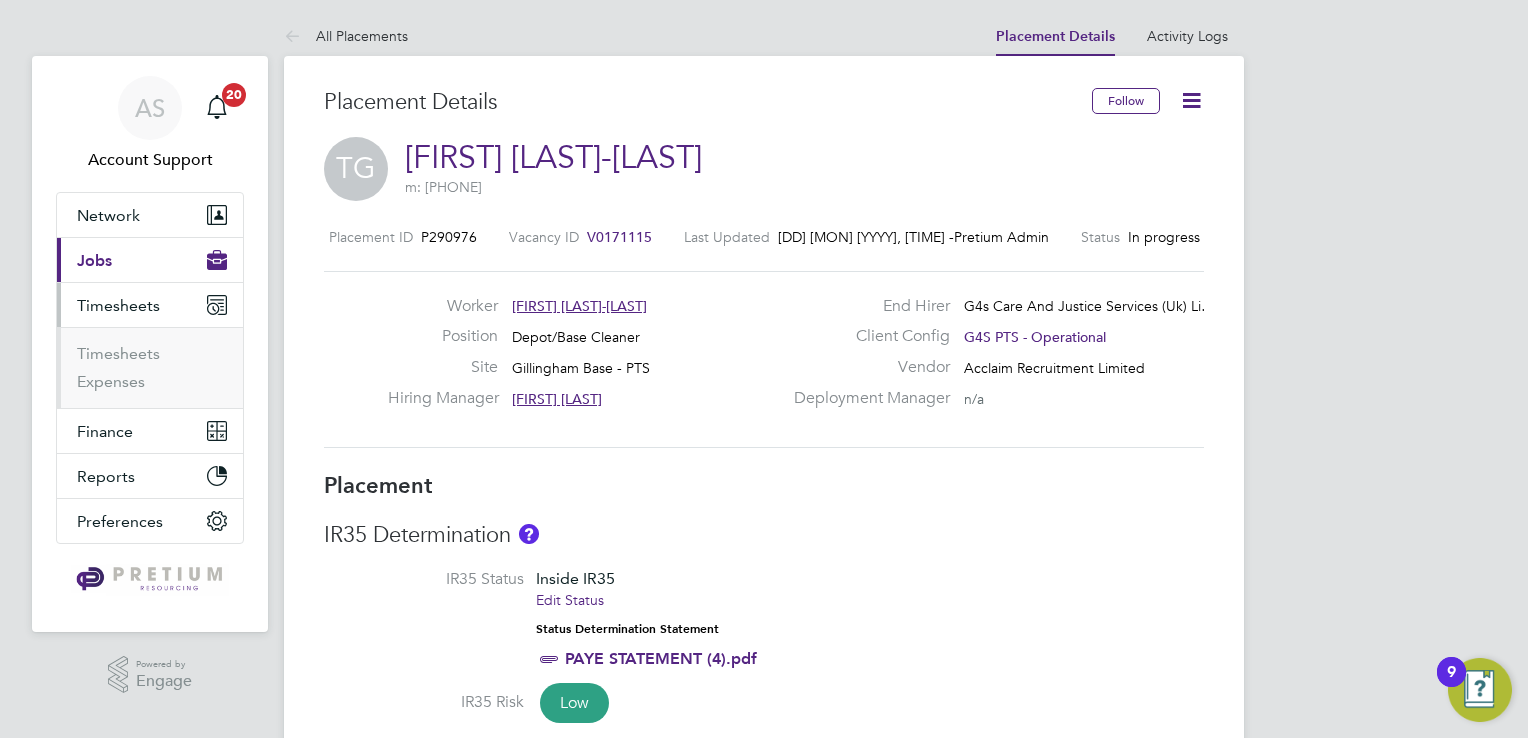 click on "Current page:   Jobs" at bounding box center [150, 260] 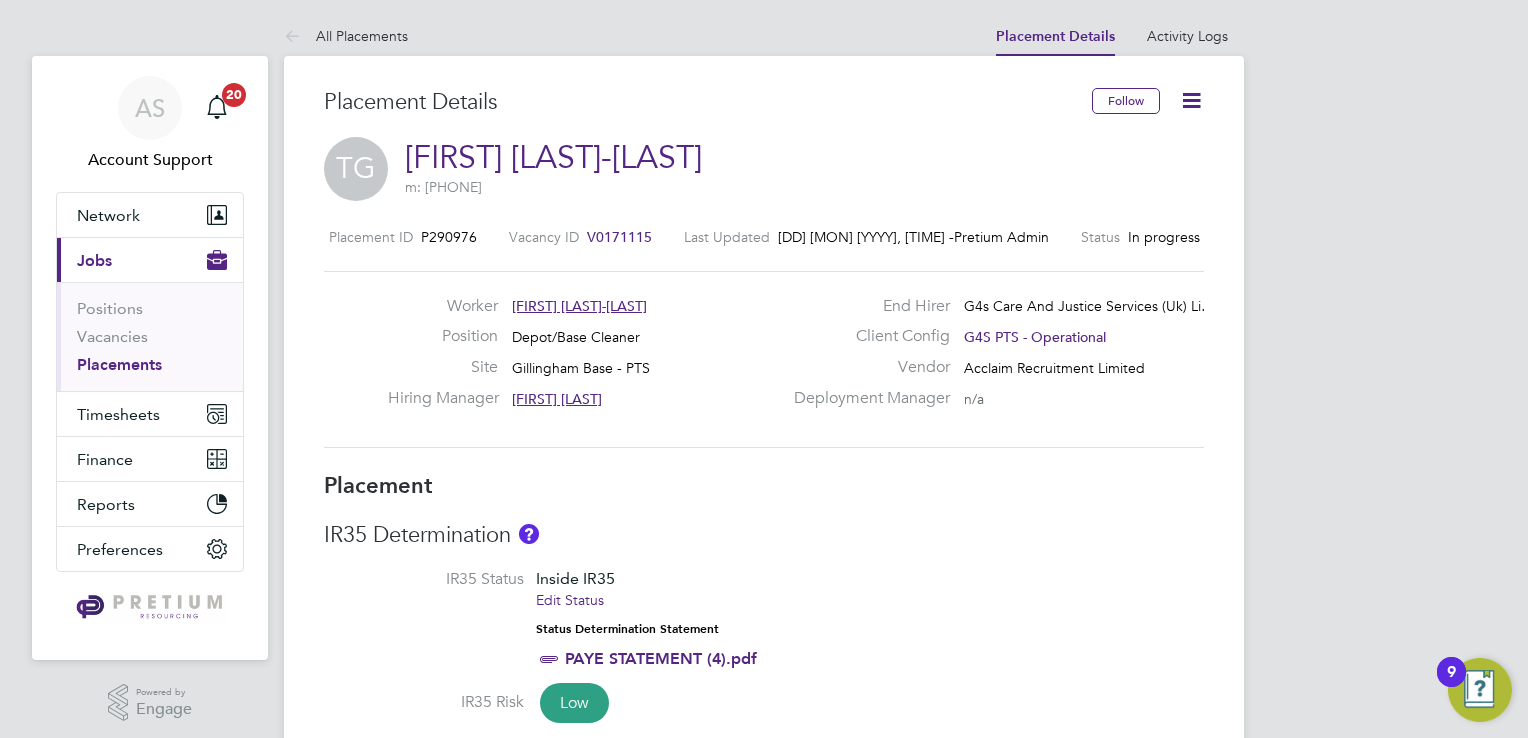 click on "Placements" at bounding box center (119, 364) 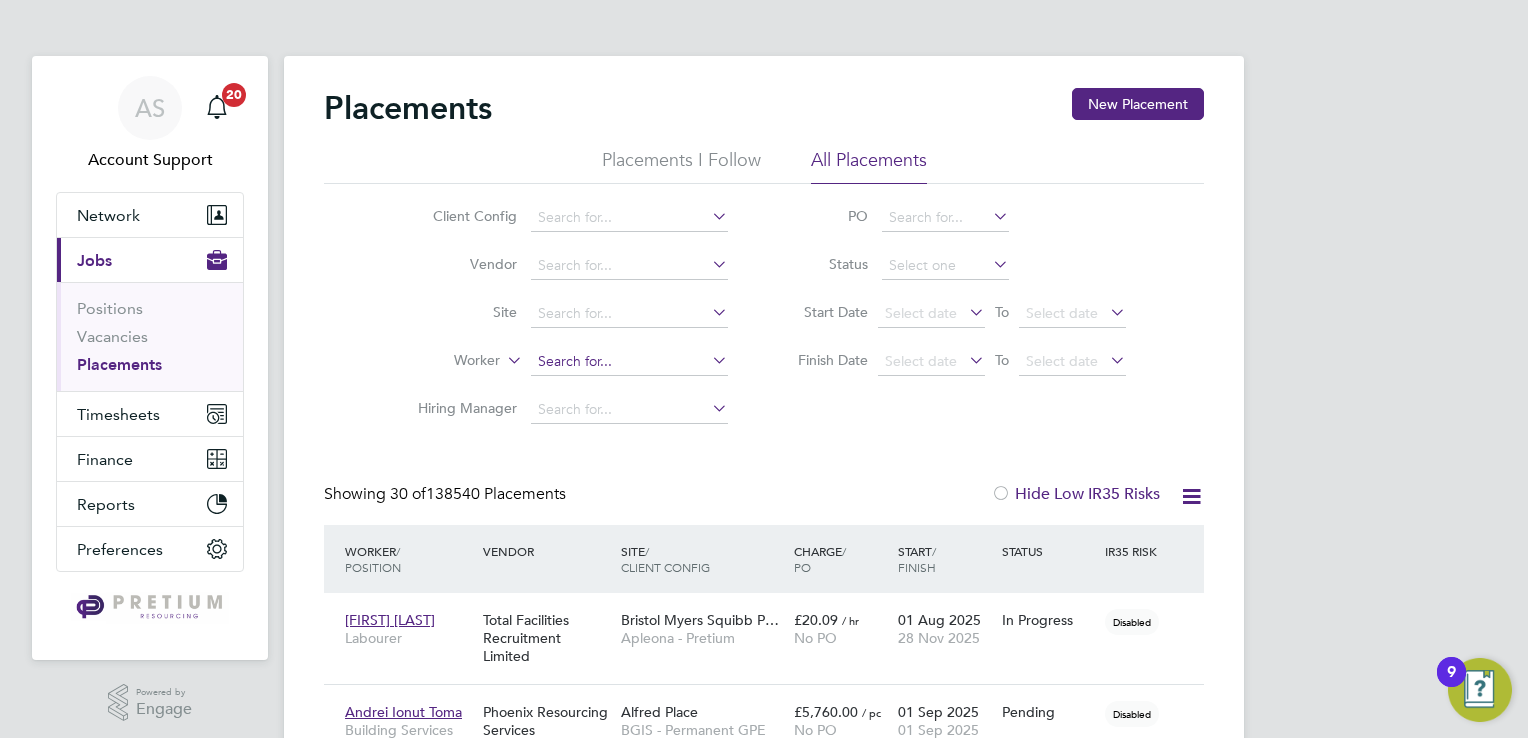 click 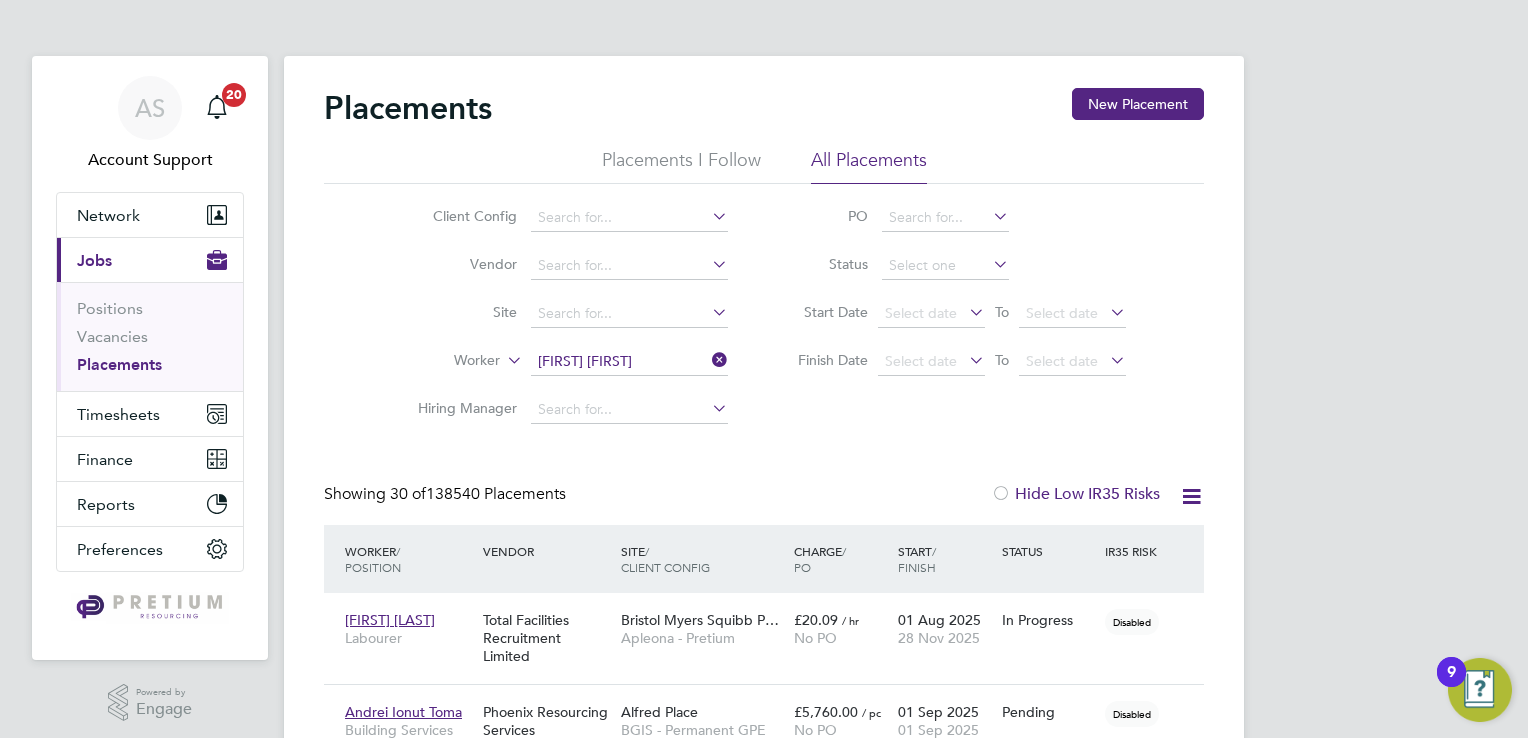 click on "Michael   Abel" 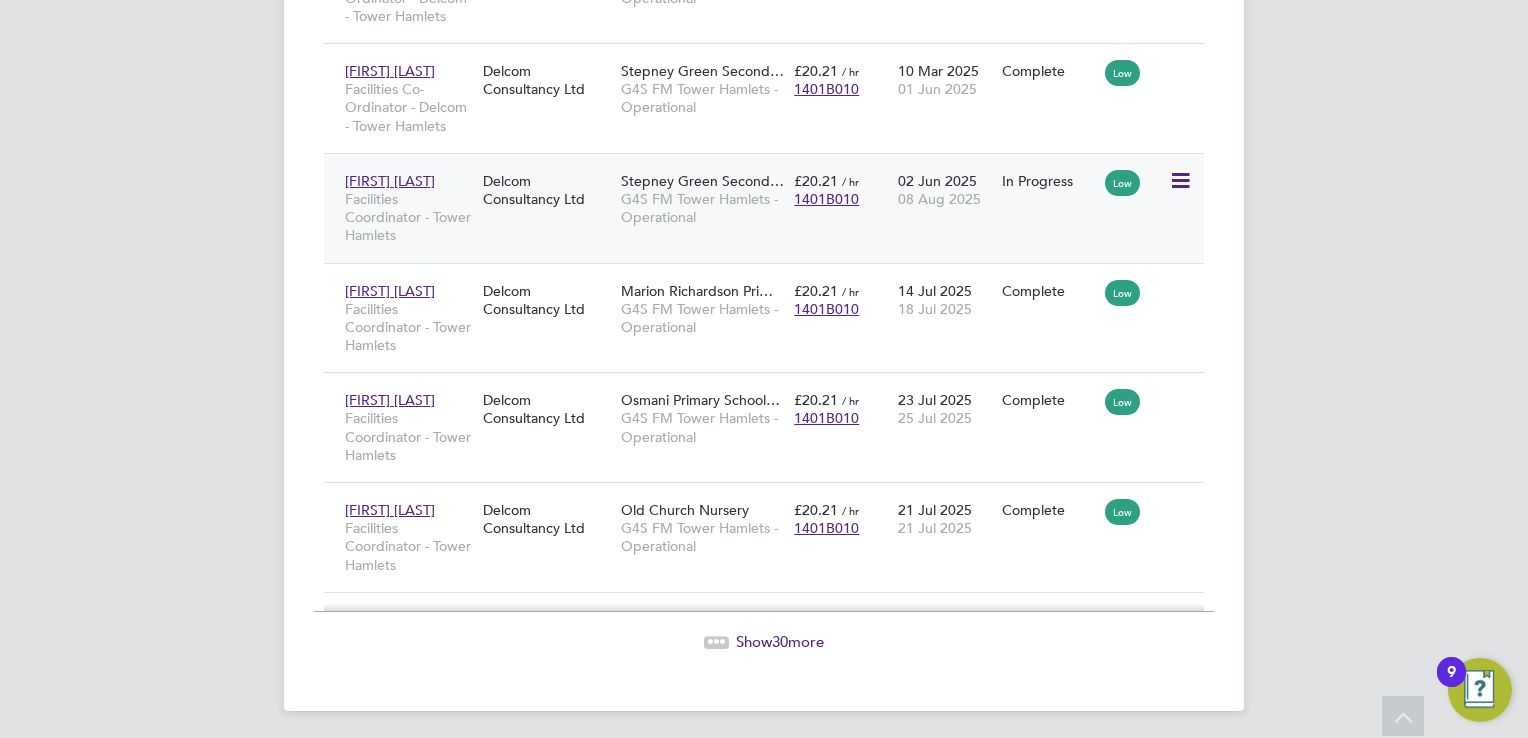 click on "02 Jun 2025 08 Aug 2025" 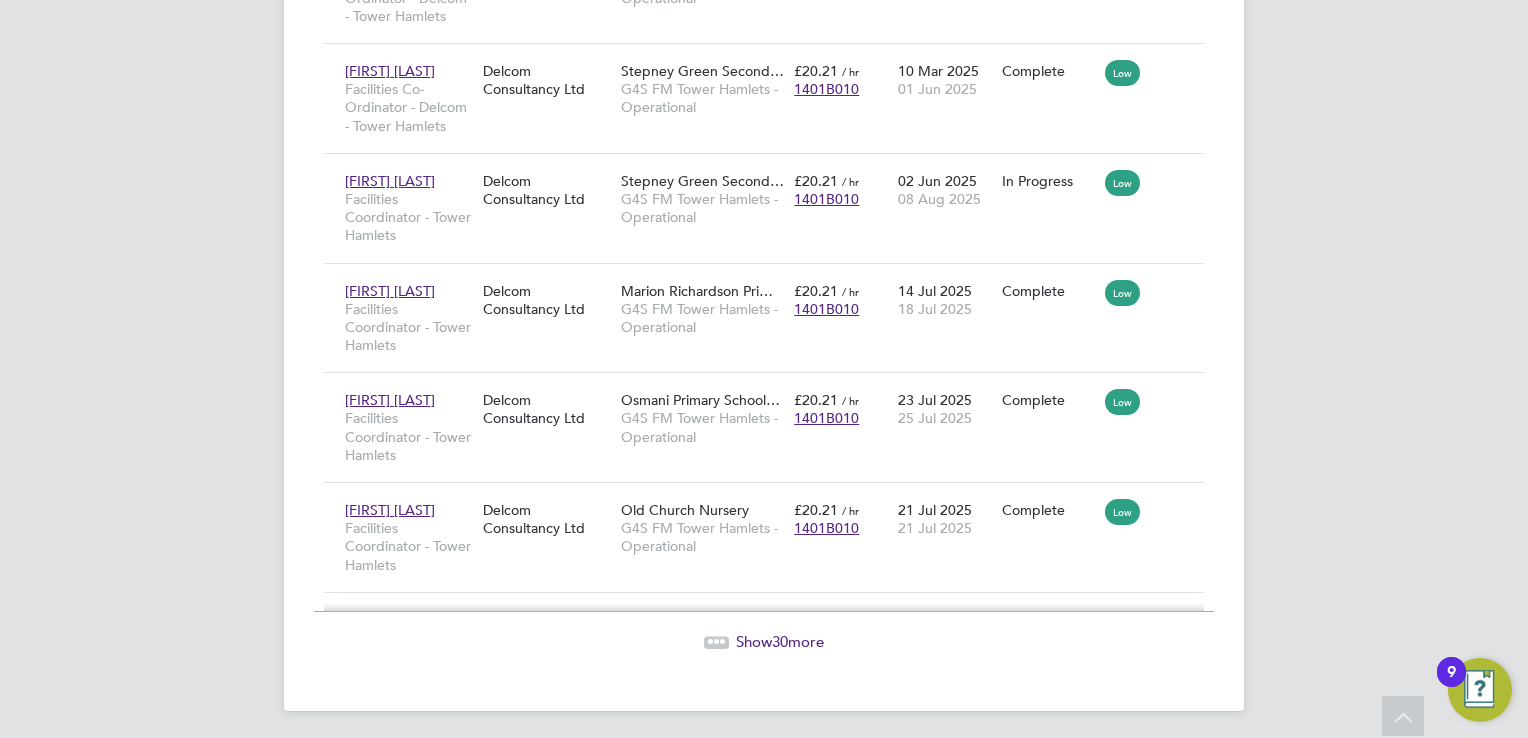 click 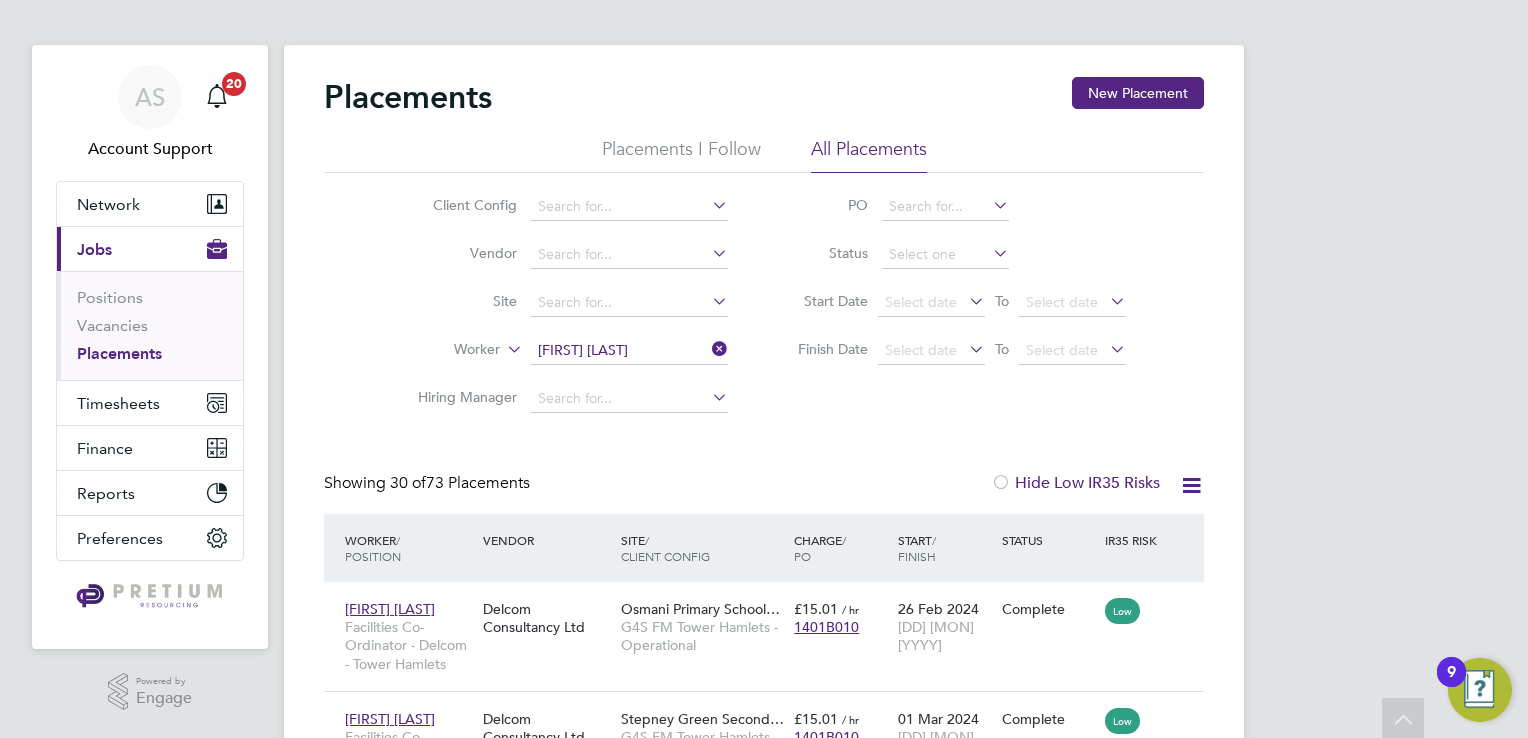 scroll, scrollTop: 0, scrollLeft: 0, axis: both 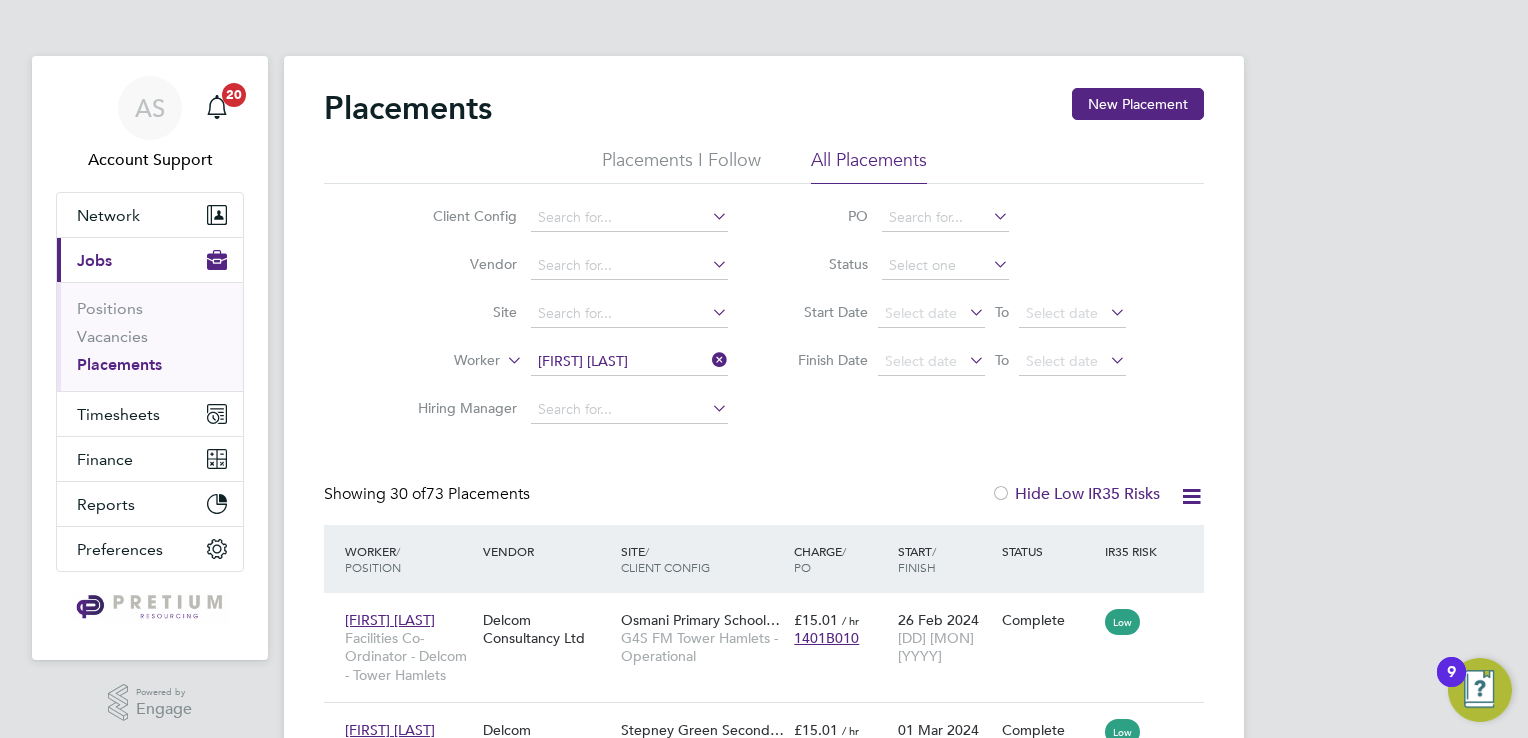 click on "Michael Abel" 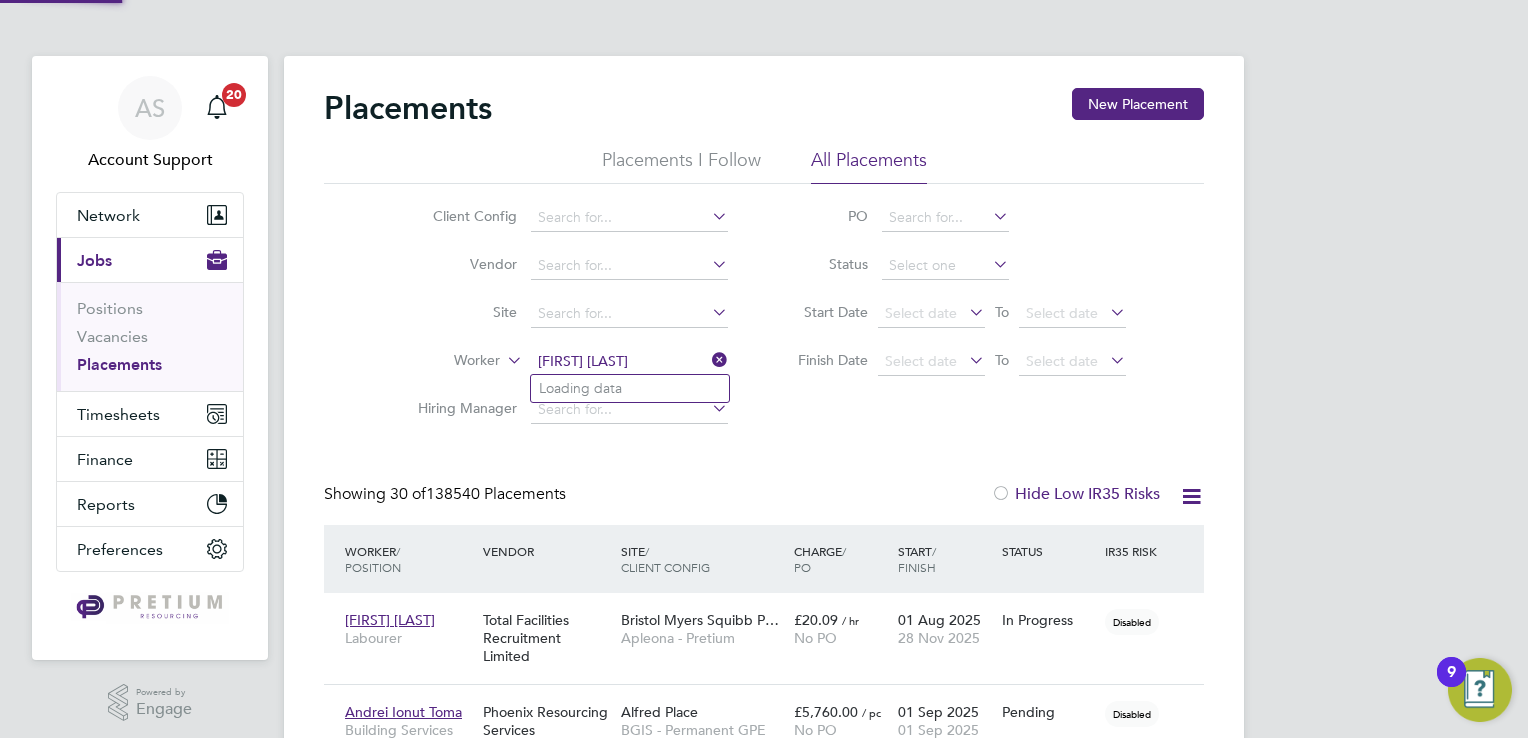 scroll, scrollTop: 9, scrollLeft: 9, axis: both 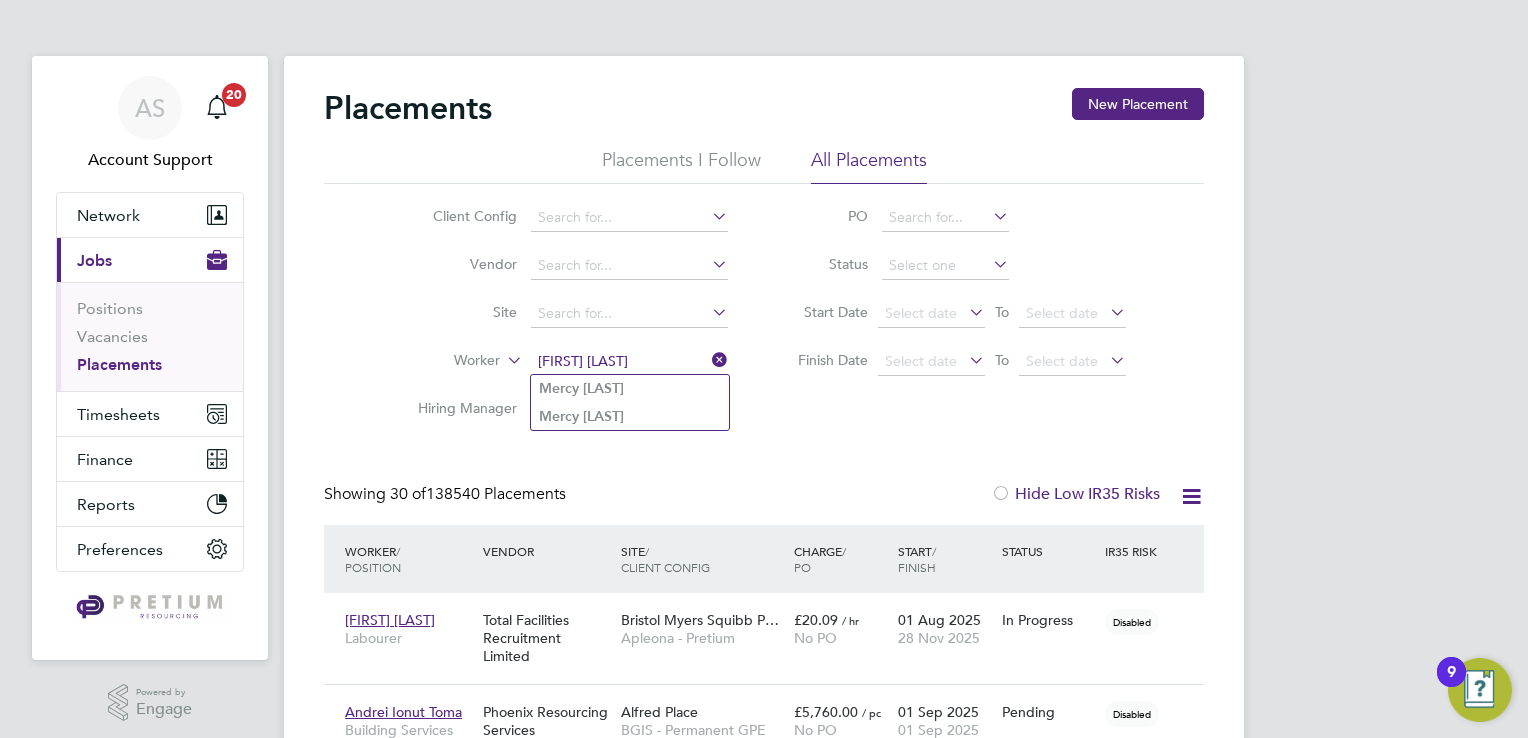 type on "[FIRST] [LAST]" 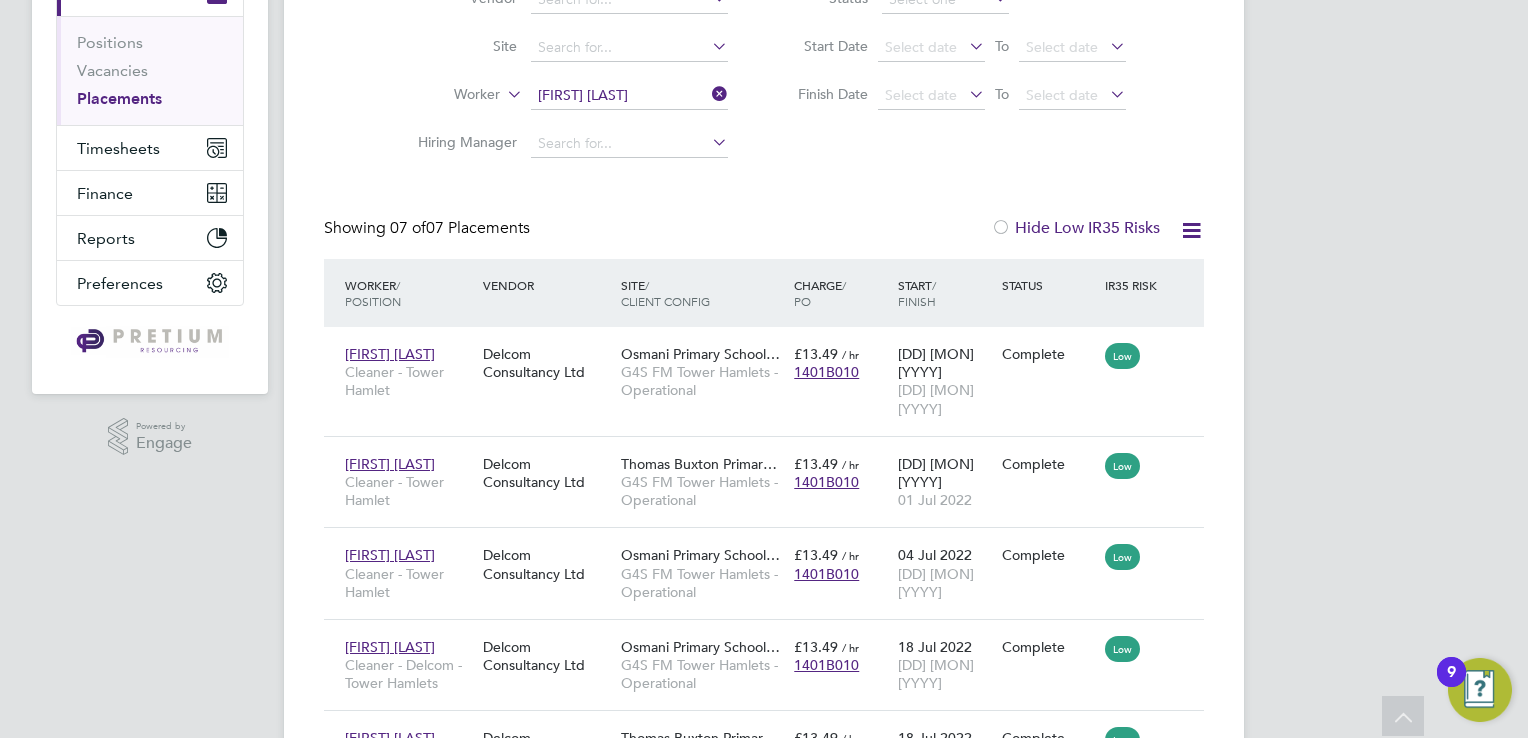 click 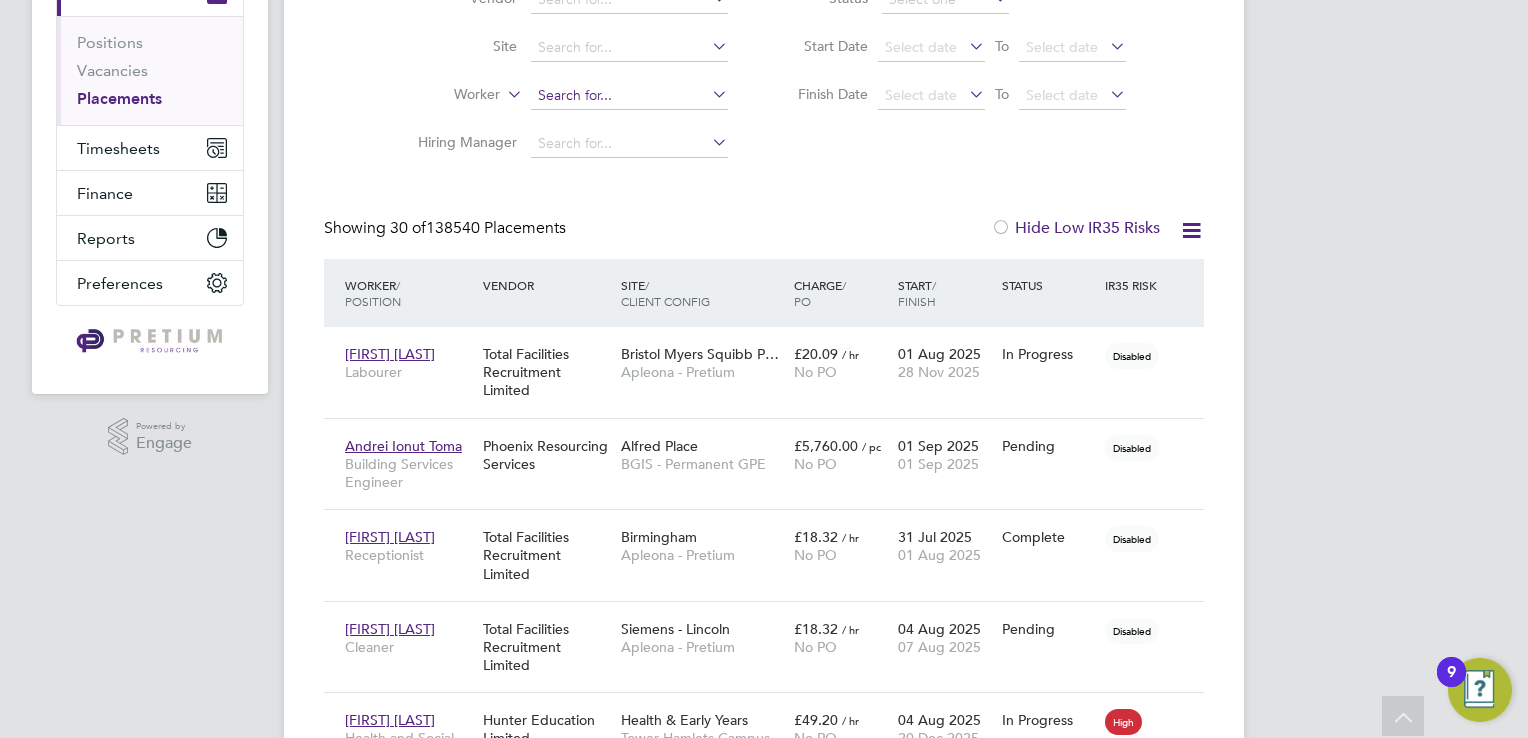 click 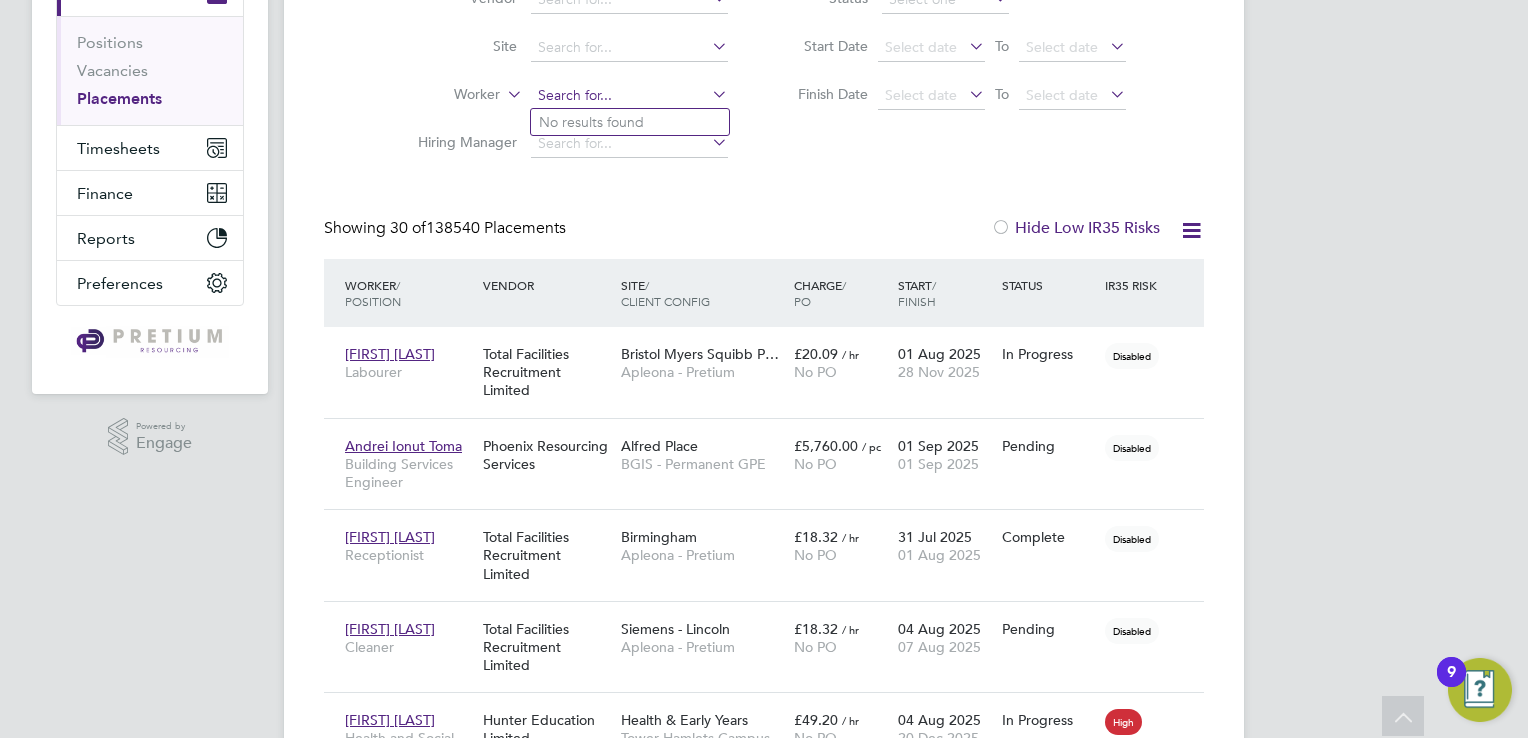 paste on "[FIRST] [LAST]" 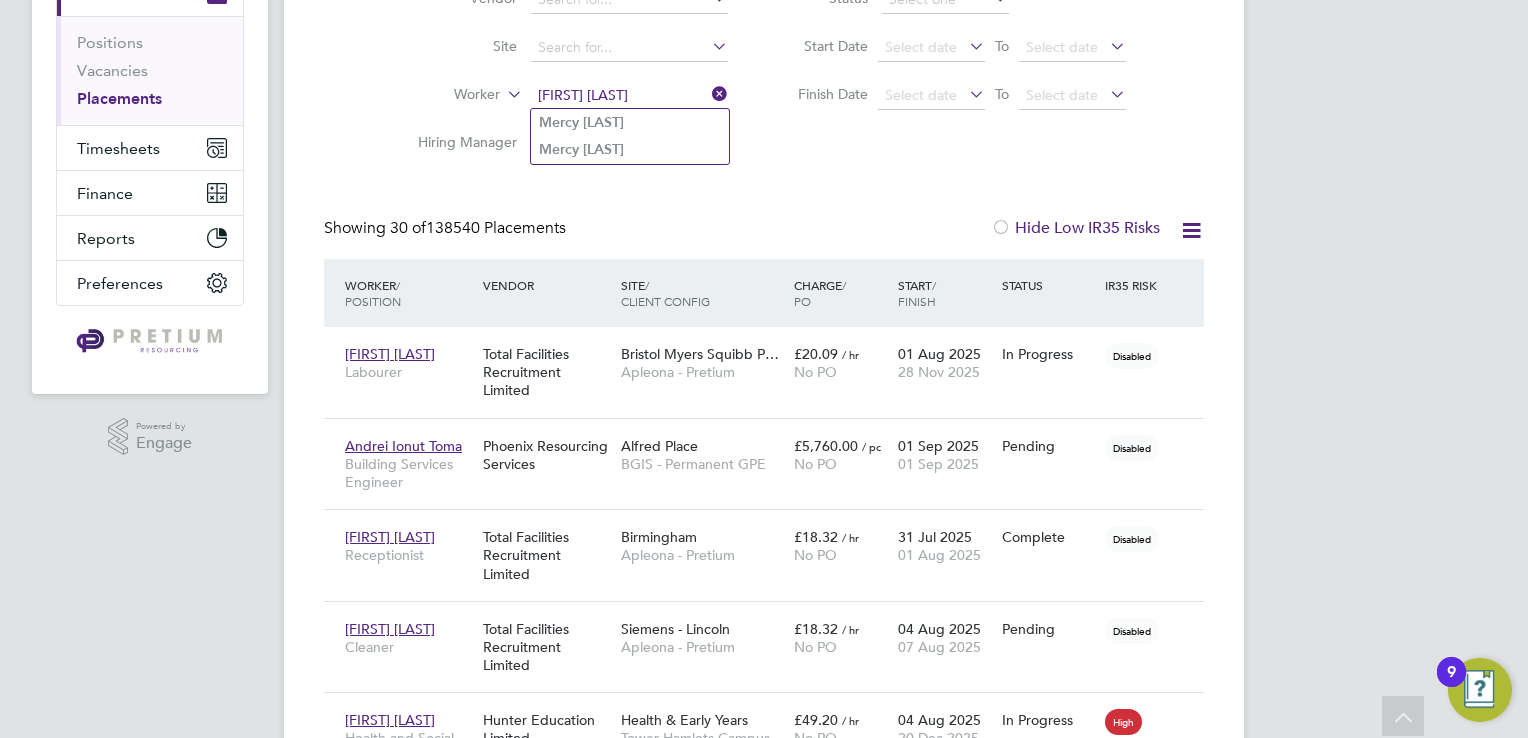 type on "[FIRST] [LAST]" 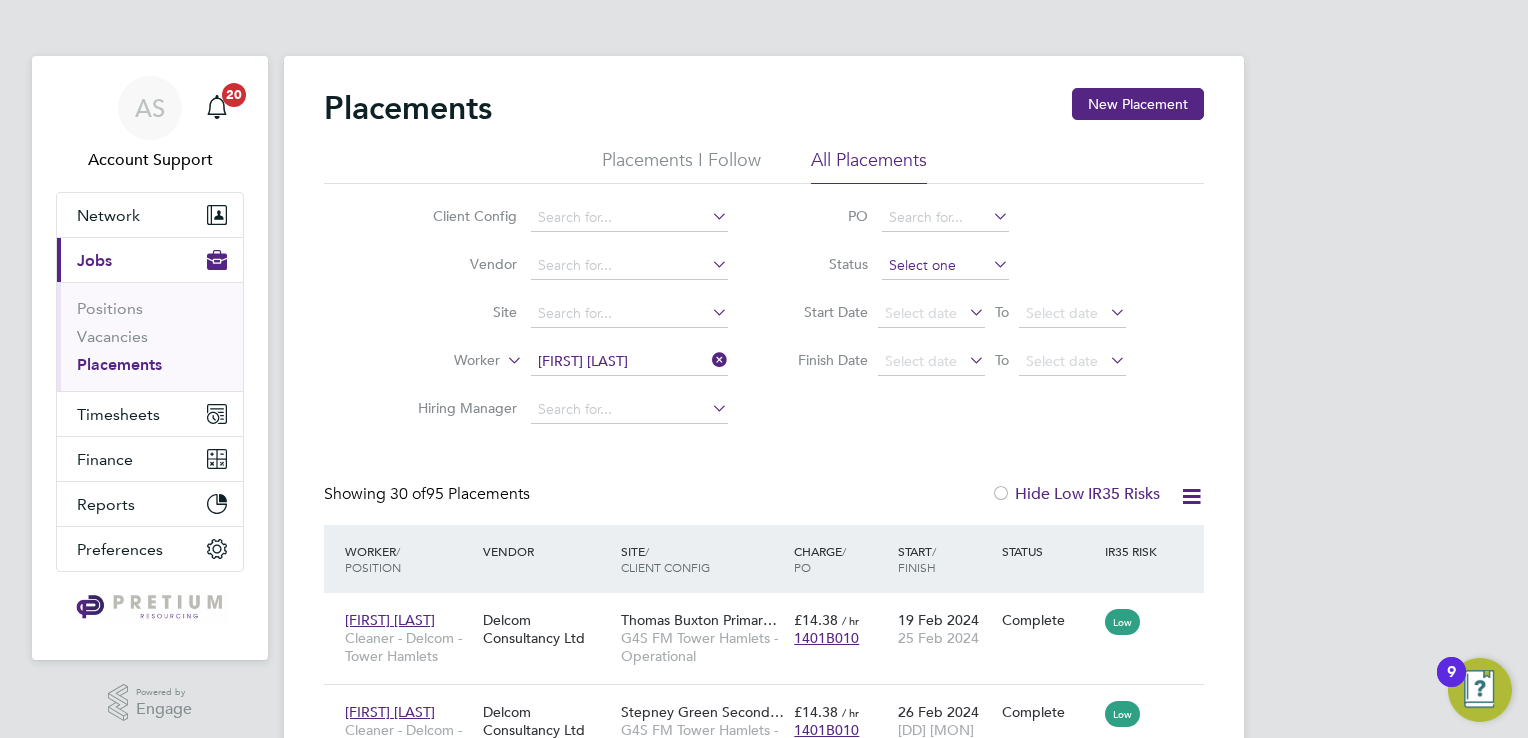 click 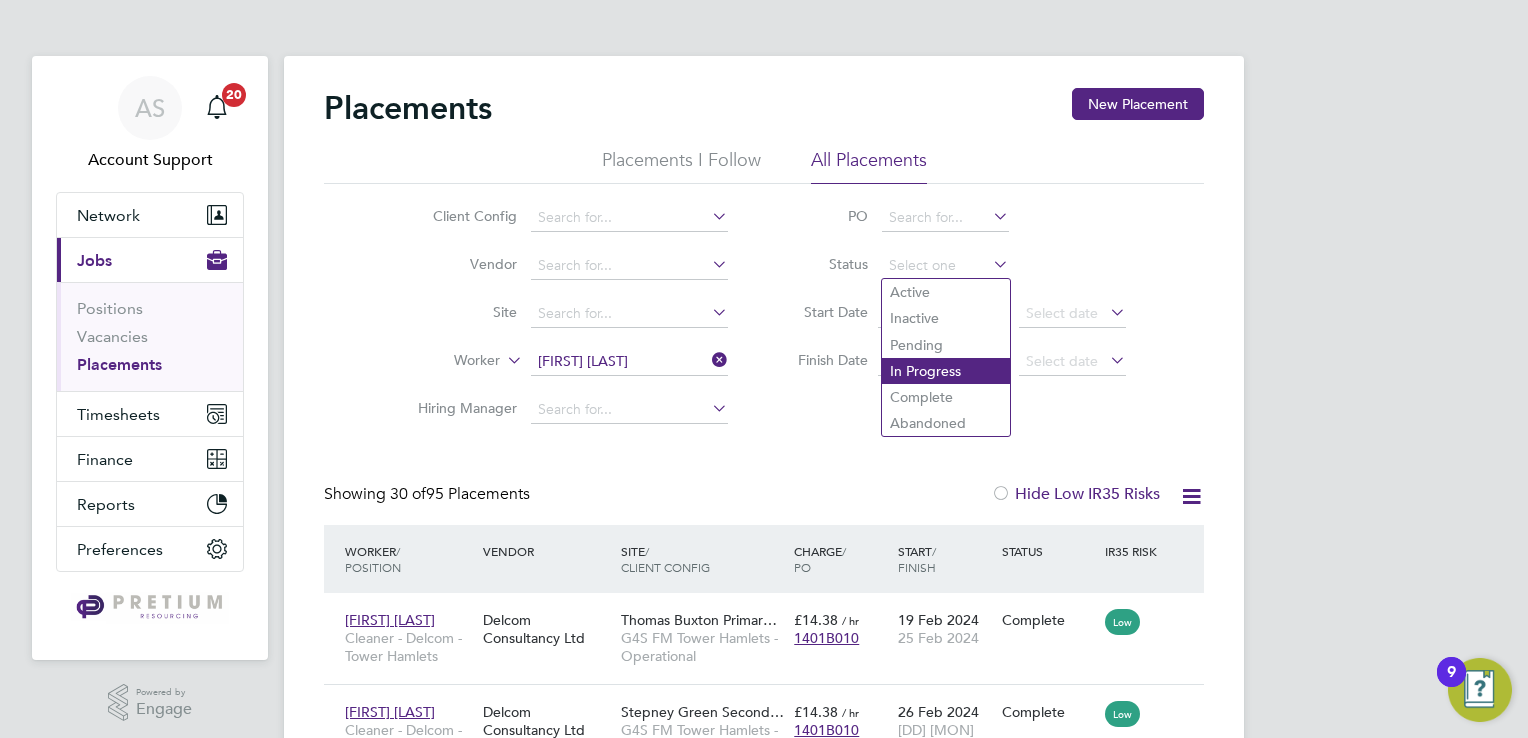 click on "In Progress" 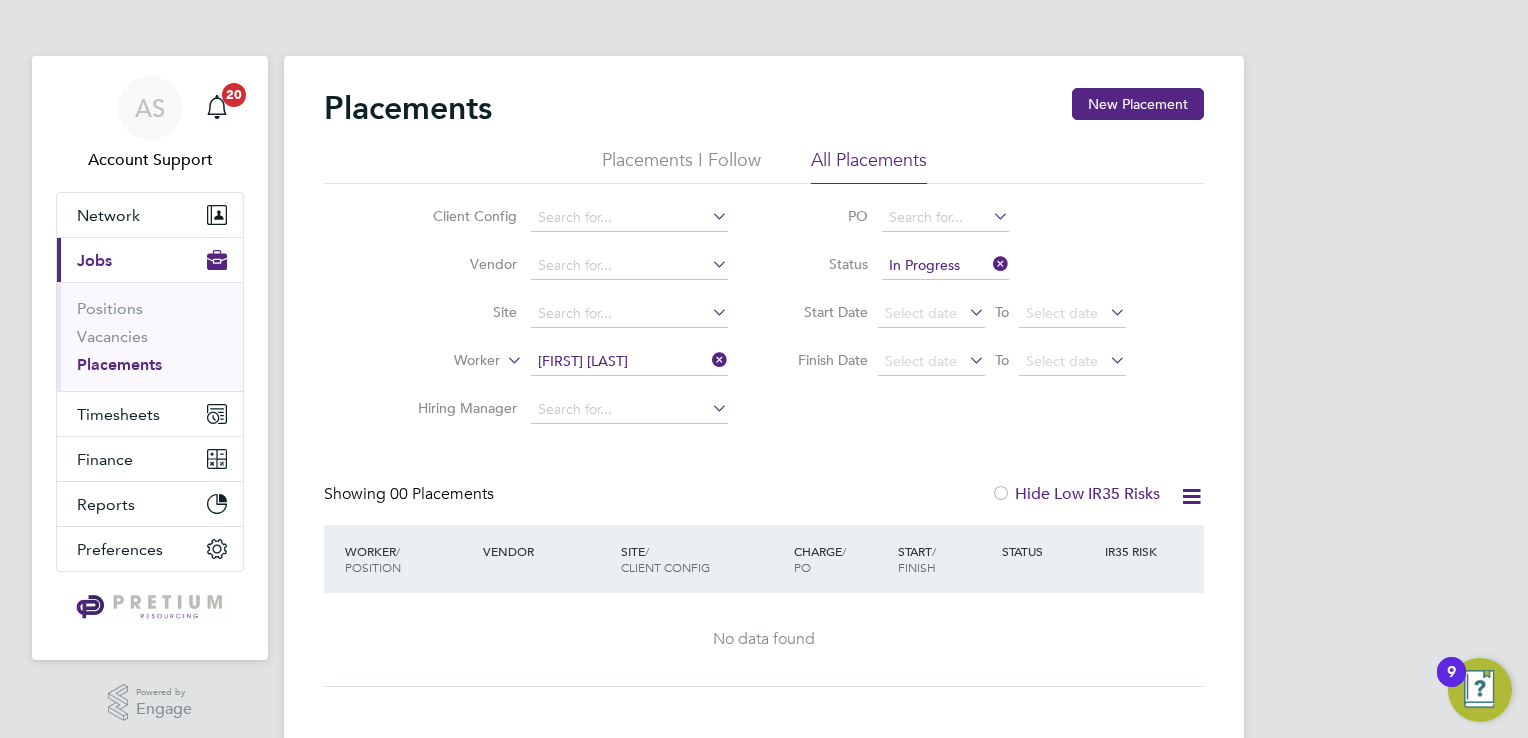 click 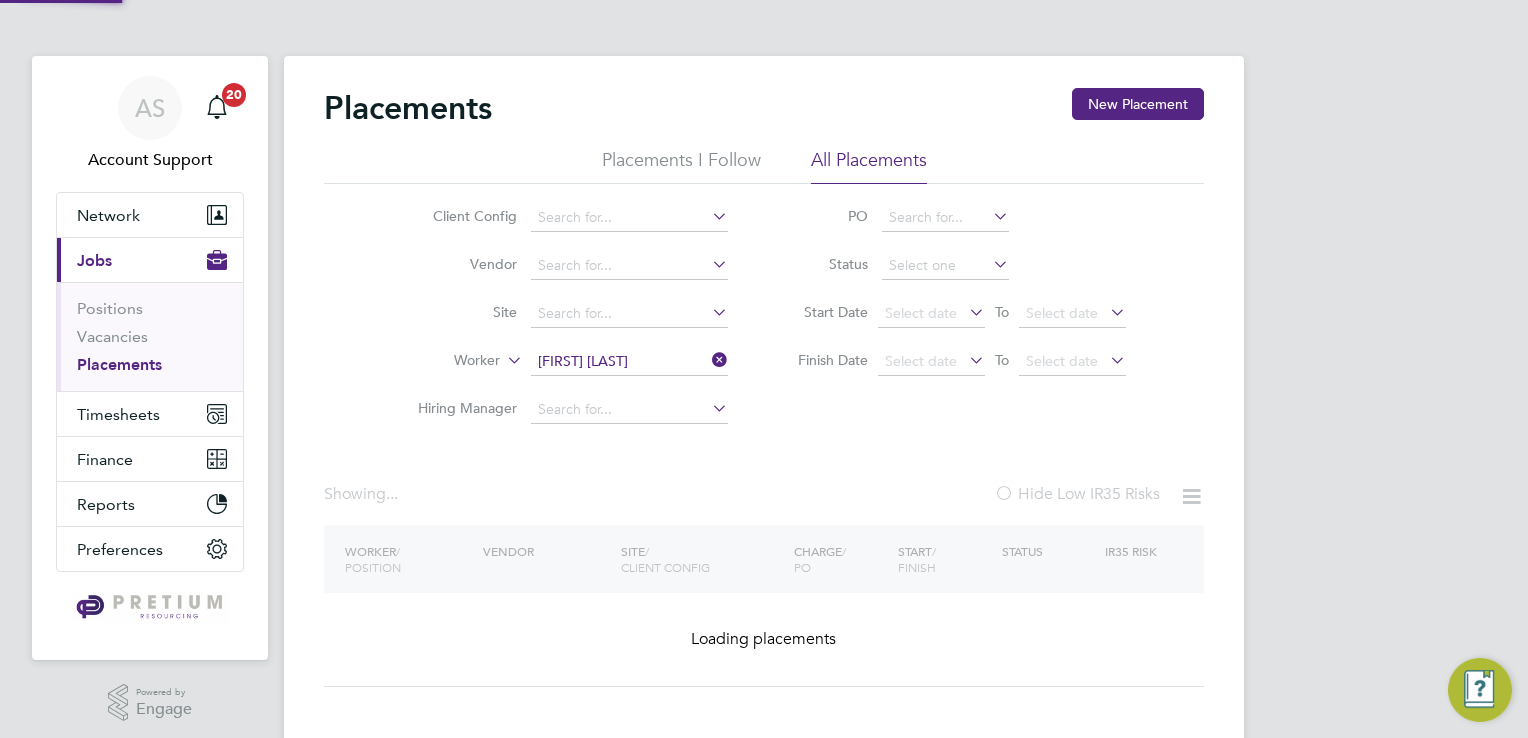 click on "Client Config   Vendor     Site     Worker   Mercy Olajide   Hiring Manager   PO   Status   Start Date
Select date
To
Select date
Finish Date
Select date
To
Select date" 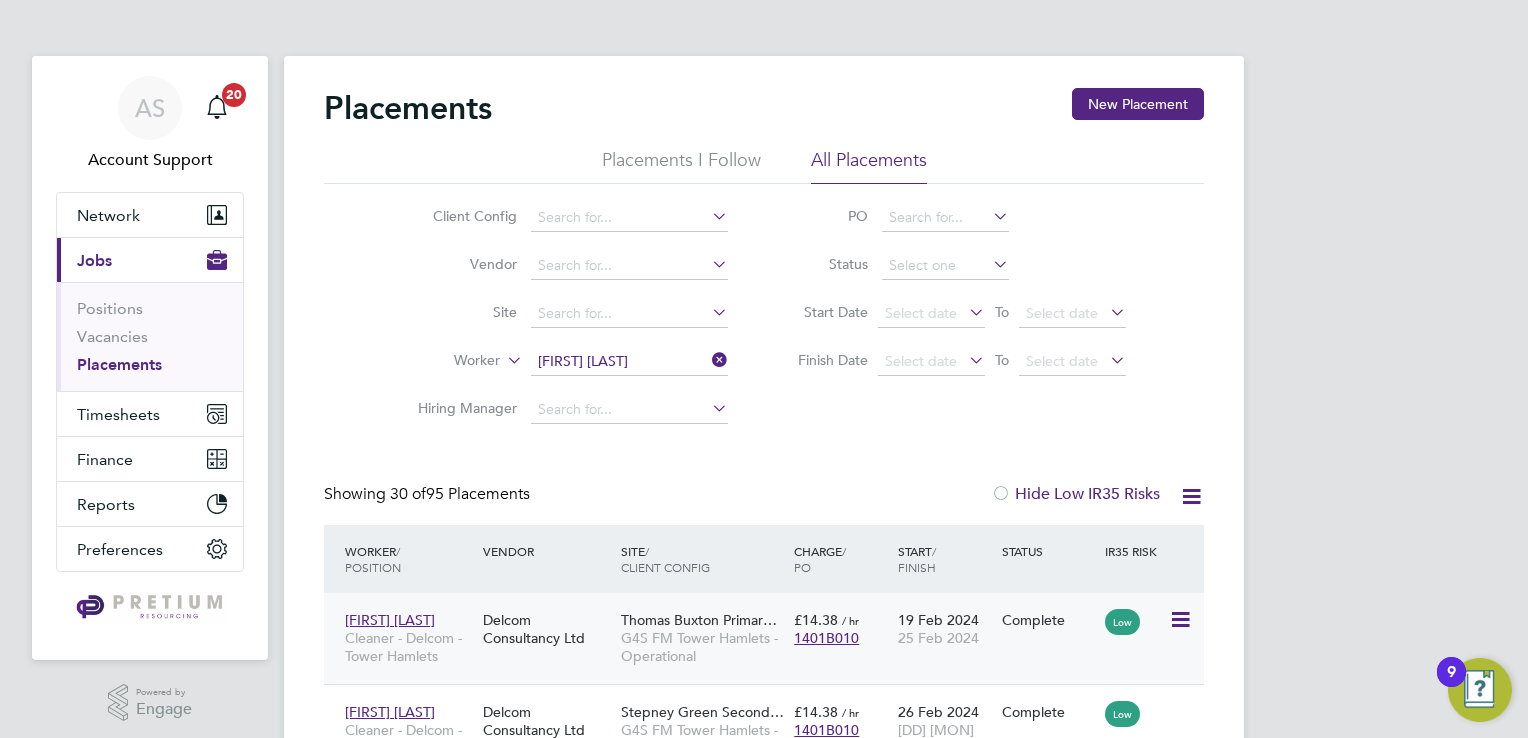 click on "Mercy Olajide Cleaner - Delcom - Tower Hamlets Delcom Consultancy Ltd Thomas Buxton Primar… G4S FM Tower Hamlets - Operational £14.38   / hr 1401B010 19 Feb 2024 25 Feb 2024 Complete Low" 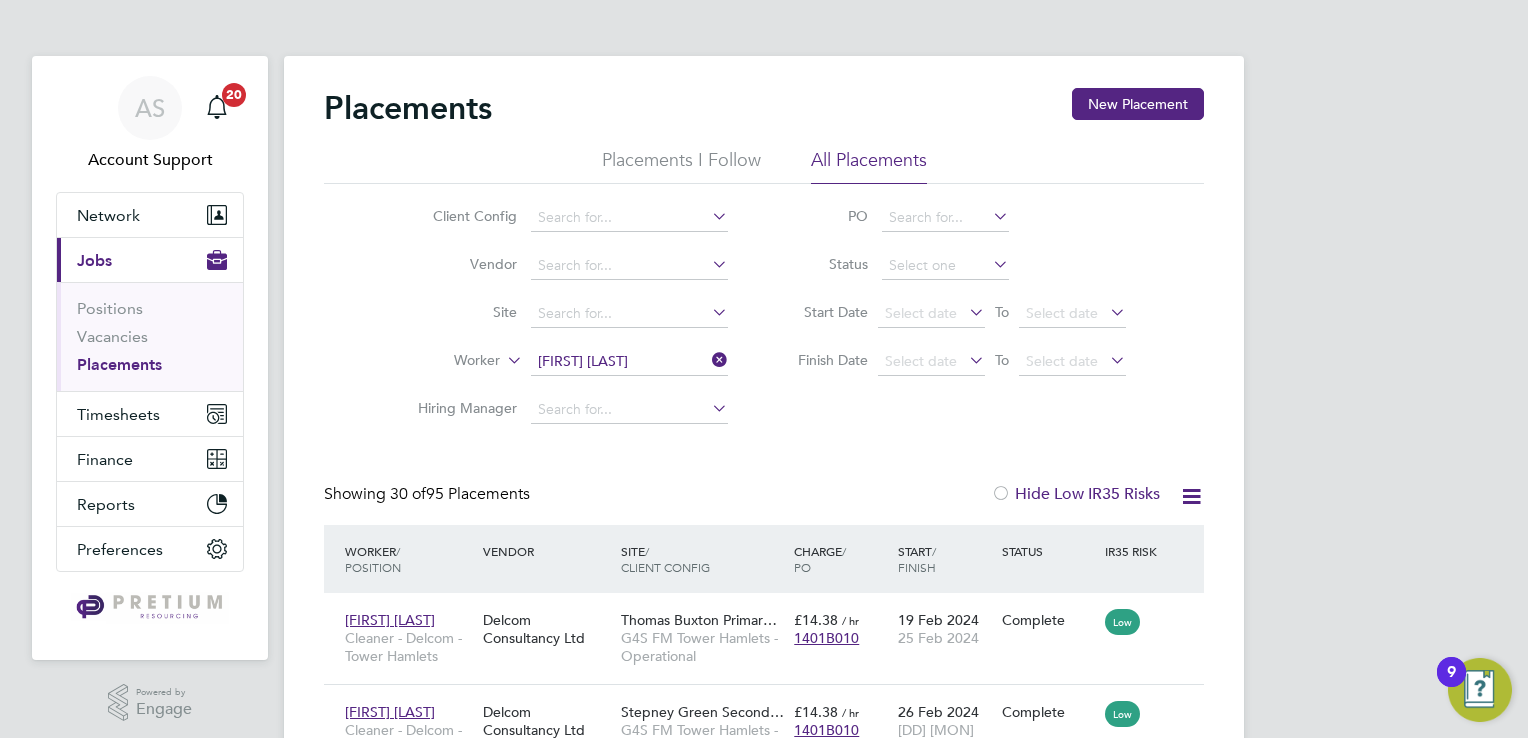click on "[FIRST] [LAST]" 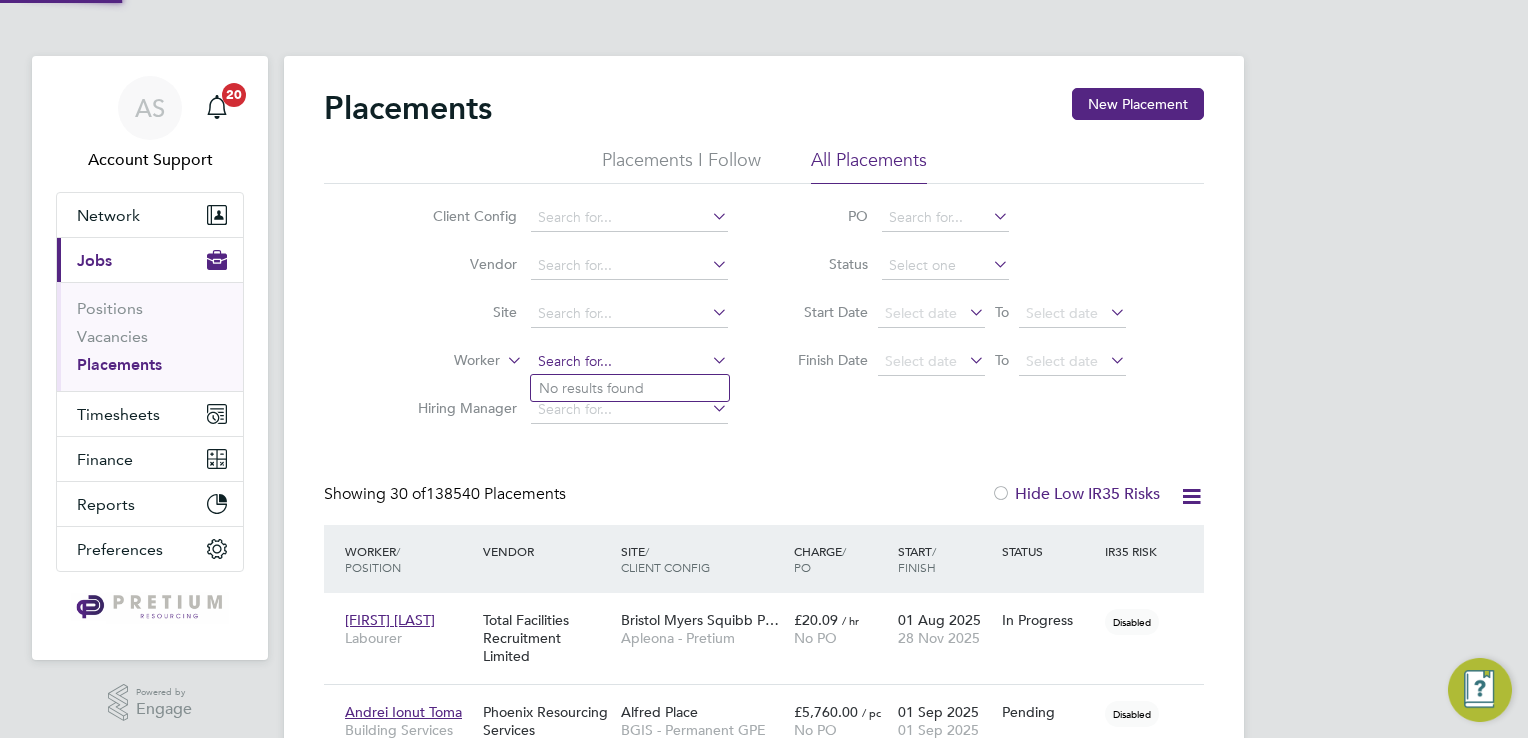 scroll, scrollTop: 9, scrollLeft: 9, axis: both 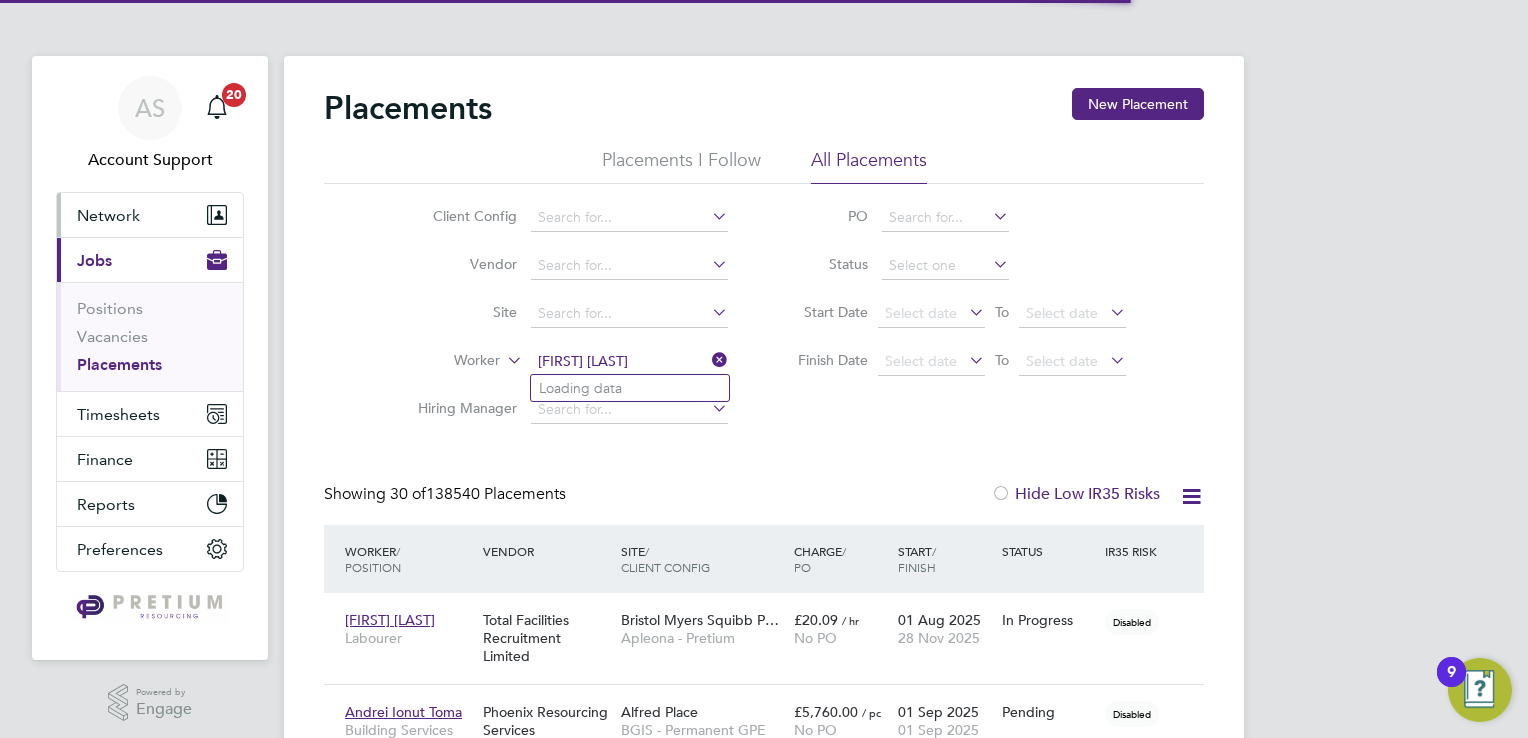 type on "Taofeek Ojo Mustapha" 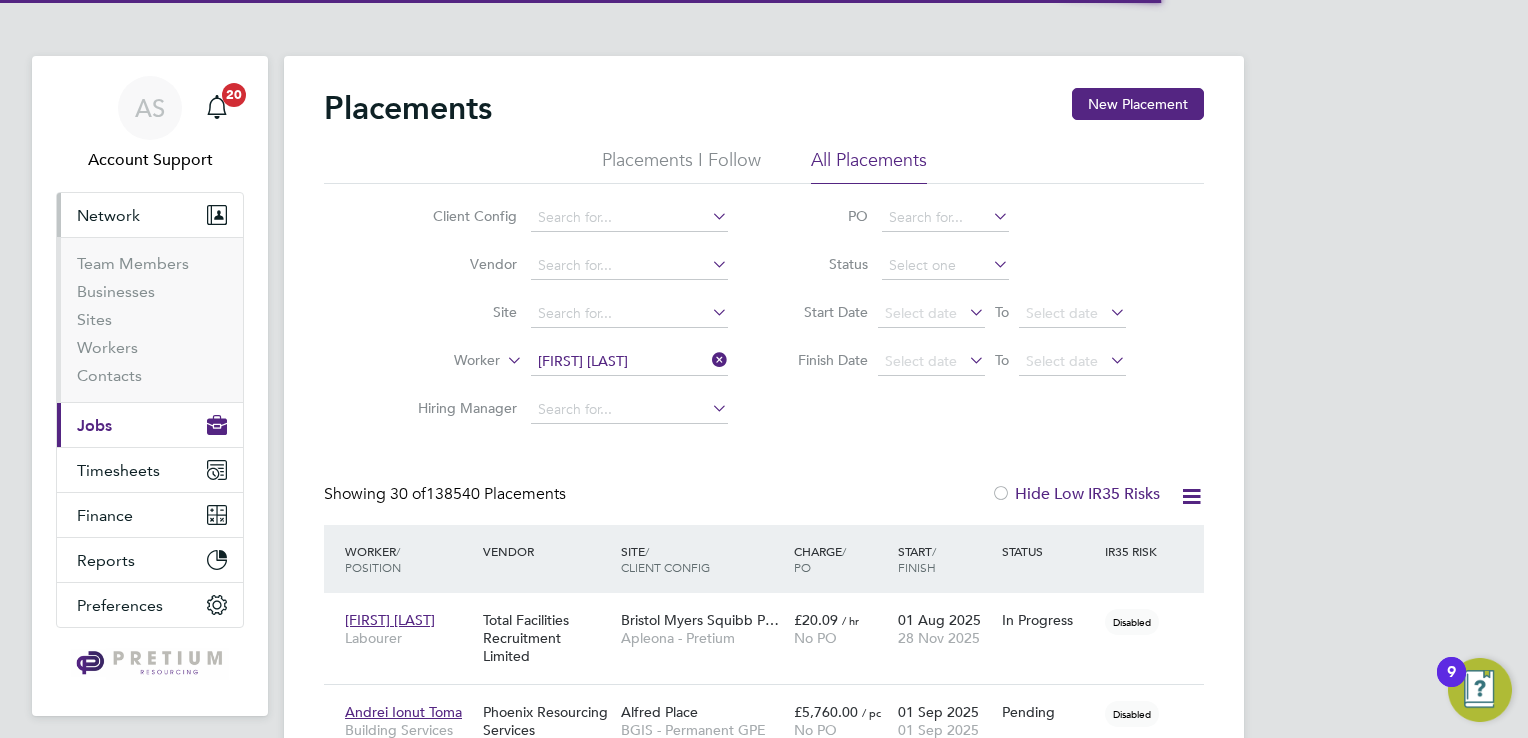 type 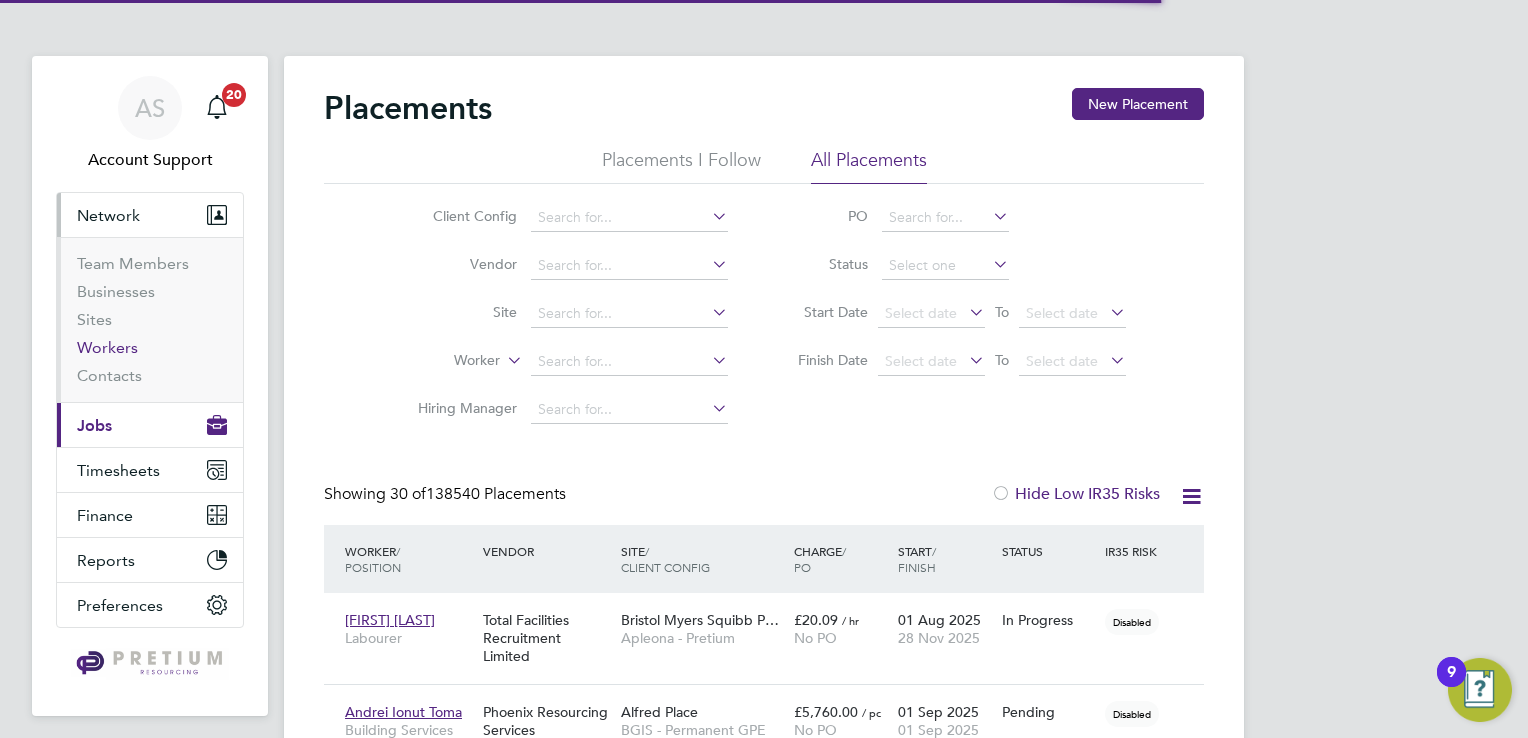 click on "Workers" at bounding box center [107, 347] 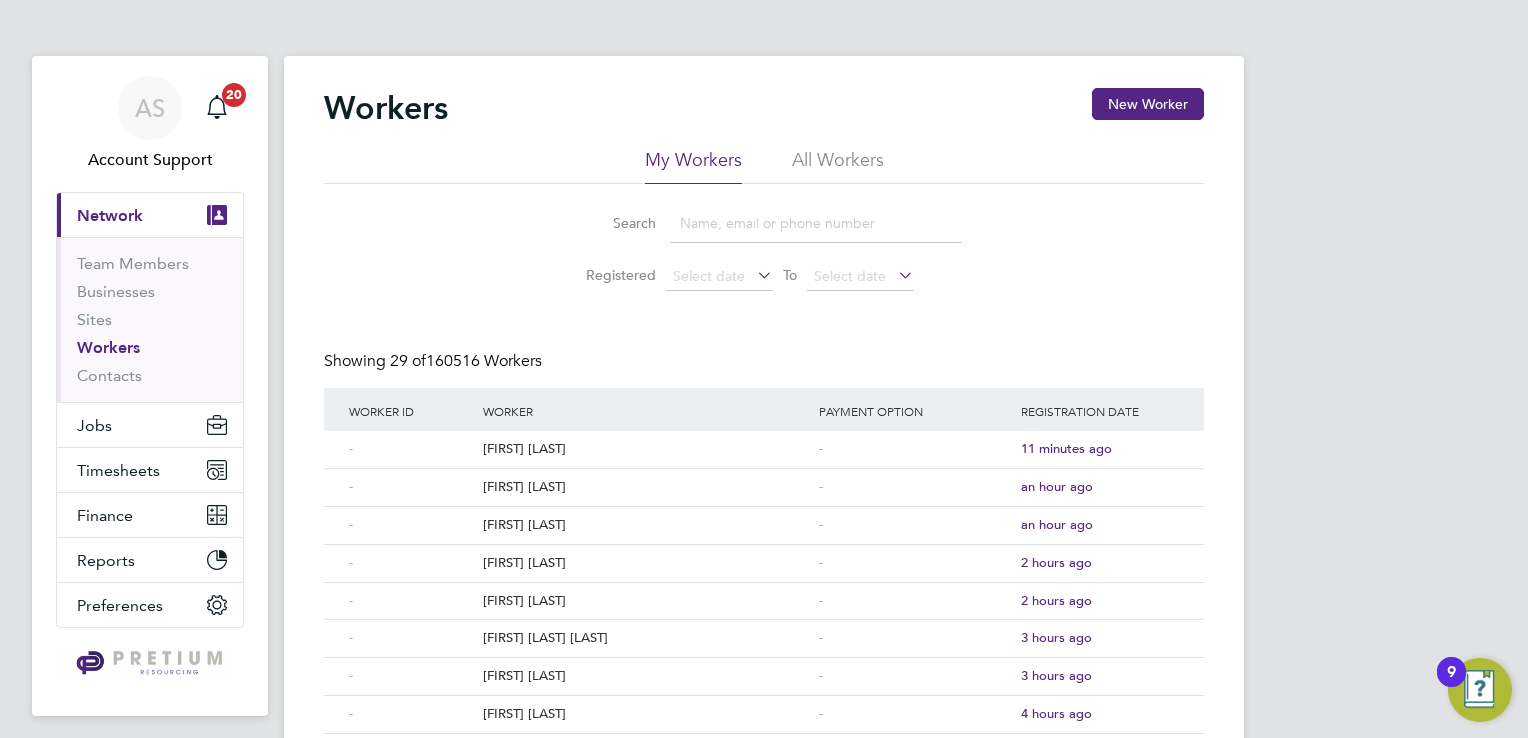 click on "All Workers" 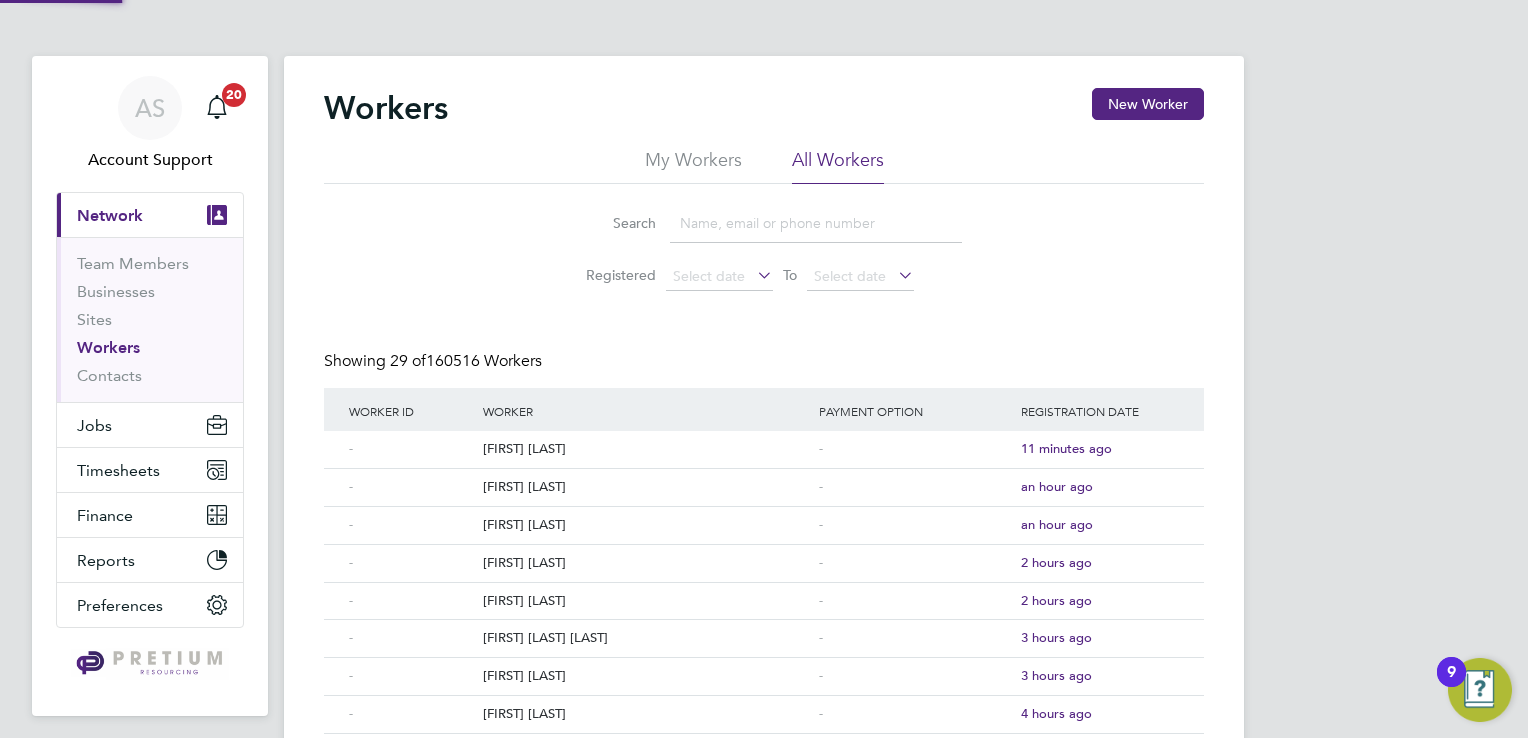 click 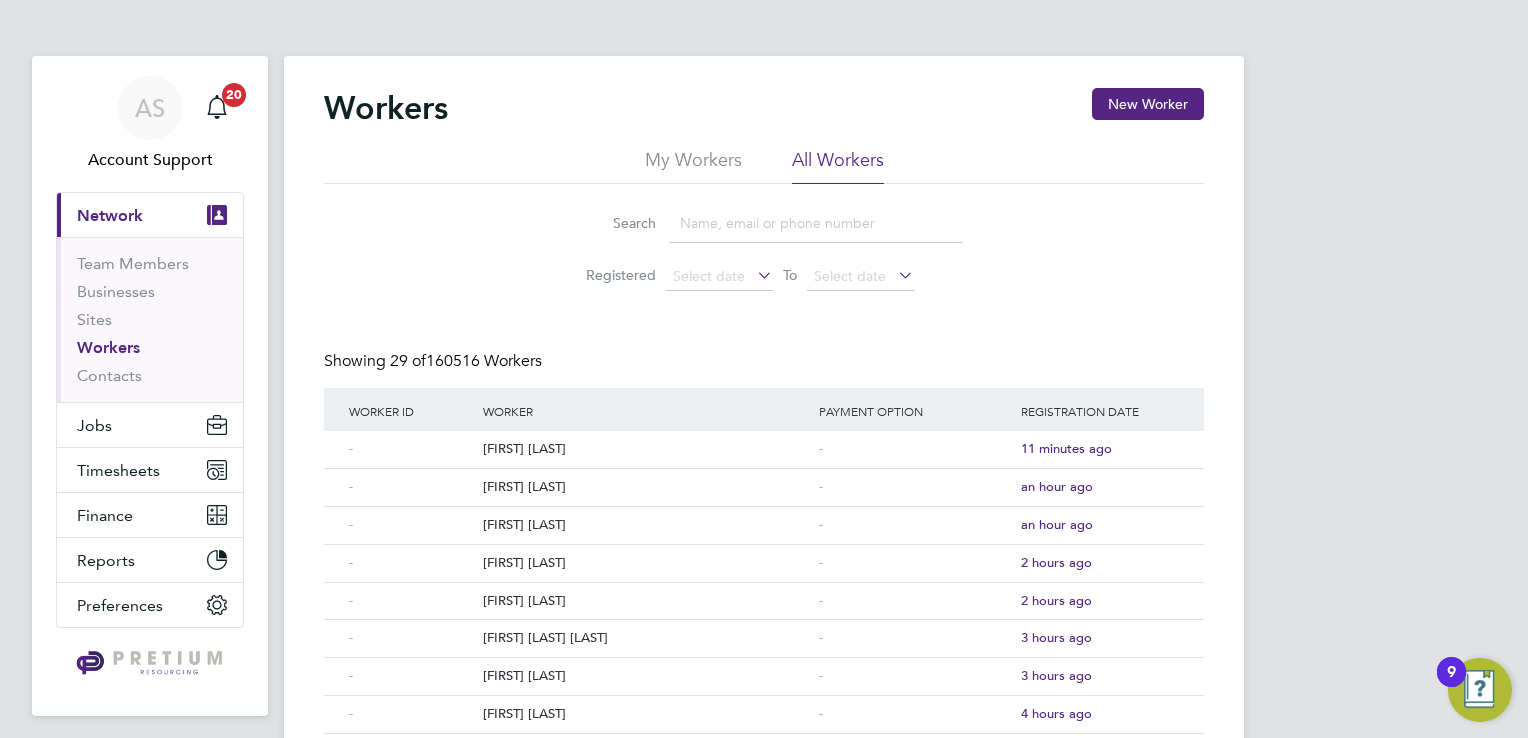 paste on "Taofeek Ojo Mustapha" 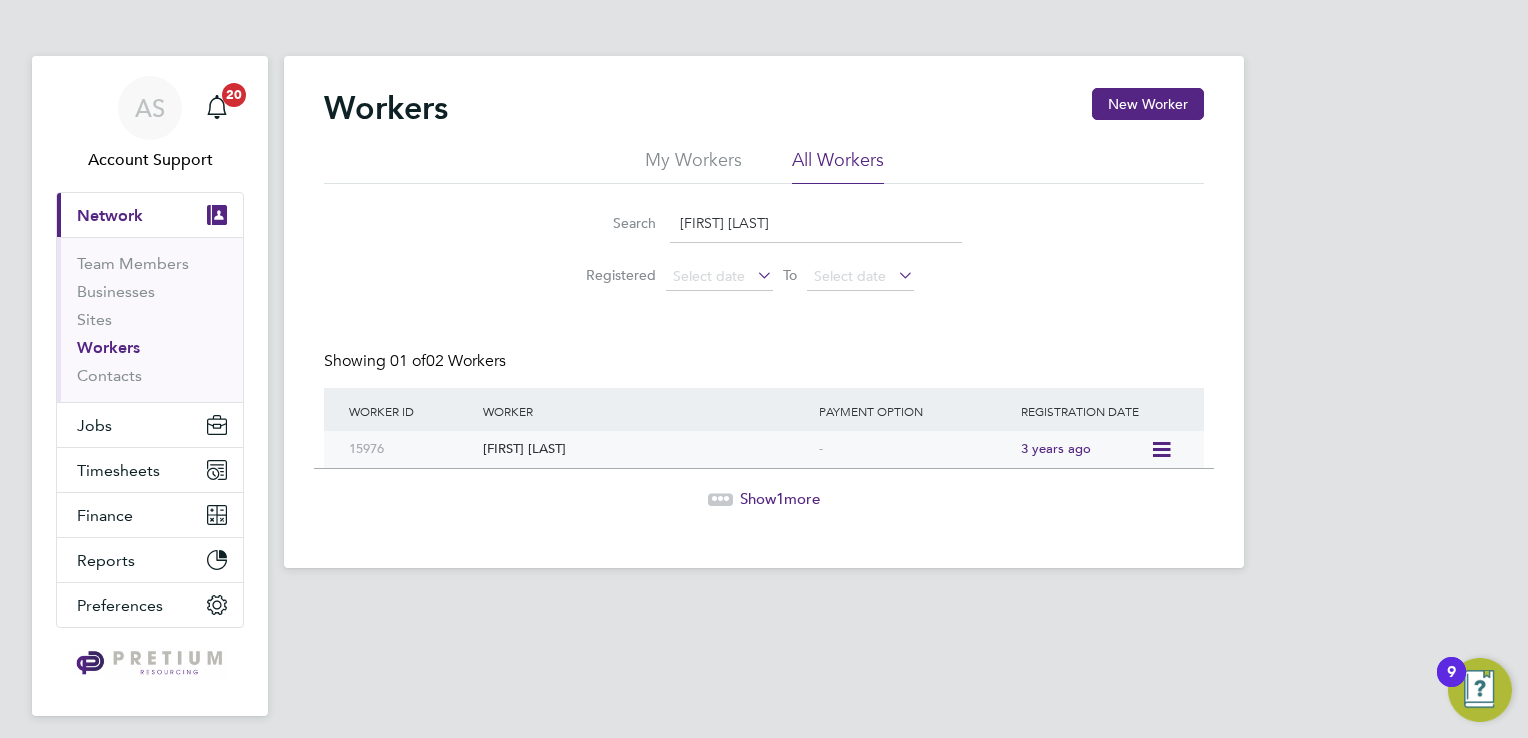 click on "Taofeek Ojo Mustapha" 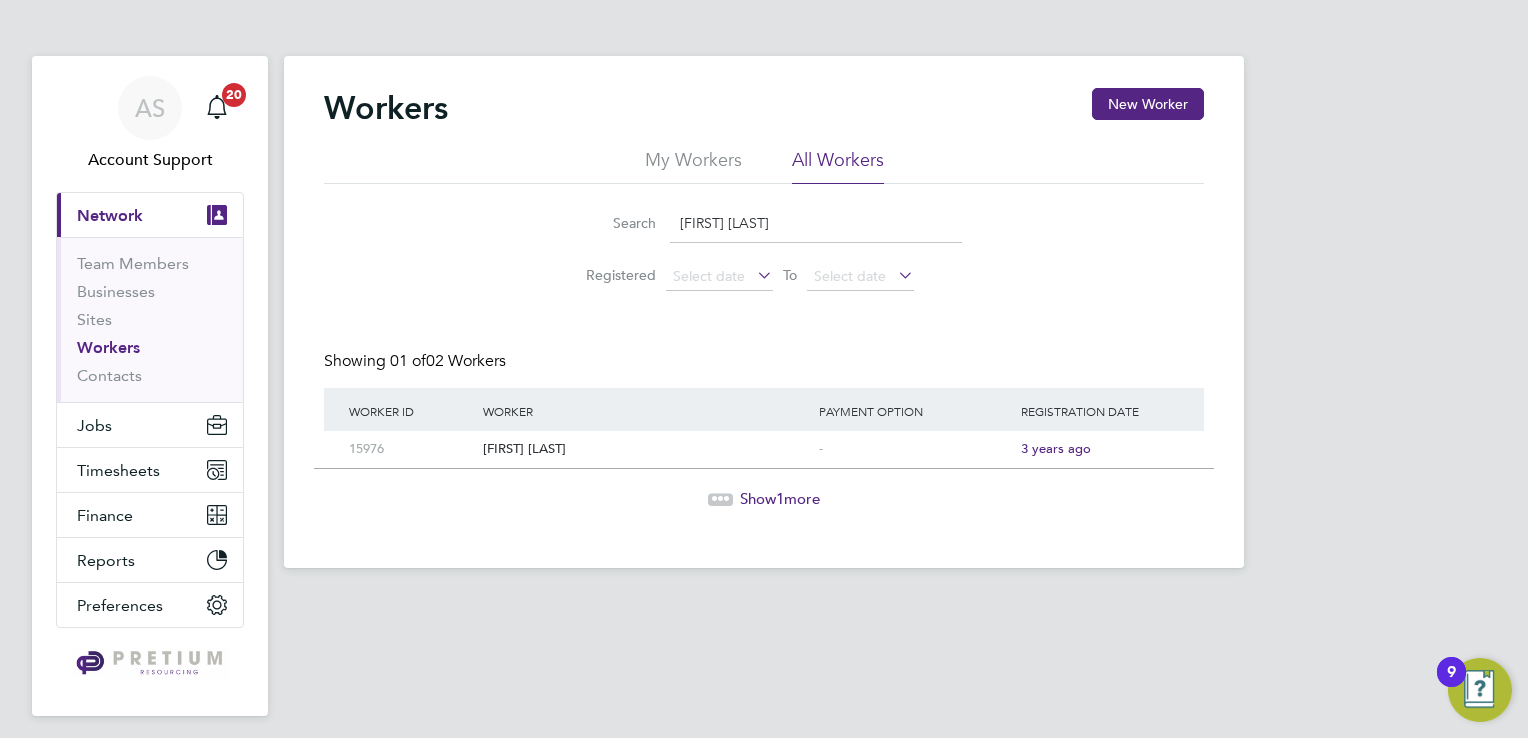 click on "Taofeek Ojo Mustapha" 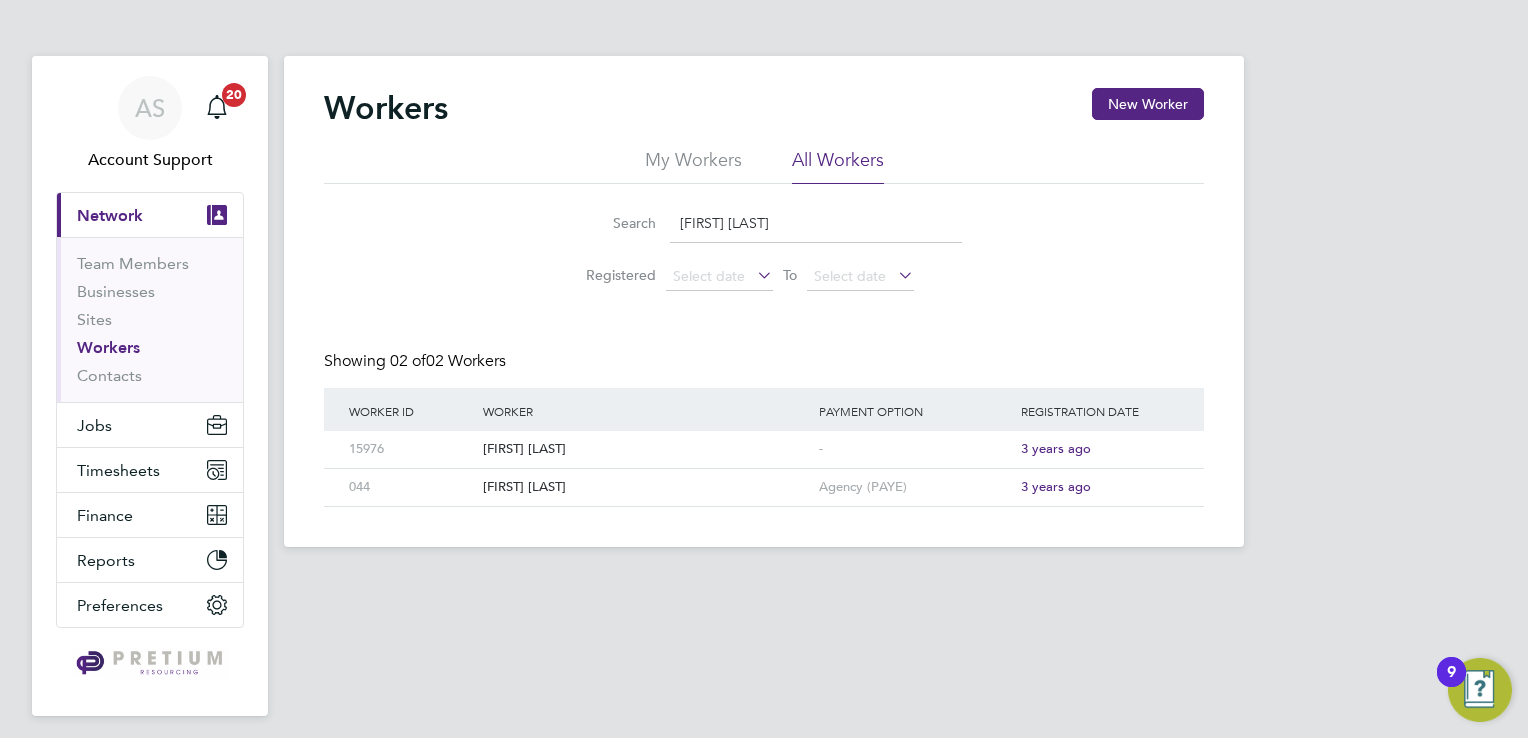 click on "Taofeek Ojo Mustapha" 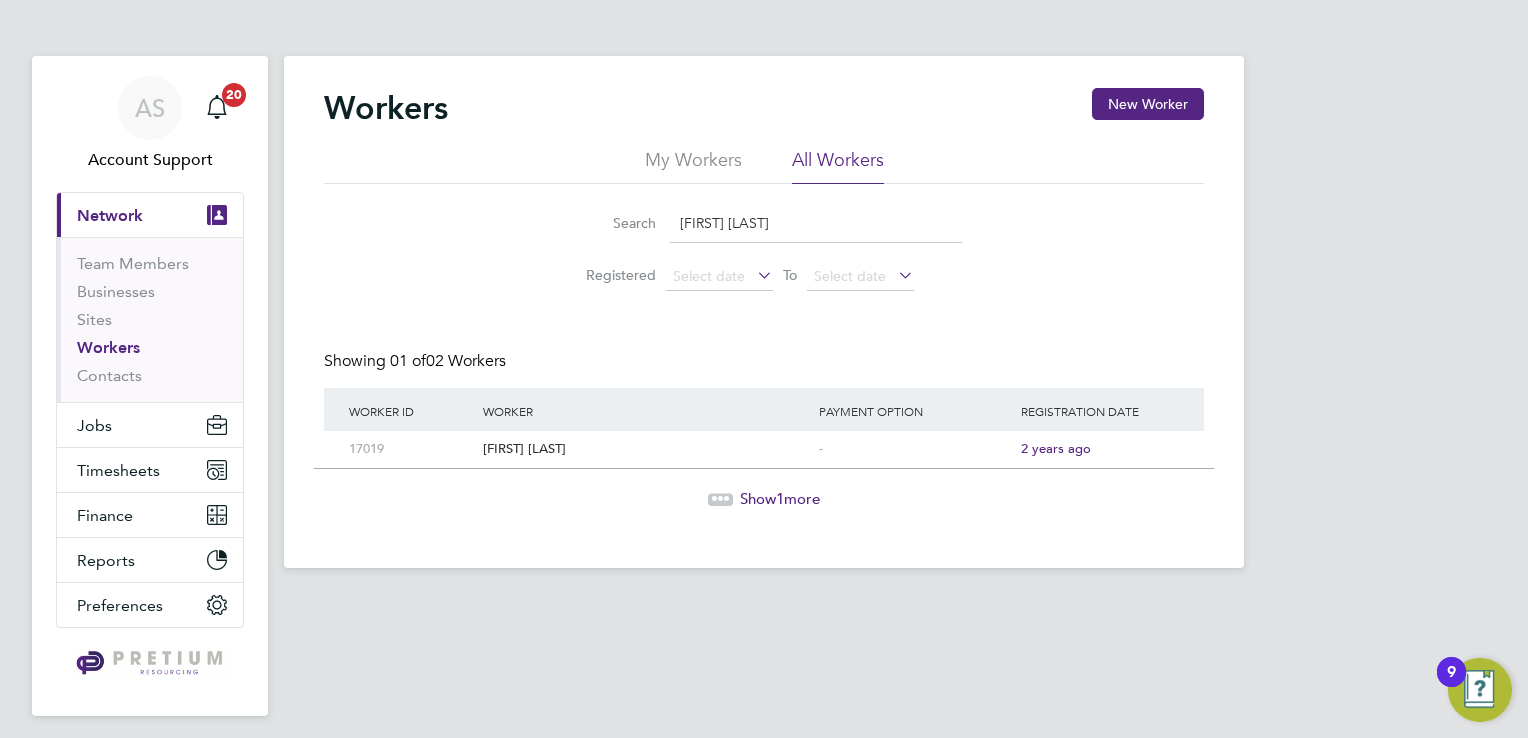 click on "Show  1  more" 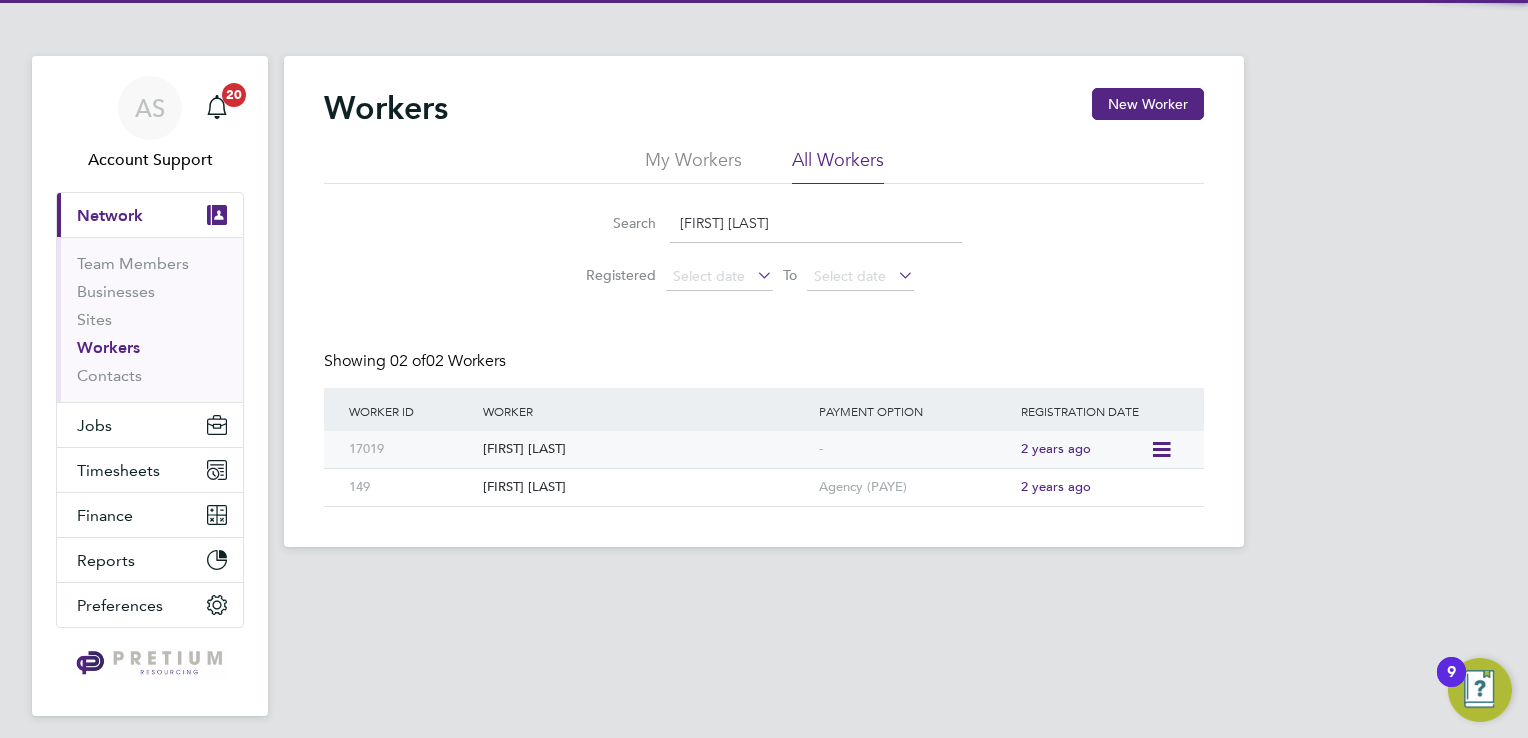click on "Godwin Okpoko" 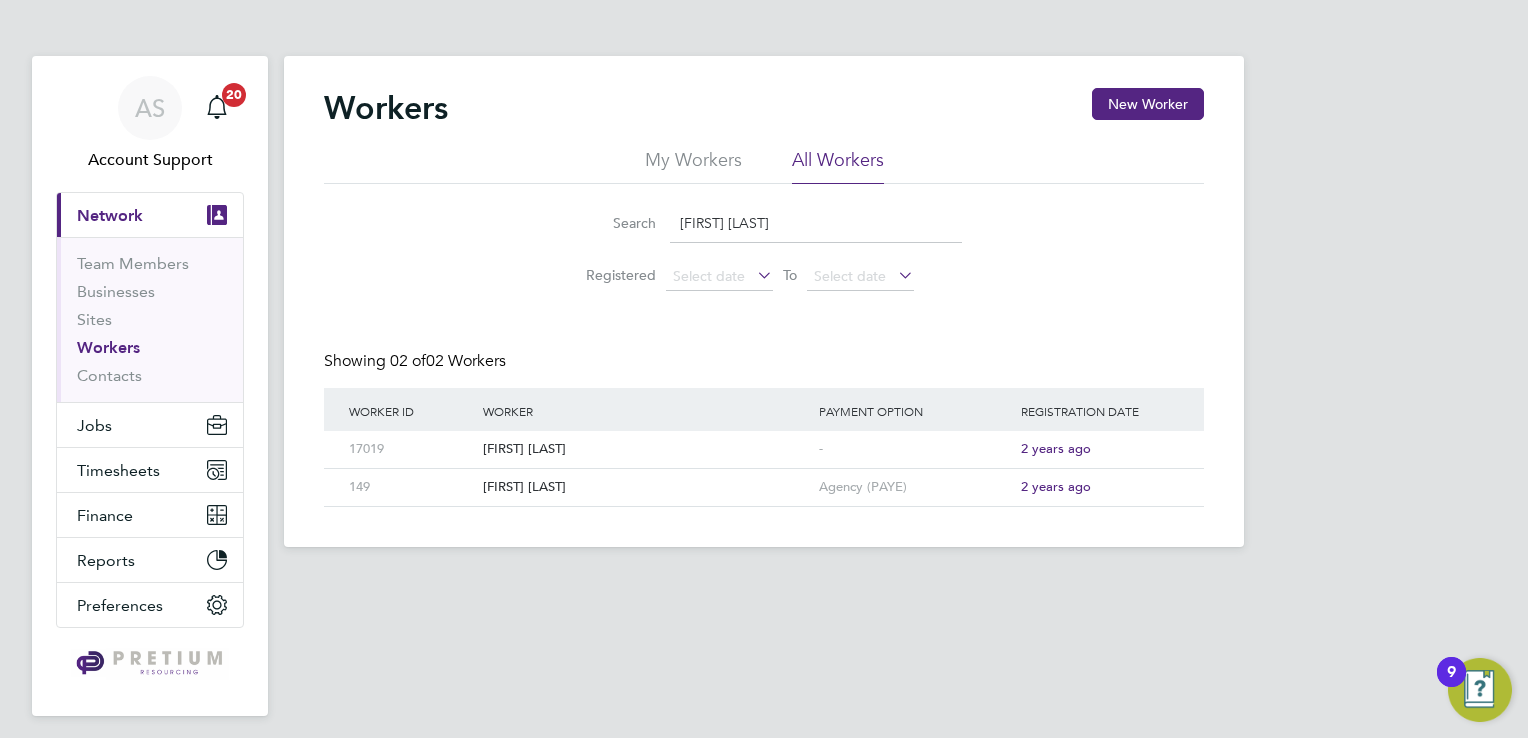 click on "Godwin Okpoko" 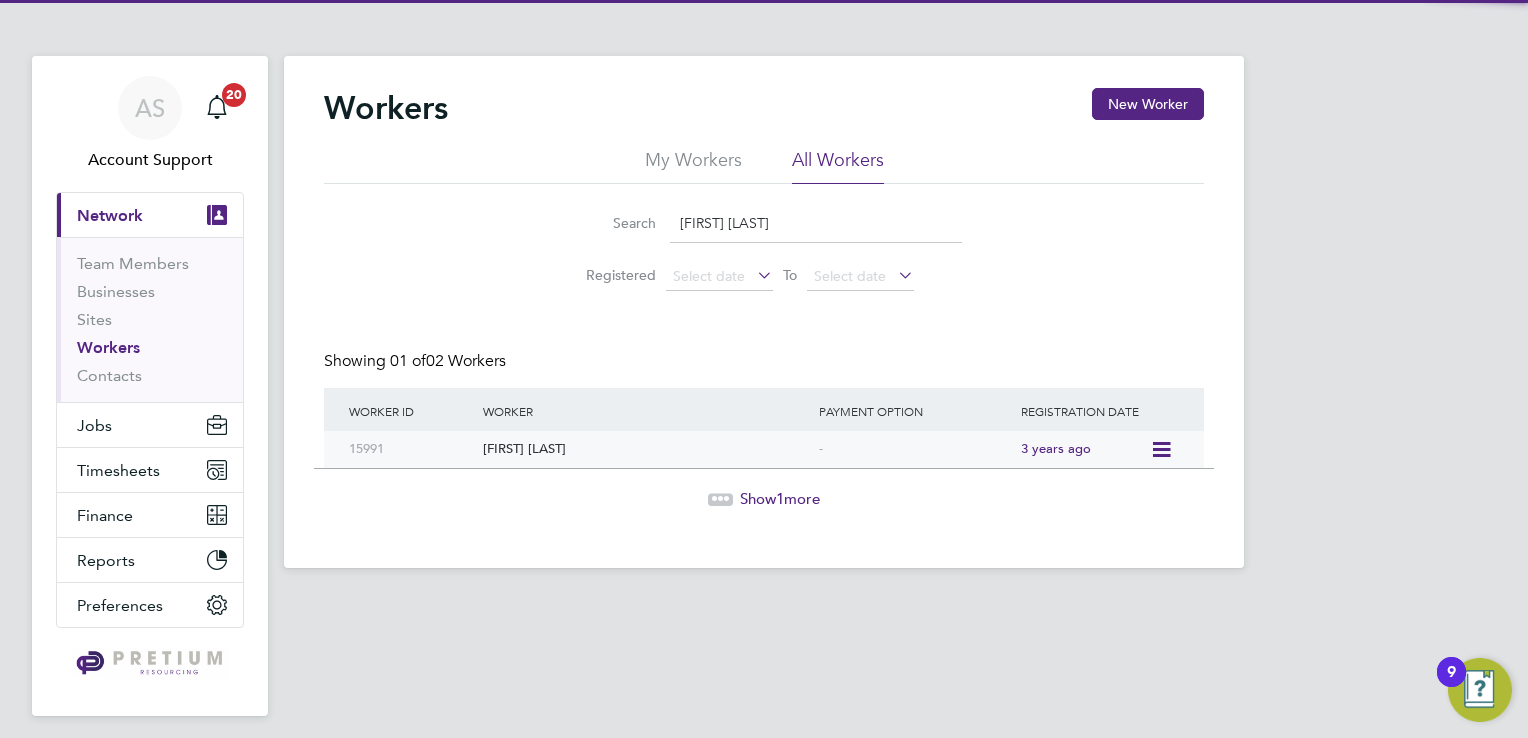 click on "Rotimi Badiya" 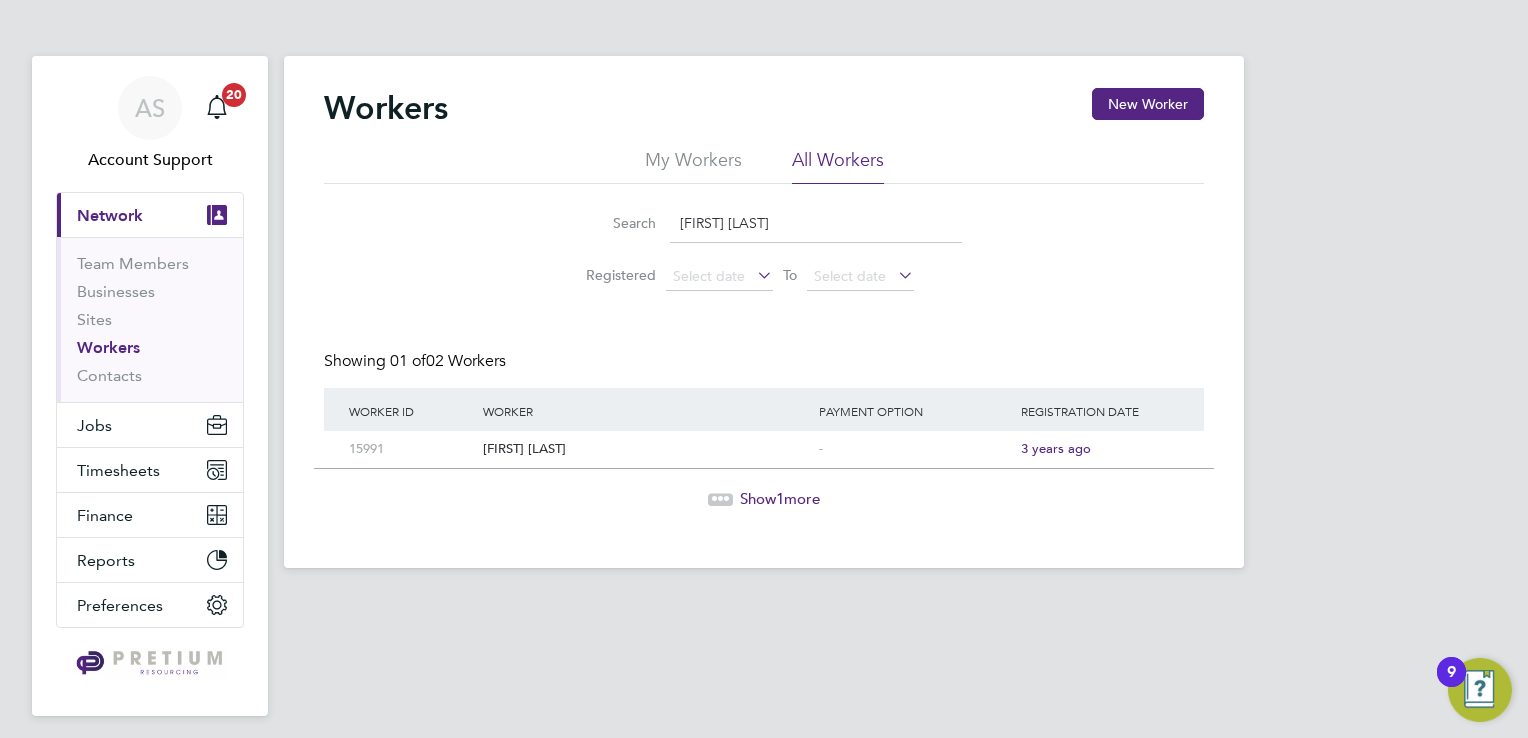 click on "Rotimi Badiya" 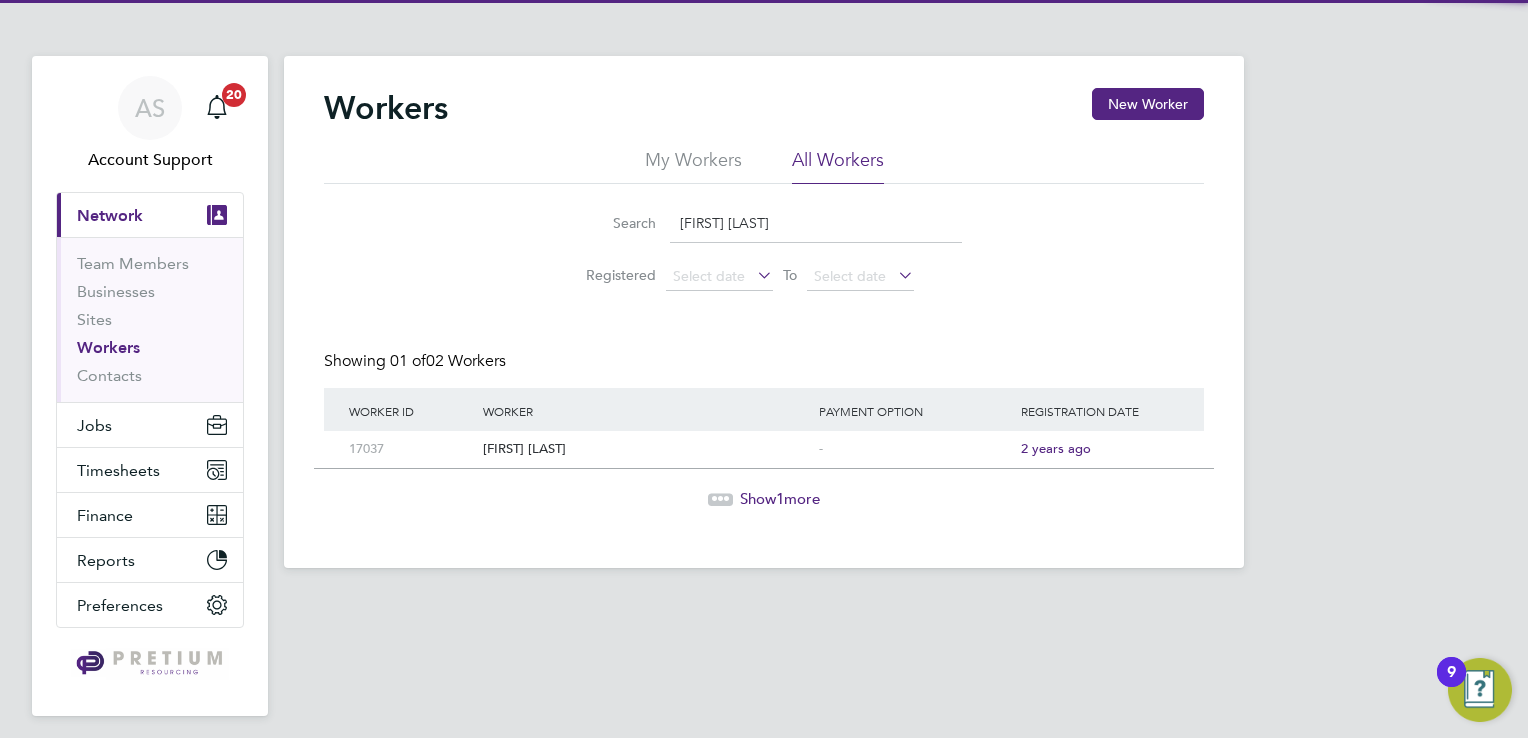 click 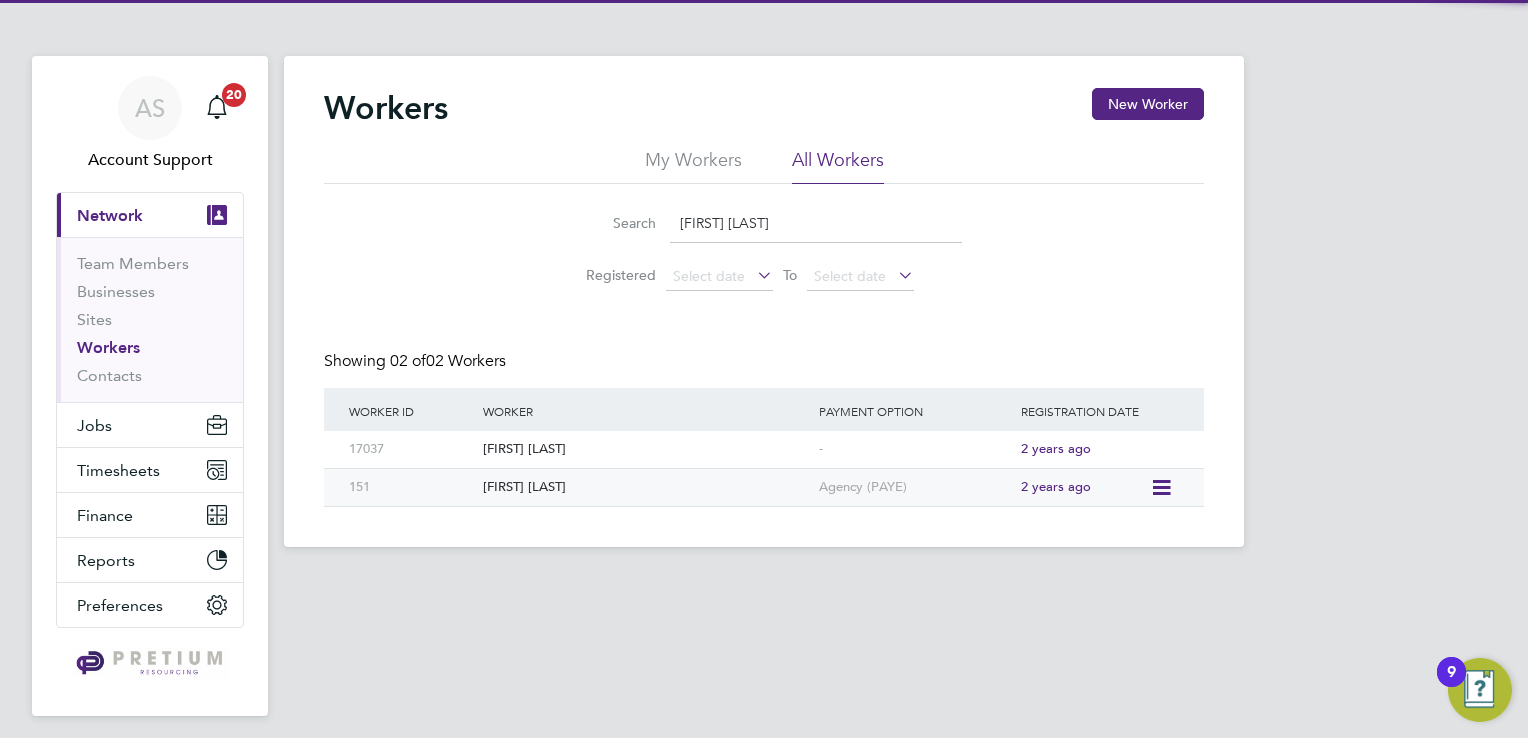 click on "Sylvia Salako" 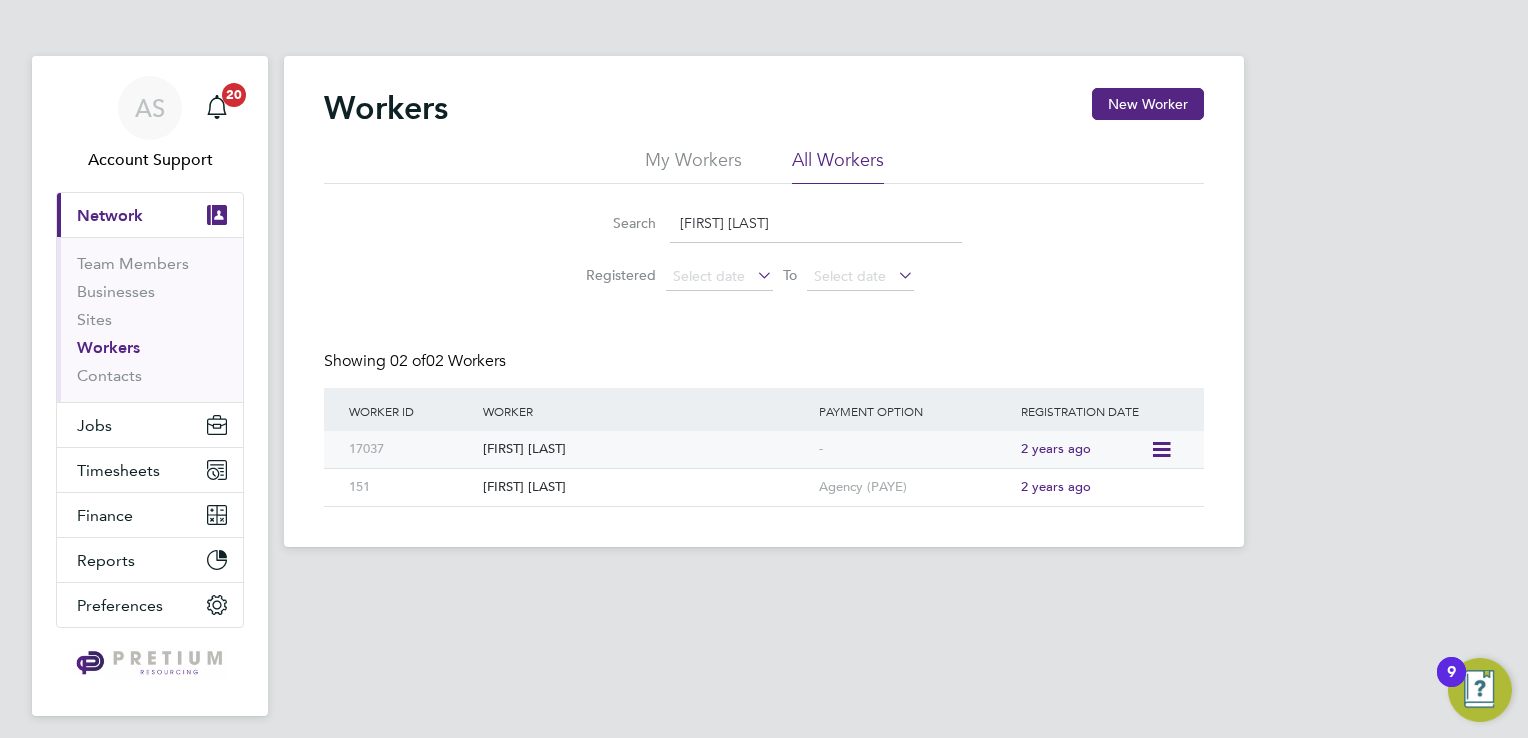 click on "Sylvia Salako" 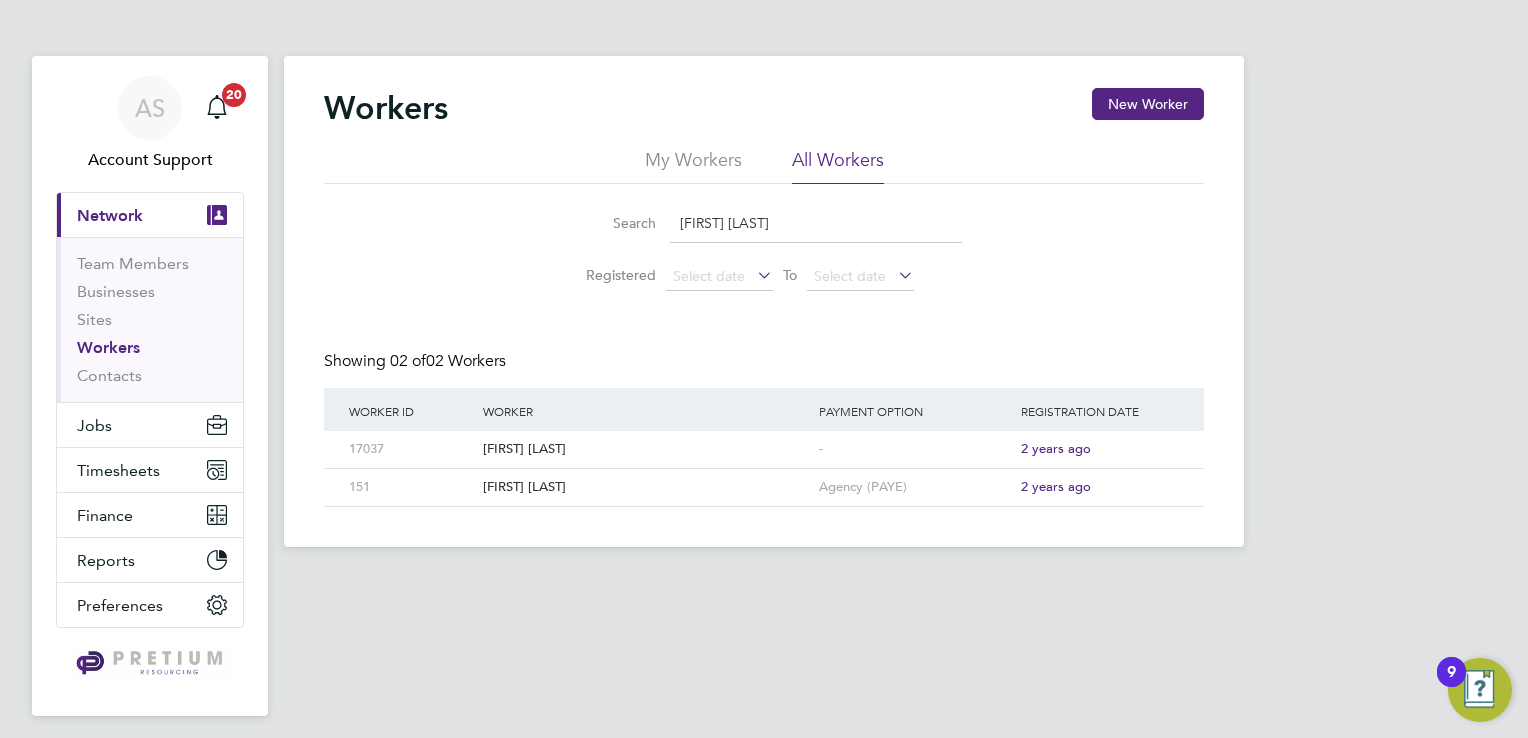 click on "Sylvia Salako" 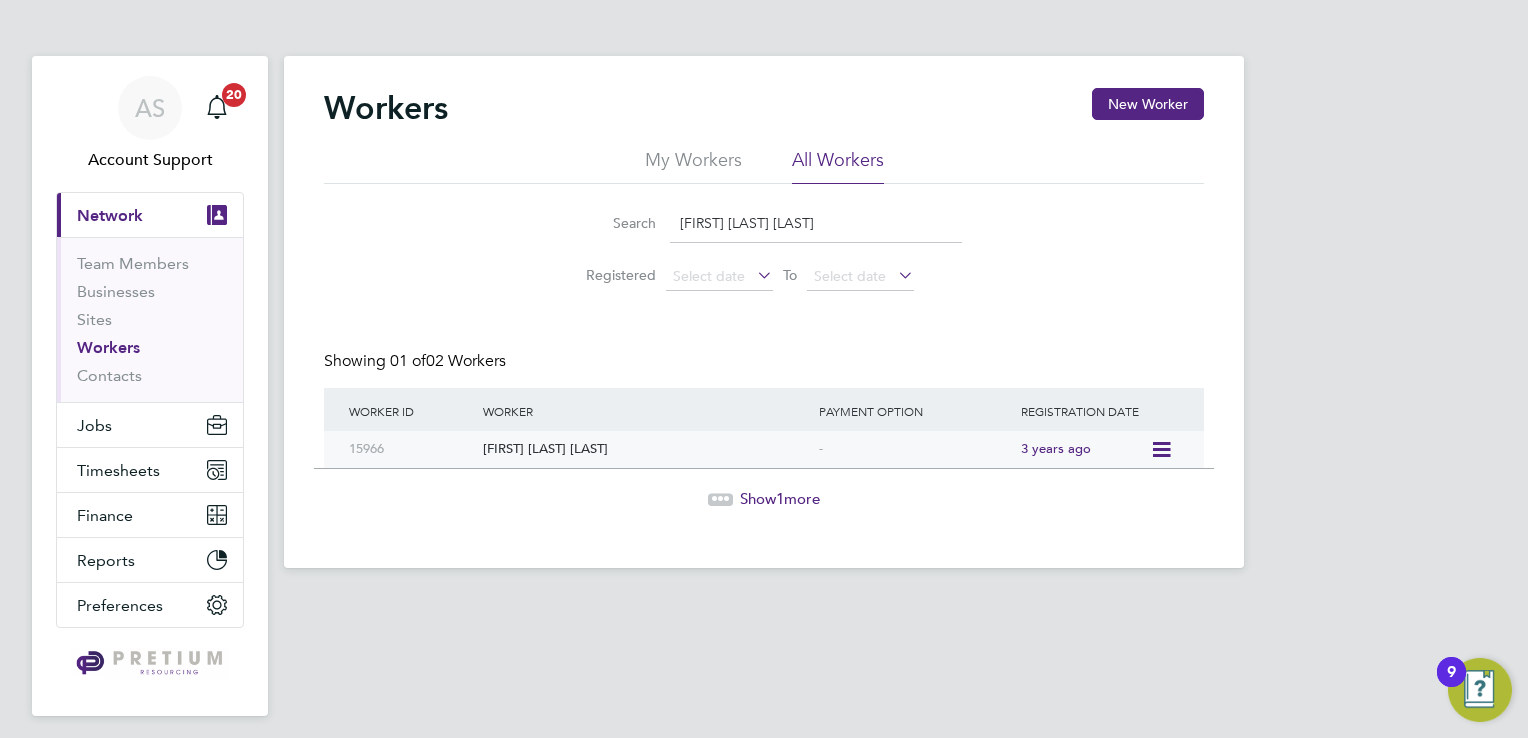 click on "Rashidat Abimbola Fashina" 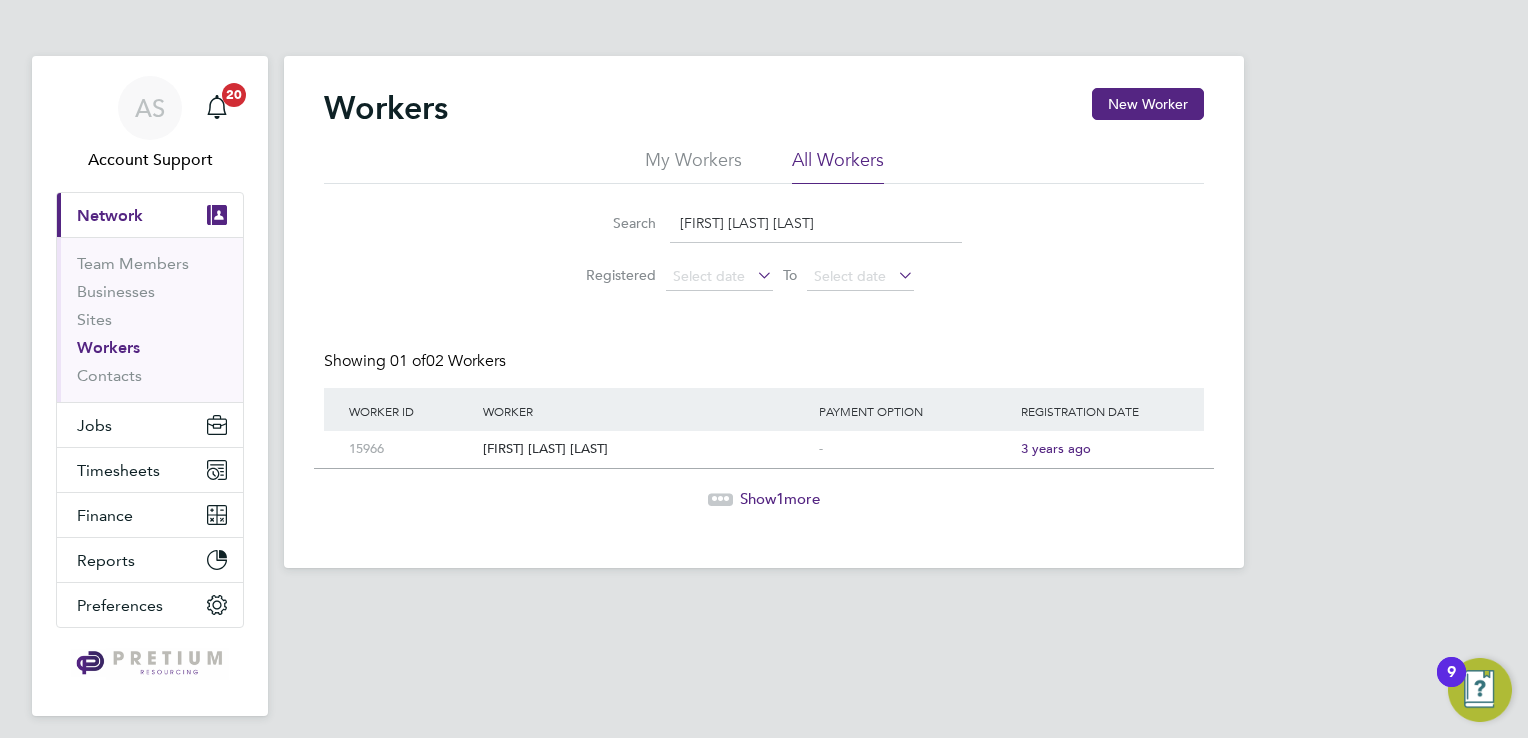 click on "Rashidat Abimbola Fashina" 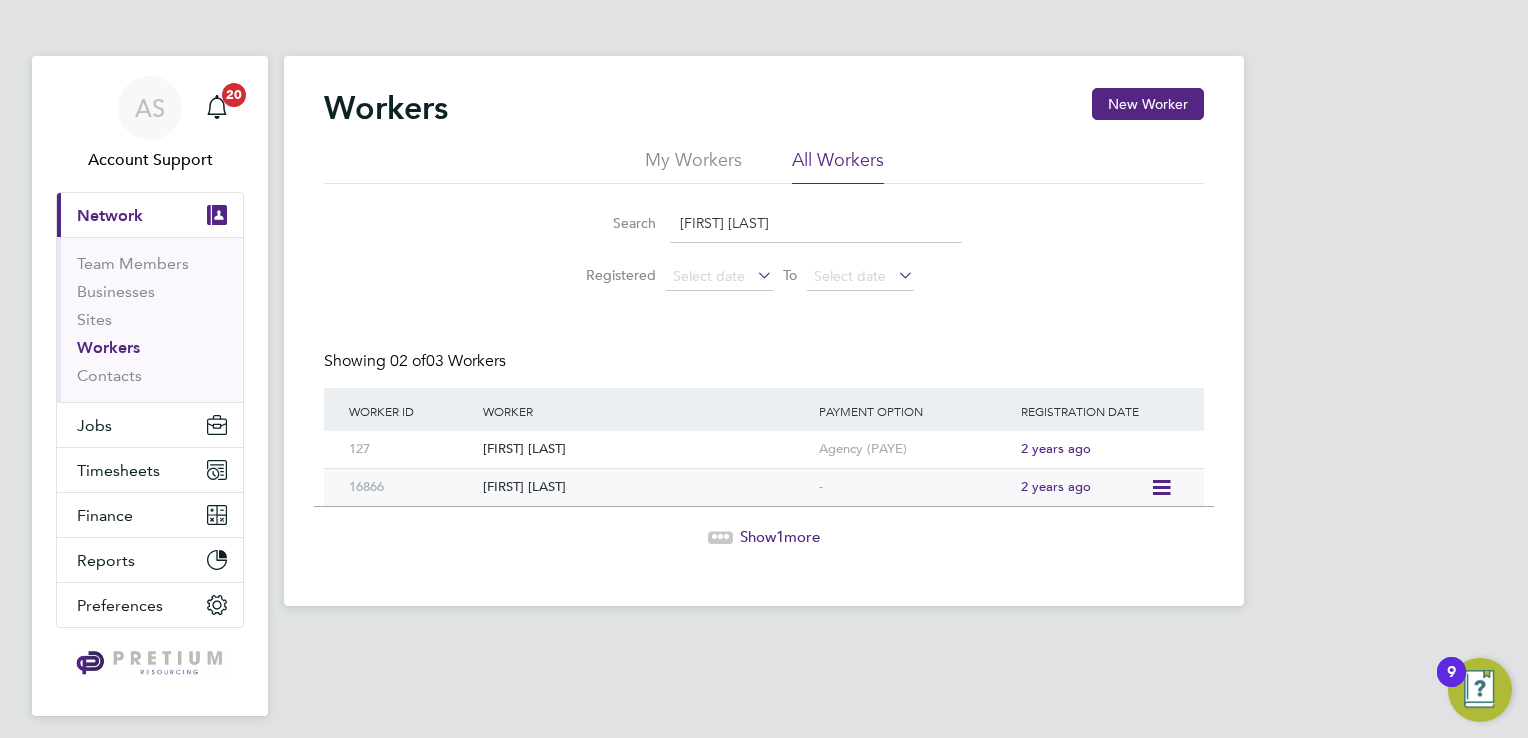 click on "Akeem Soremekun" 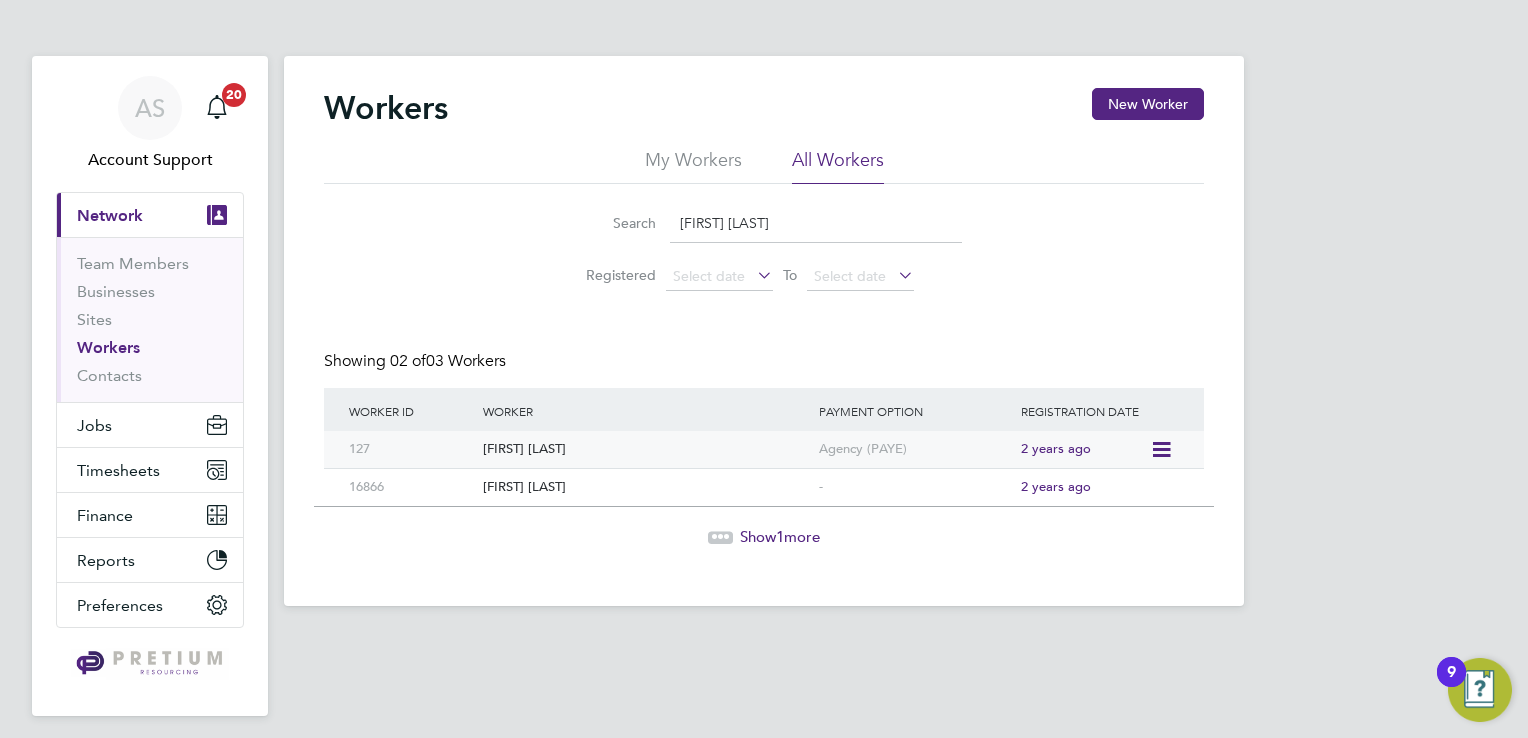 click on "Akeem Soremekun" 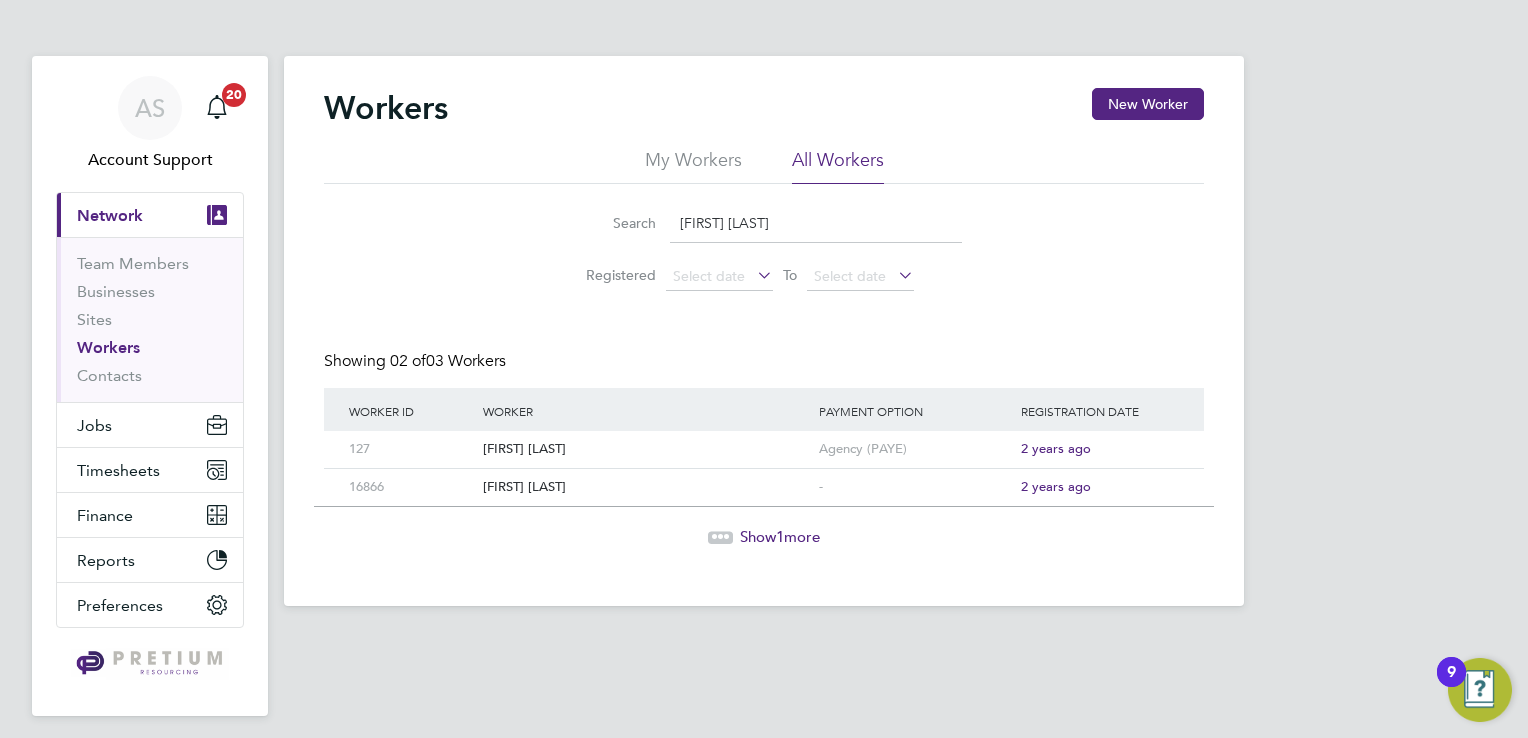 click on "Show  1  more" 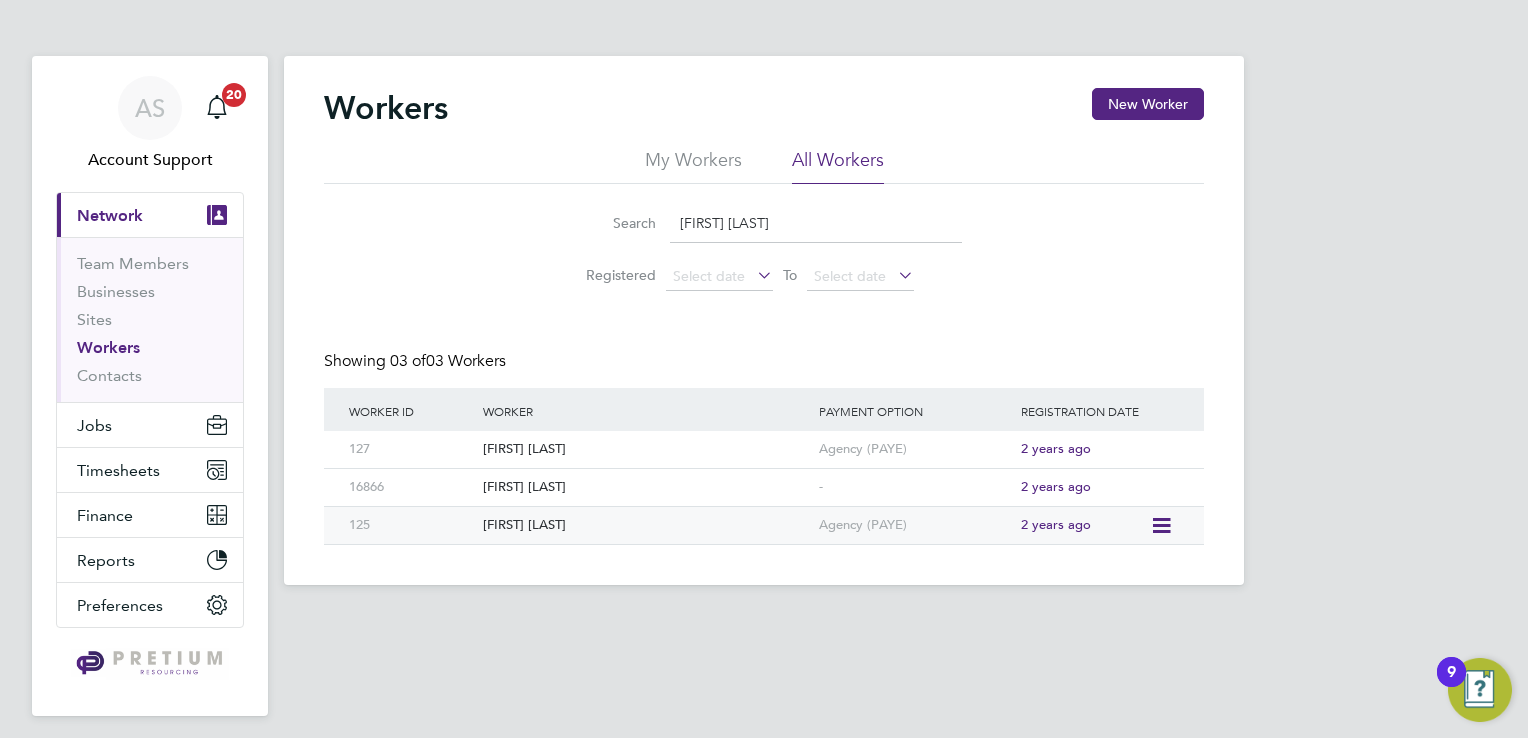 click on "Akeem Soremekun" 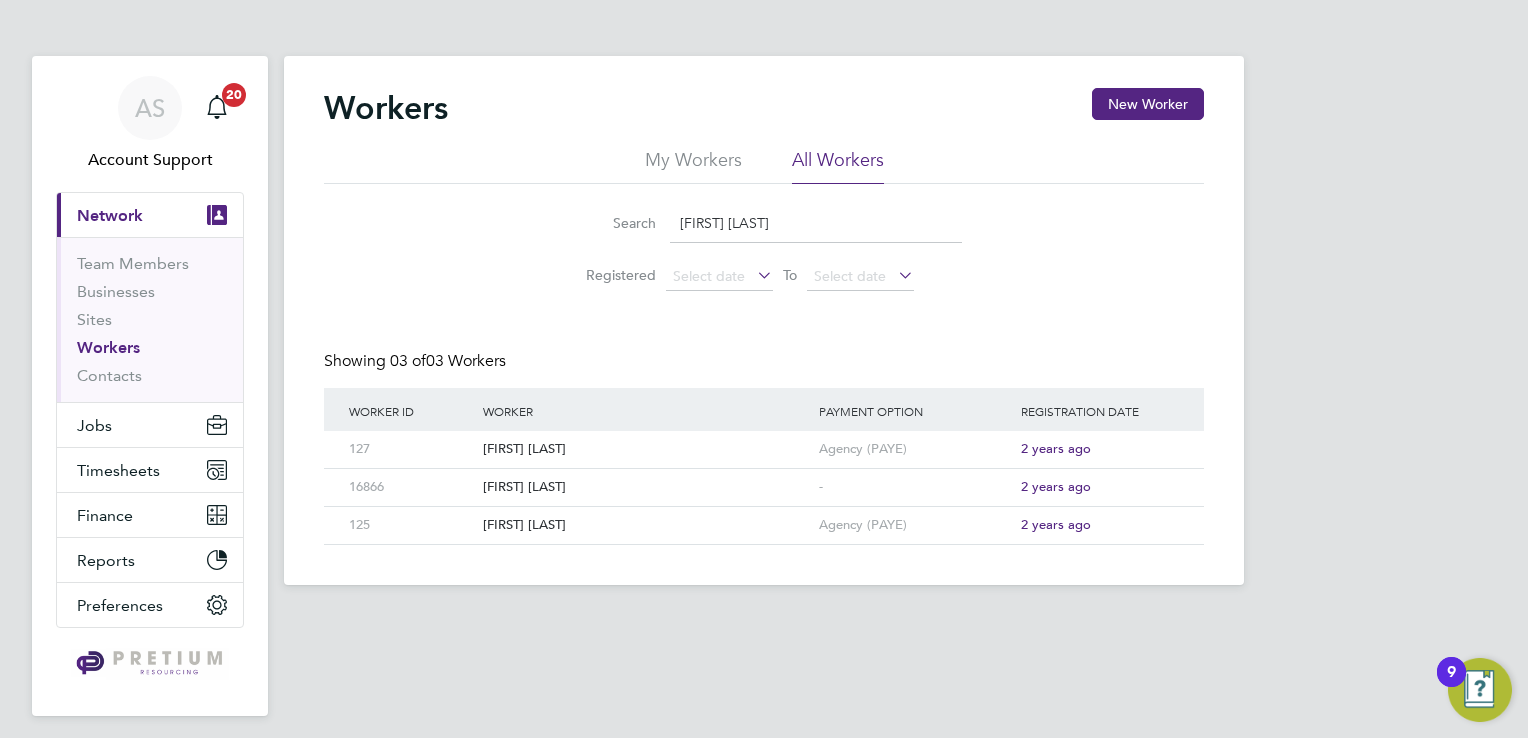 click on "Akeem Soremekun" 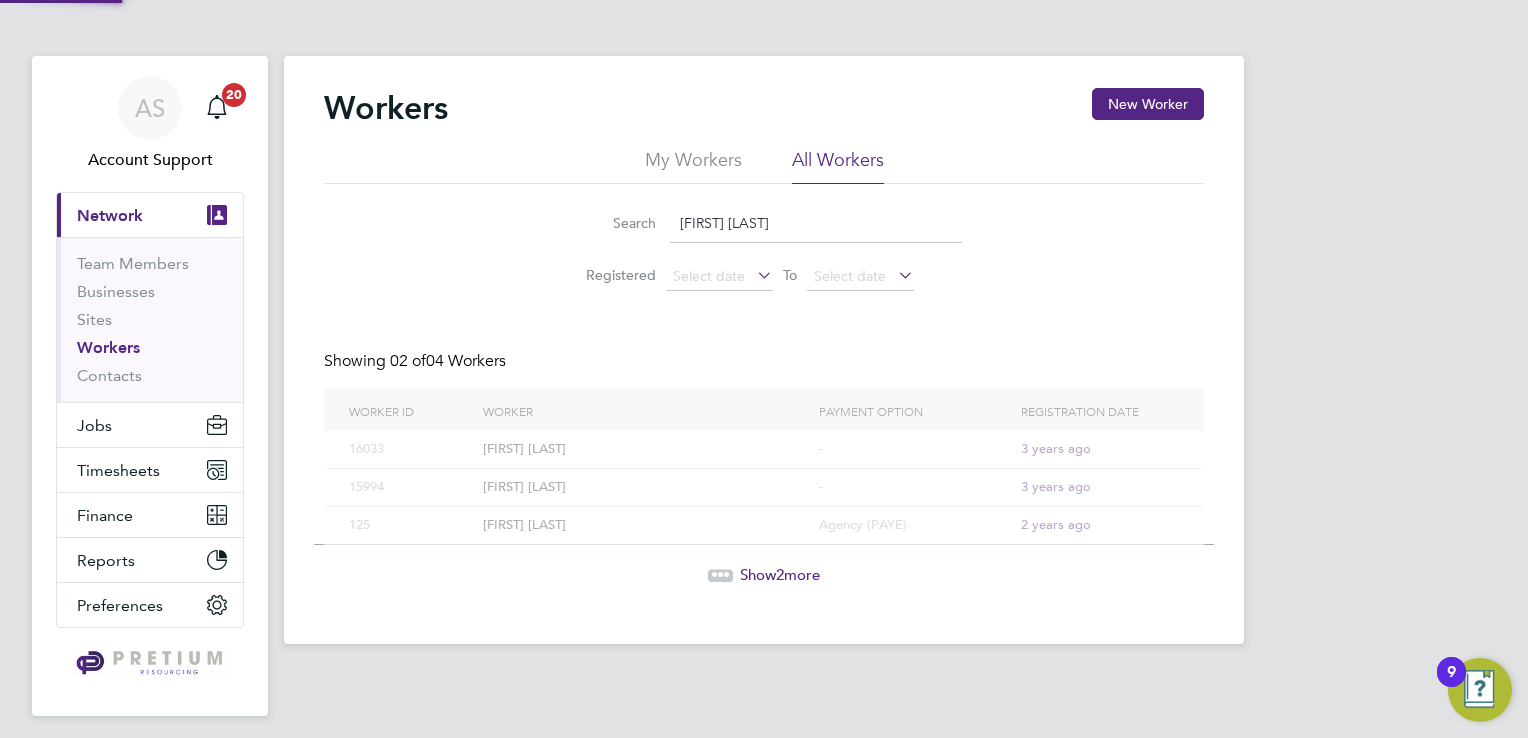 type on "[FIRST] [LAST]" 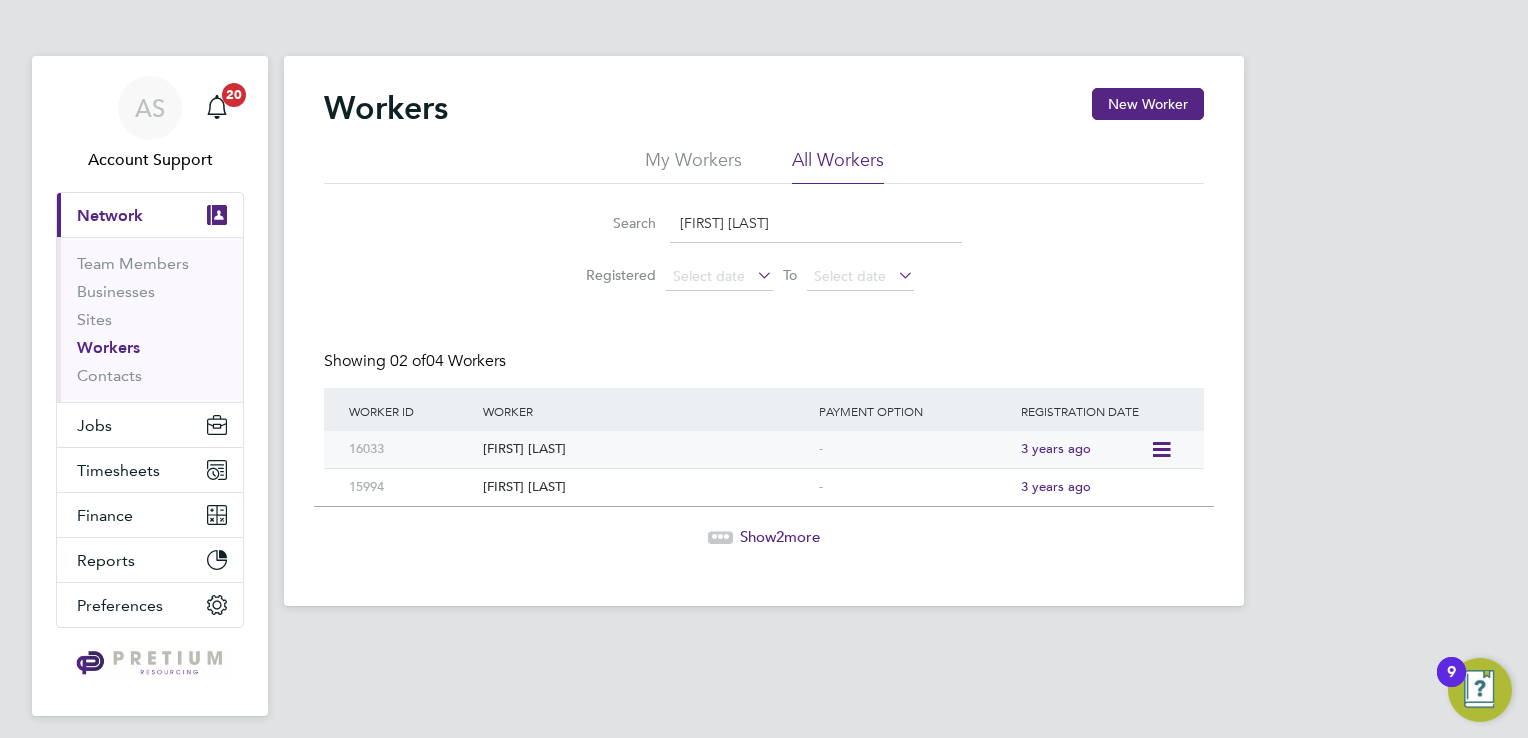 click on "[FIRST] [LAST]" 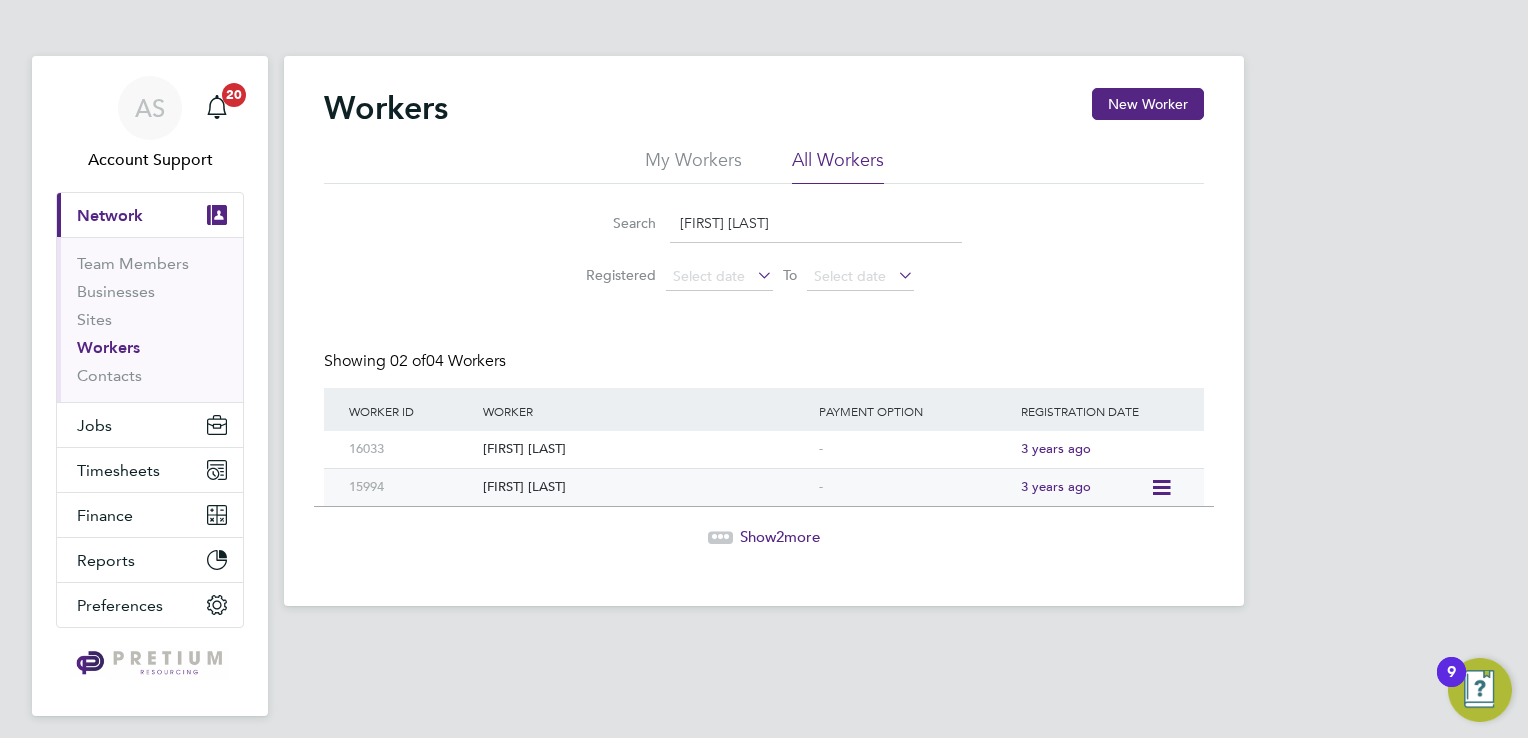 click on "[FIRST] [LAST]" 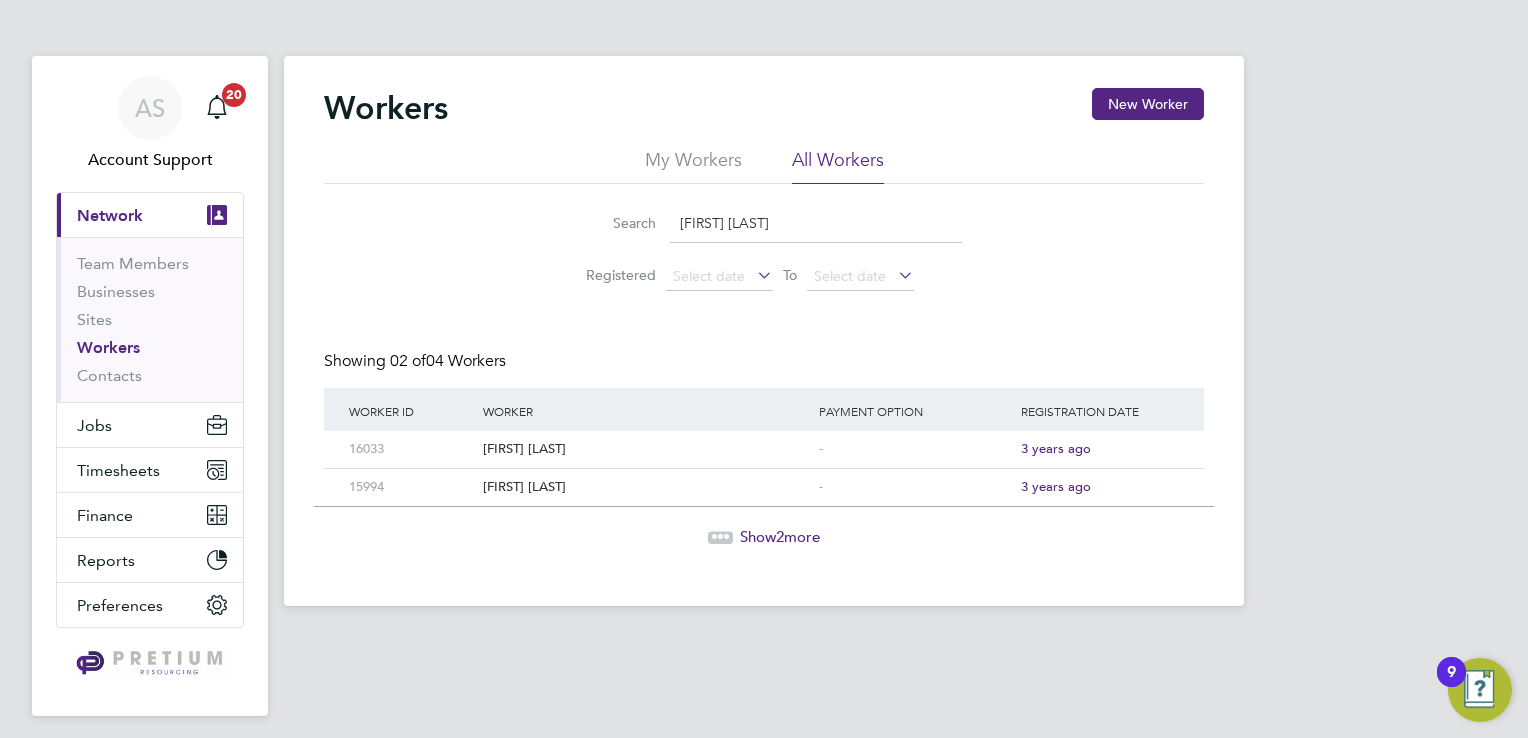 click on "Show  2  more" 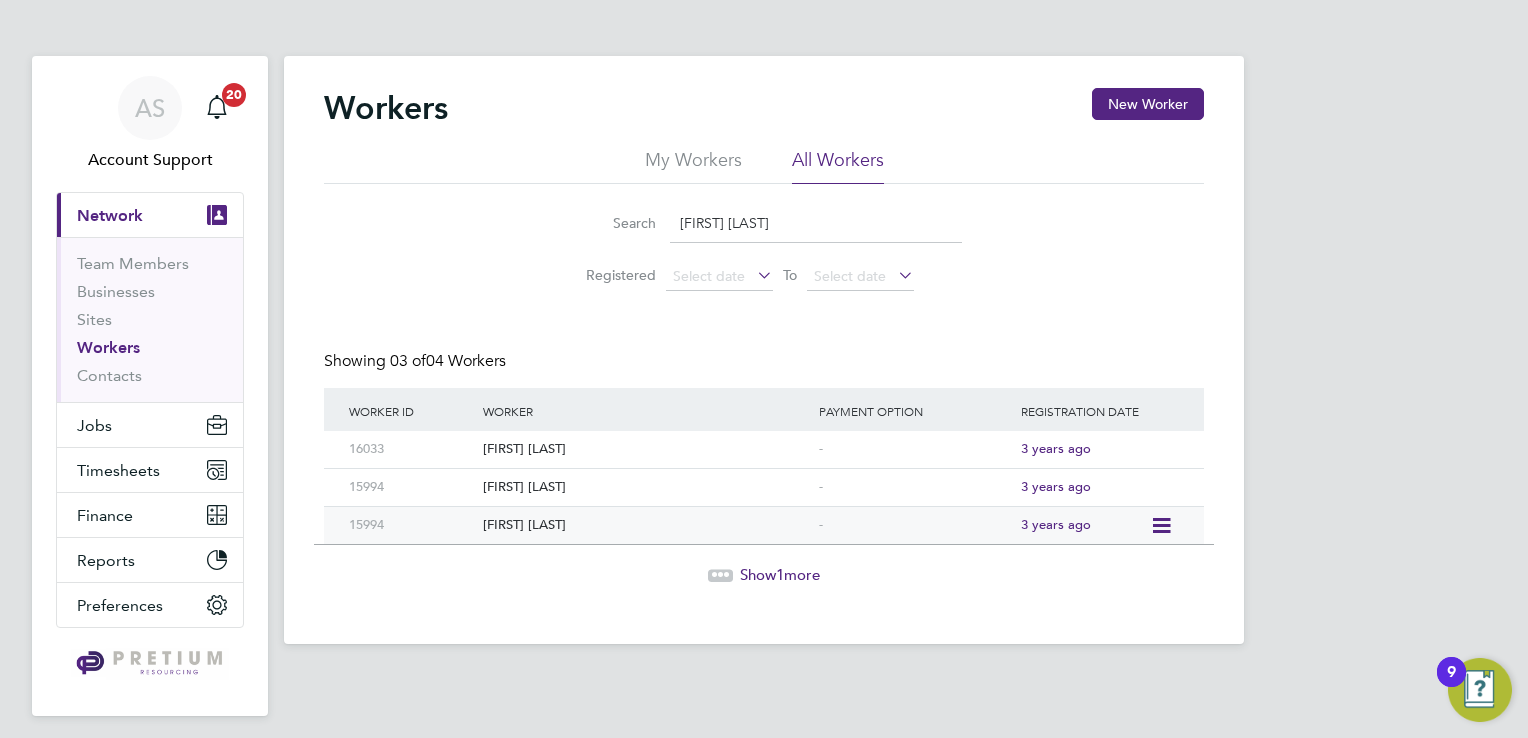 click on "[FIRST] [LAST]" 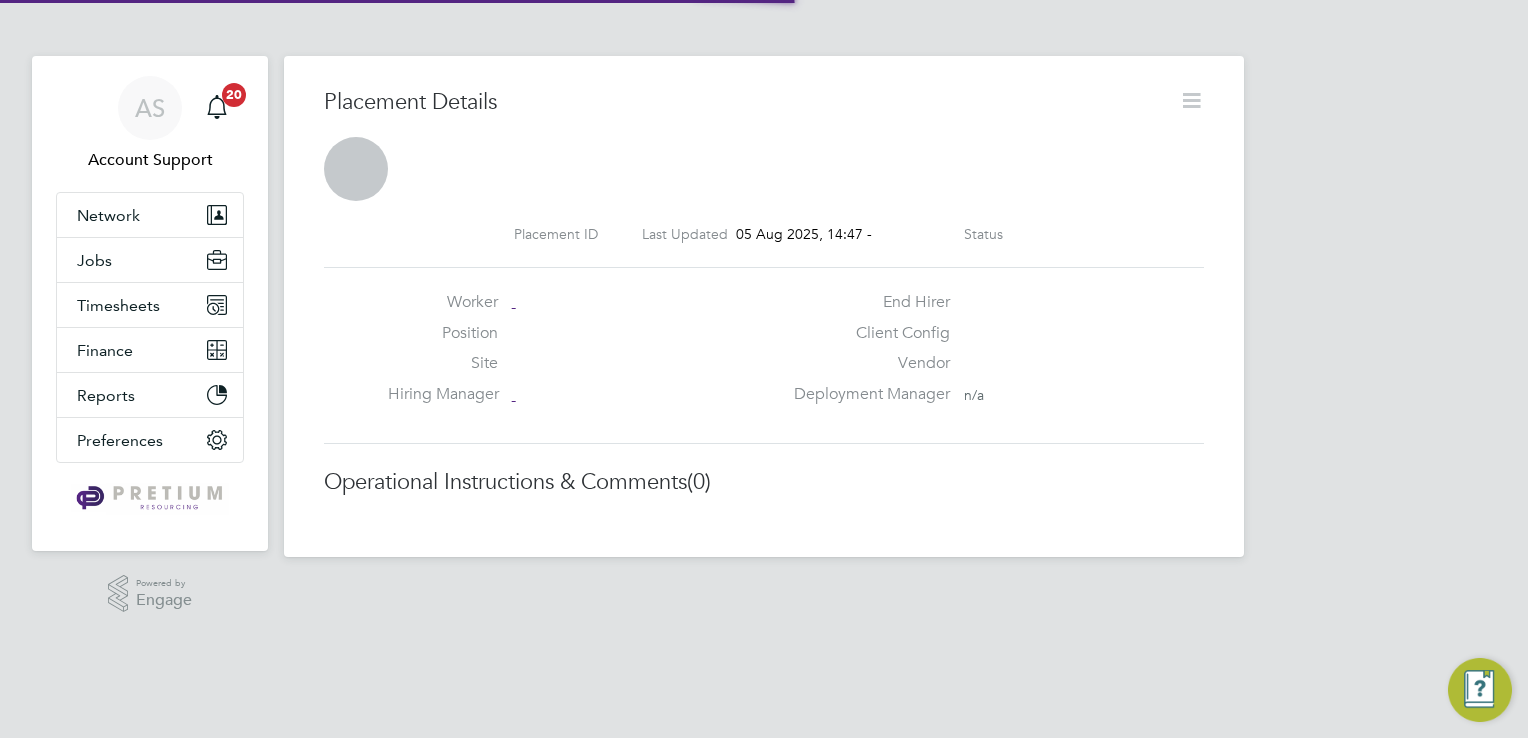 scroll, scrollTop: 0, scrollLeft: 0, axis: both 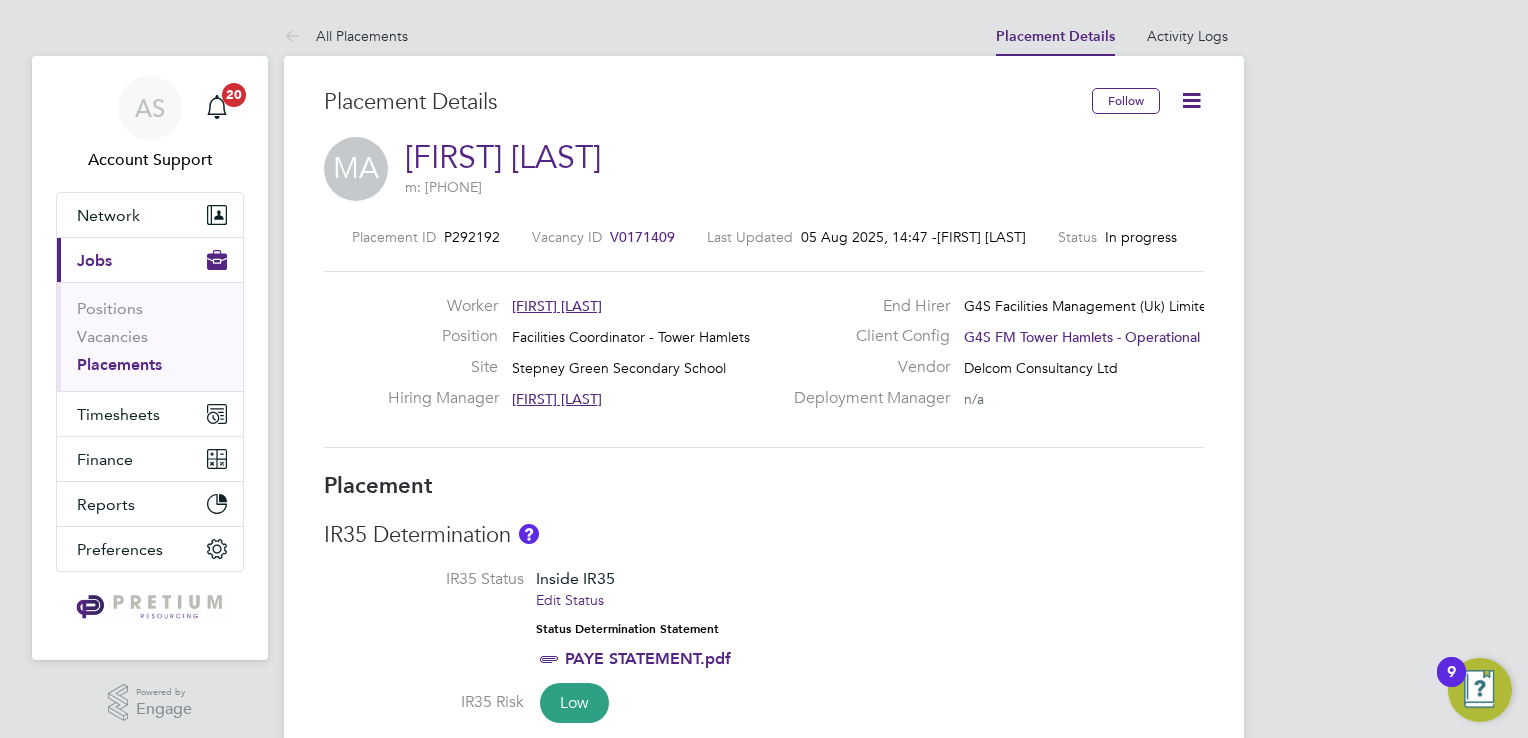 click on "[FIRST] [LAST]" 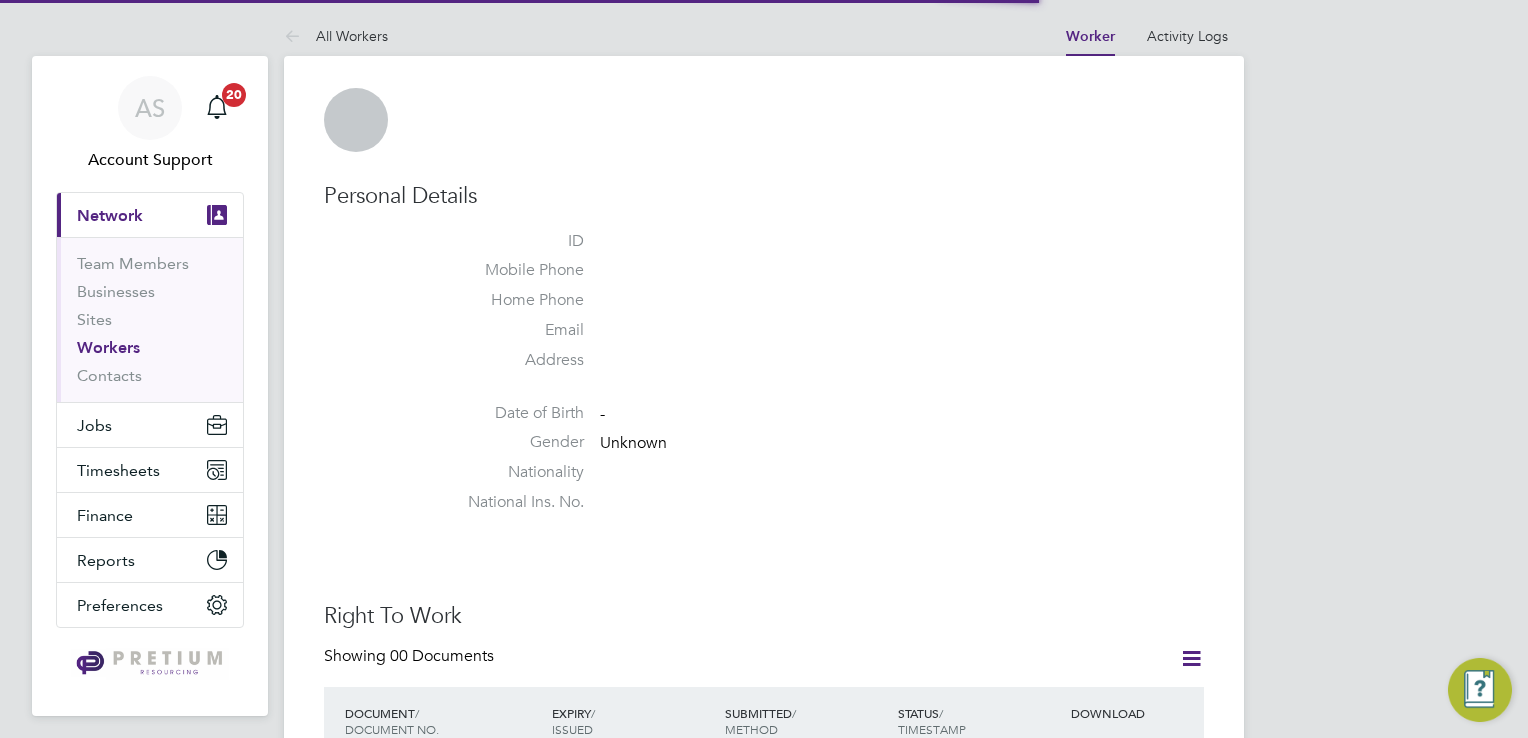 scroll, scrollTop: 0, scrollLeft: 0, axis: both 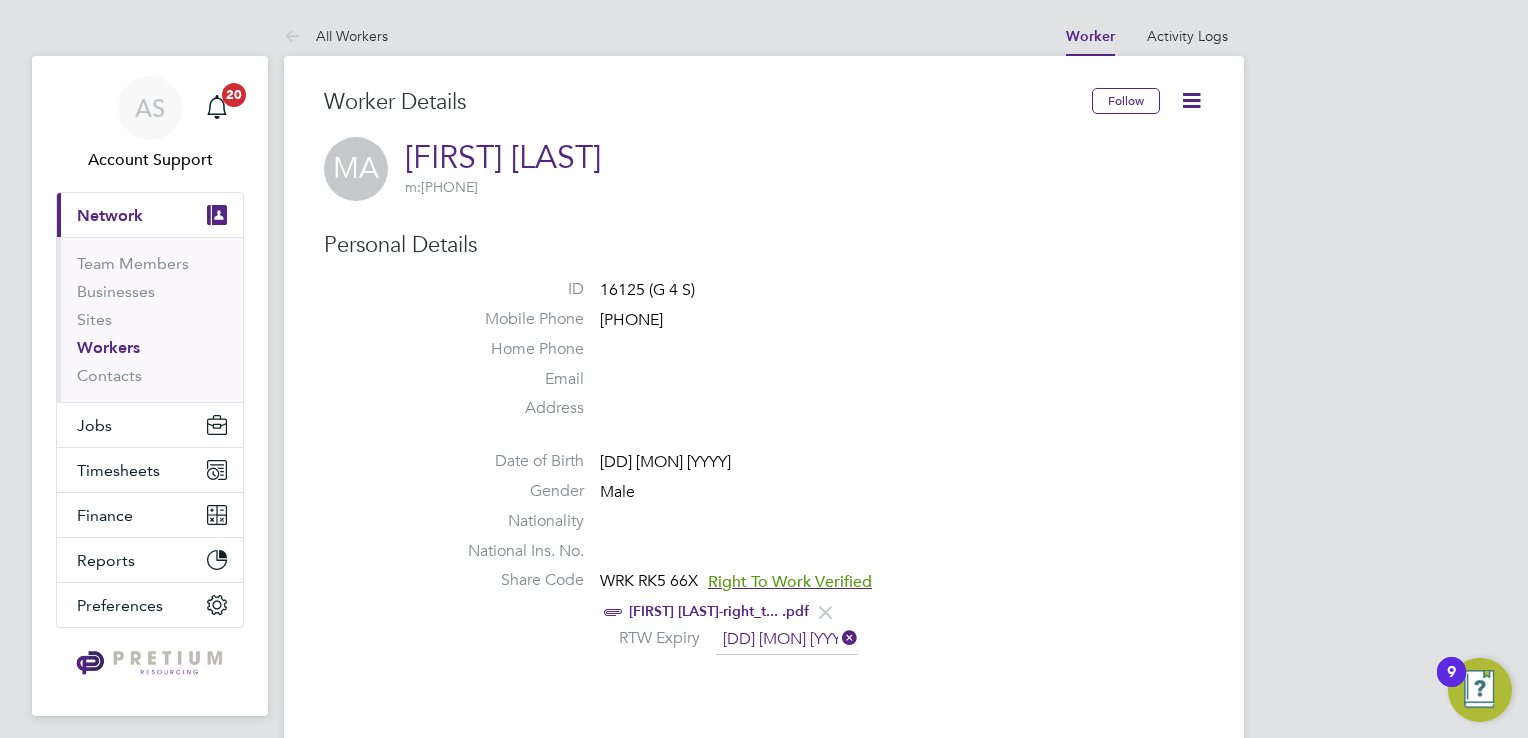 click on "Home Phone" 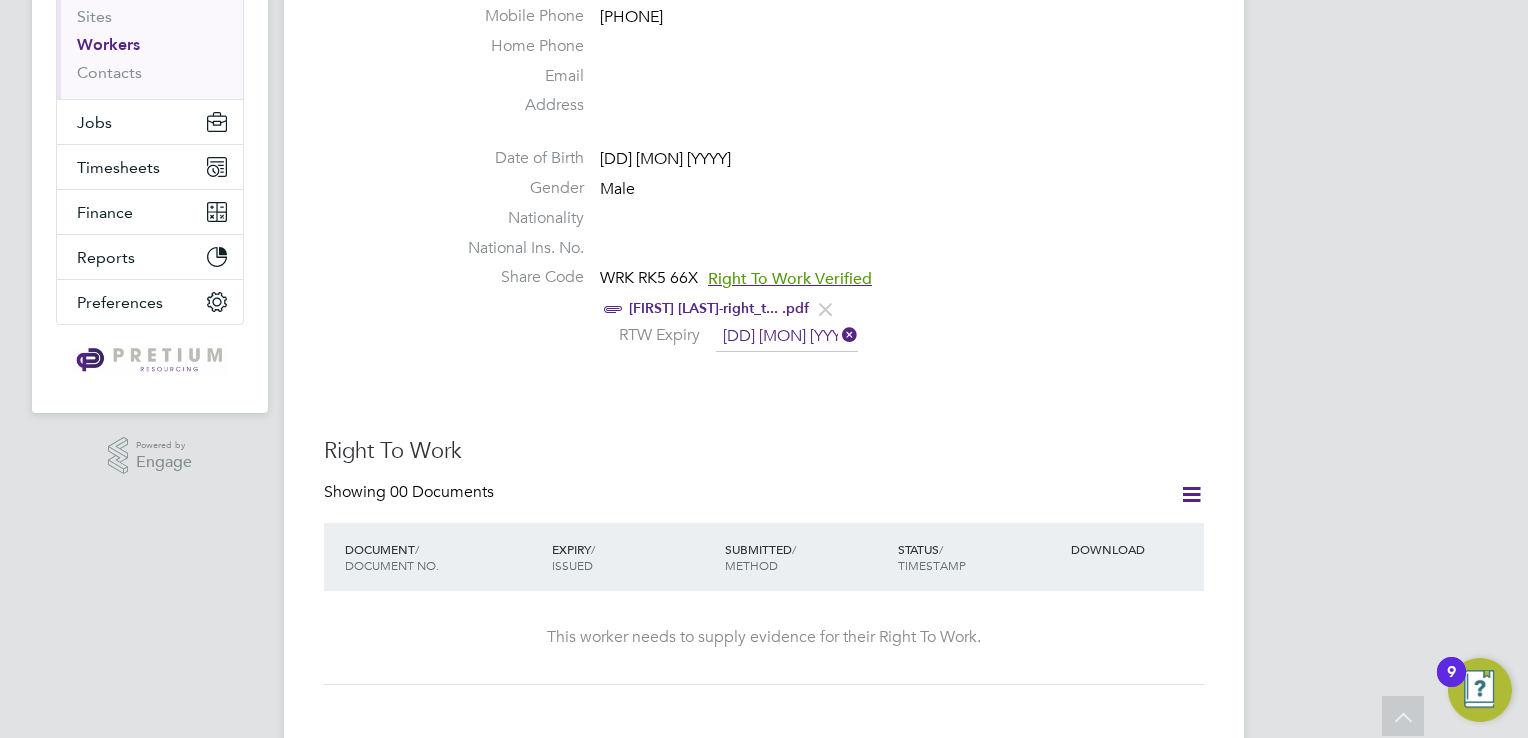 scroll, scrollTop: 280, scrollLeft: 0, axis: vertical 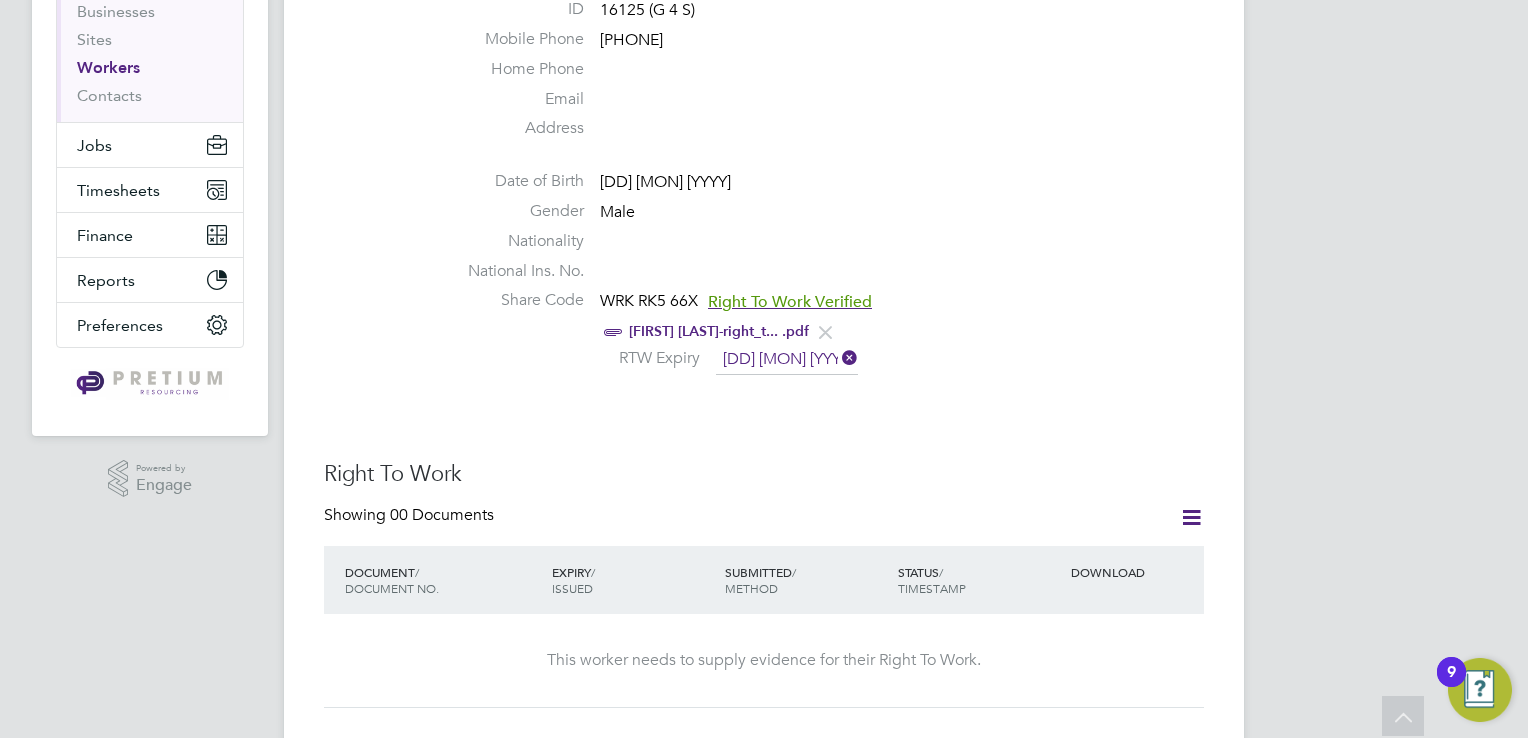 click on "ABEL MICHAEL-right_t... .pdf" 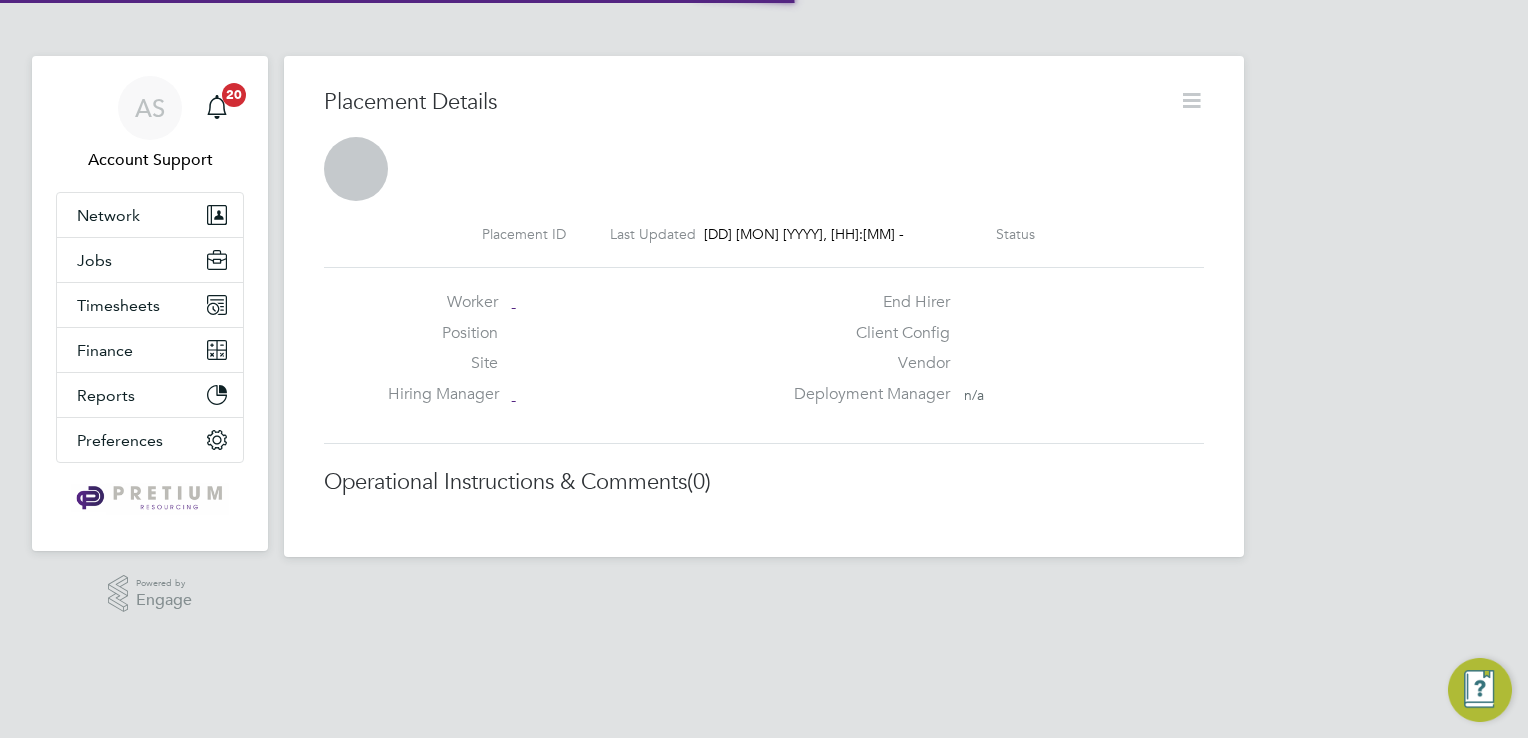 scroll, scrollTop: 0, scrollLeft: 0, axis: both 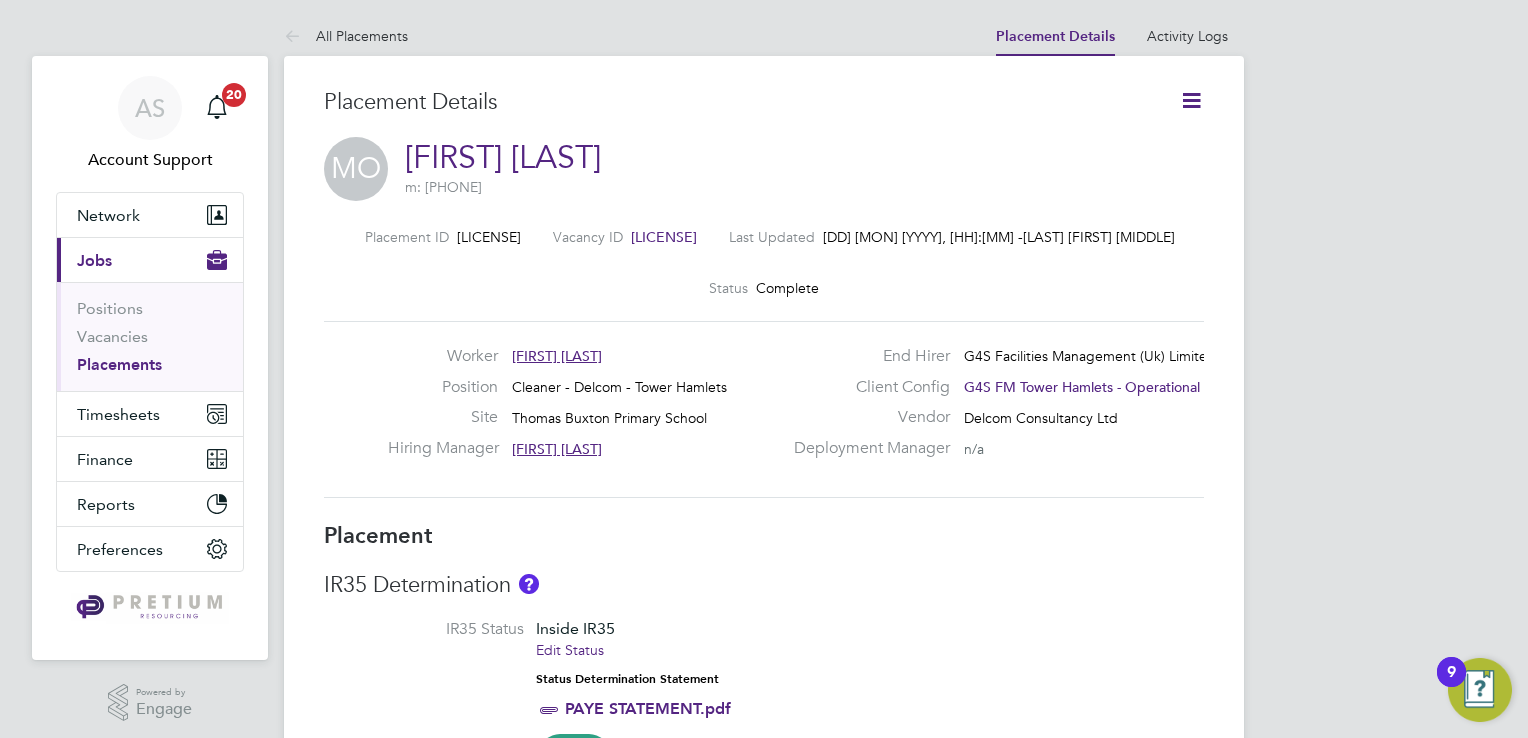 click on "[FIRST] [LAST]" 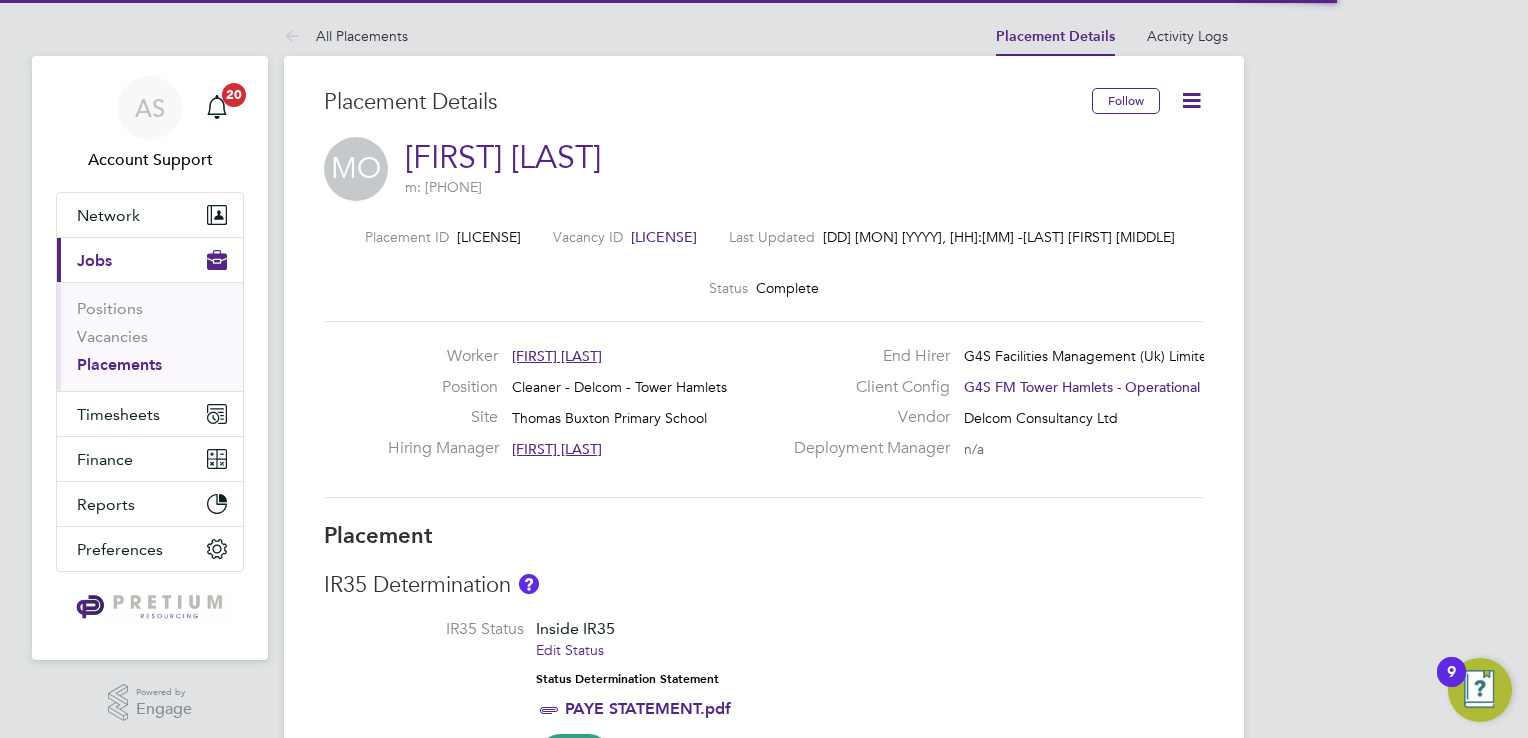 scroll, scrollTop: 9, scrollLeft: 10, axis: both 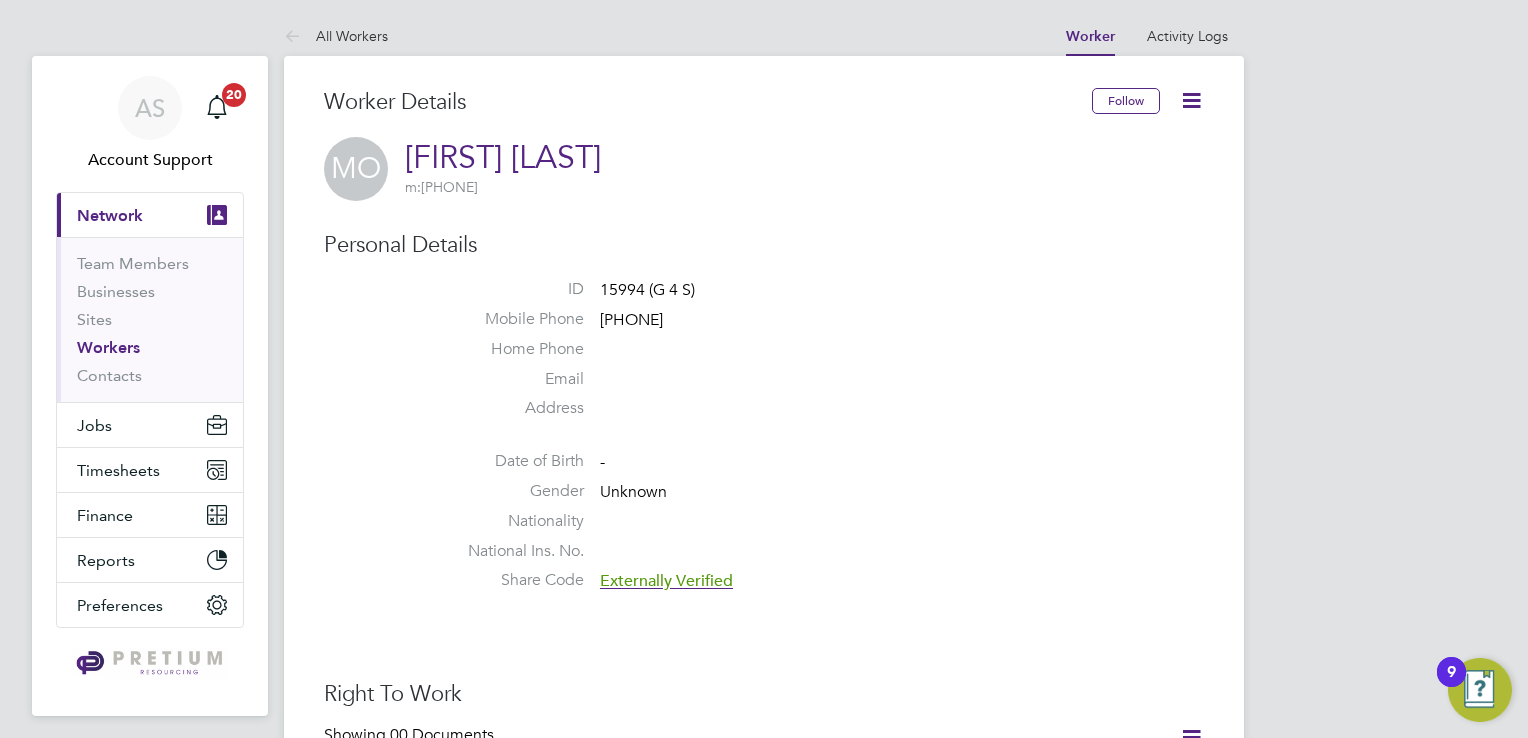 type 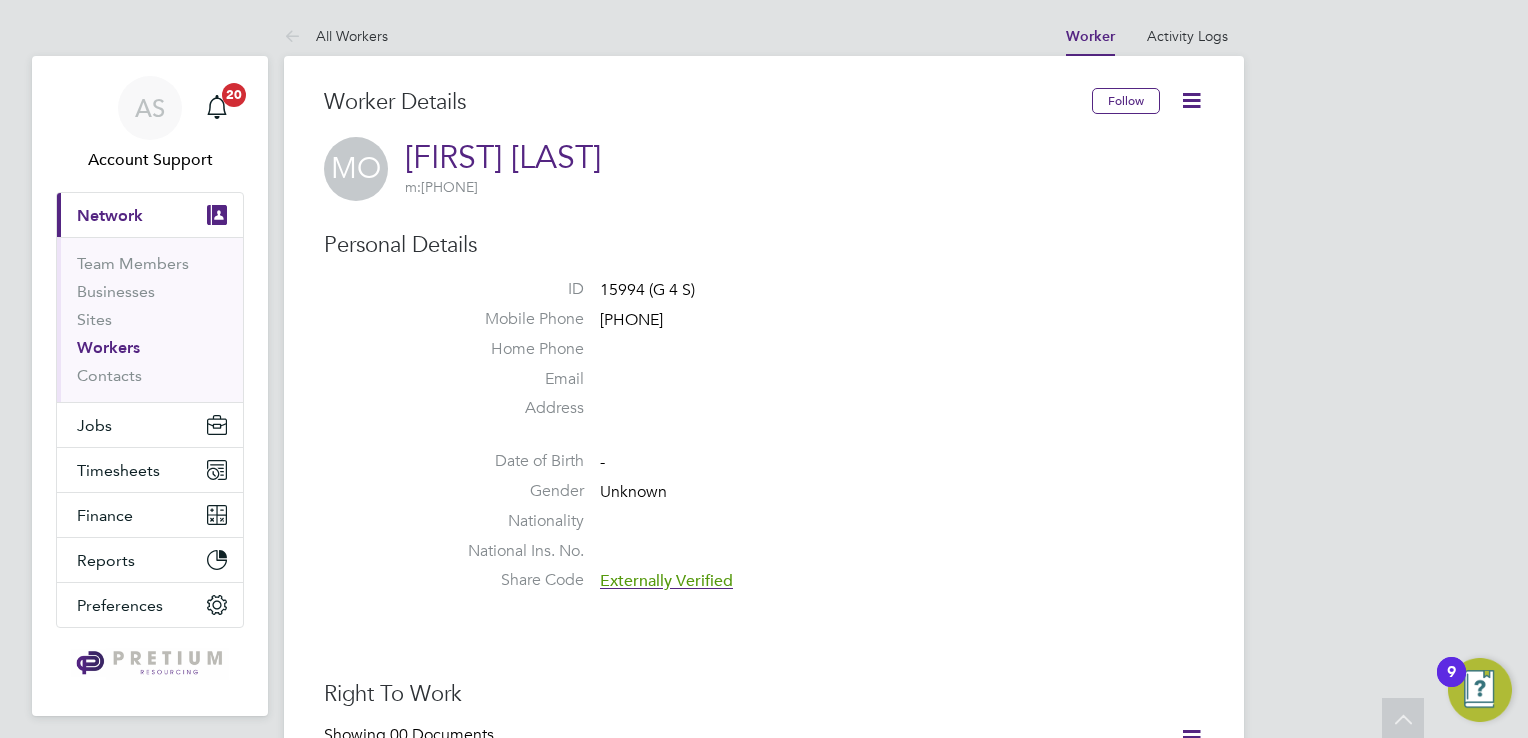 scroll, scrollTop: 0, scrollLeft: 0, axis: both 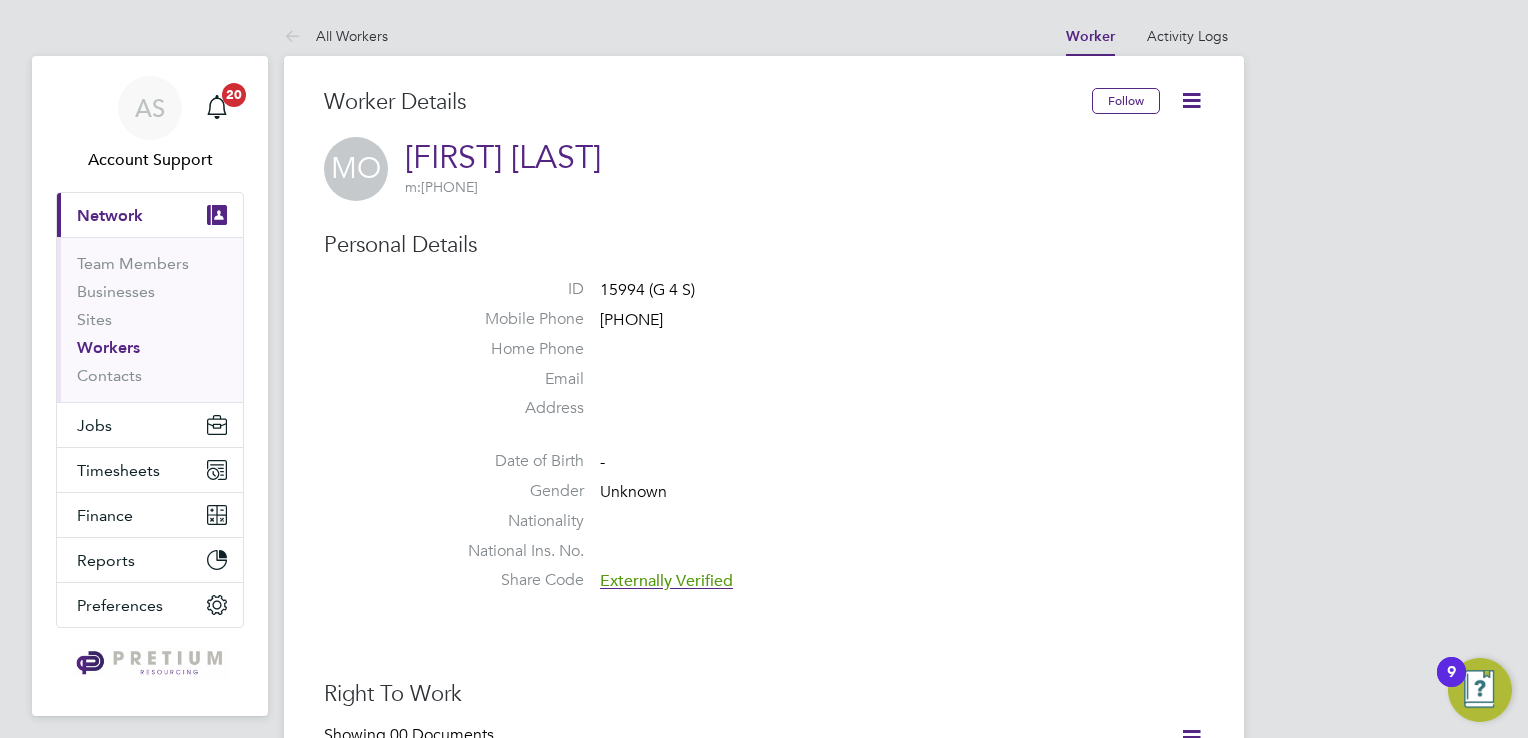 click on "Externally Verified" 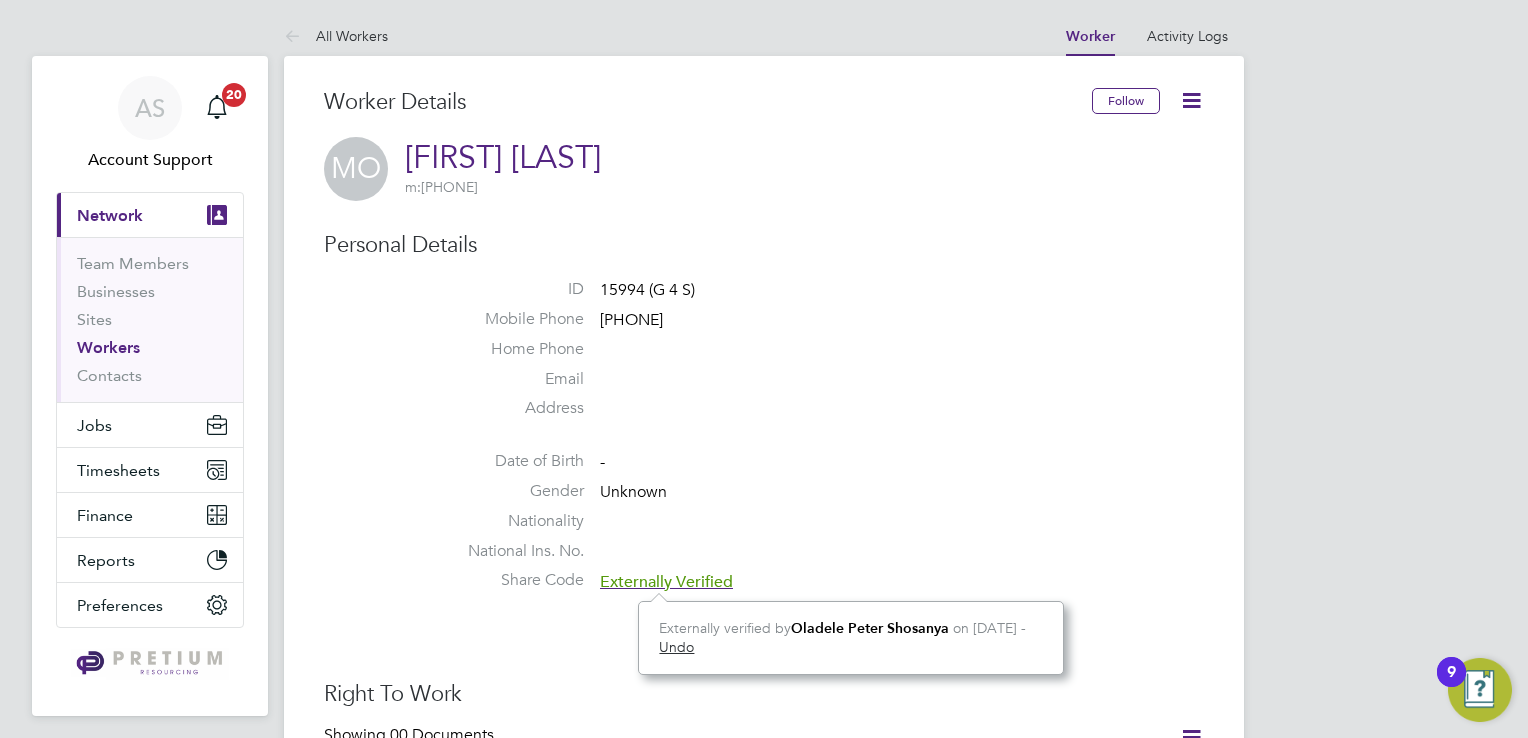 scroll, scrollTop: 12, scrollLeft: 12, axis: both 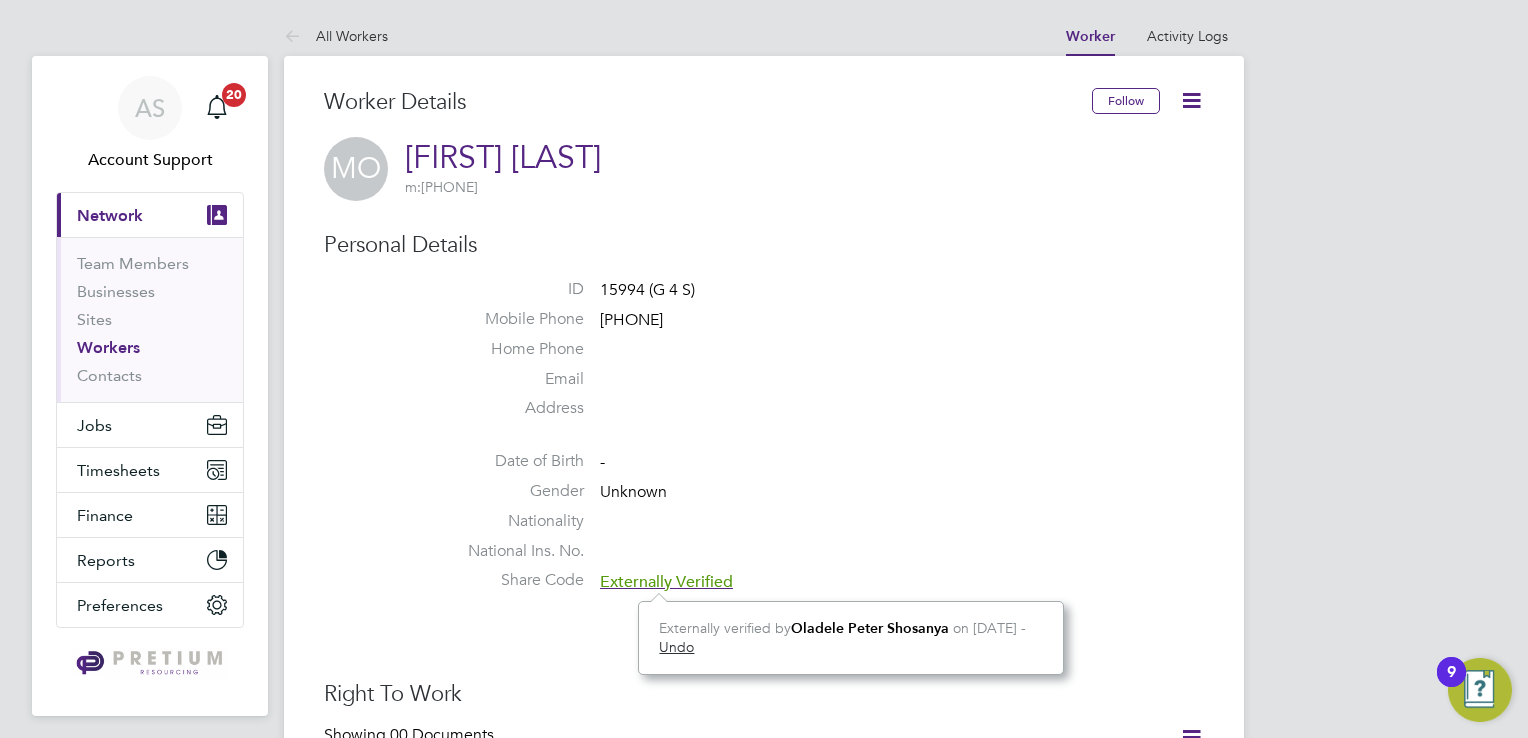 click 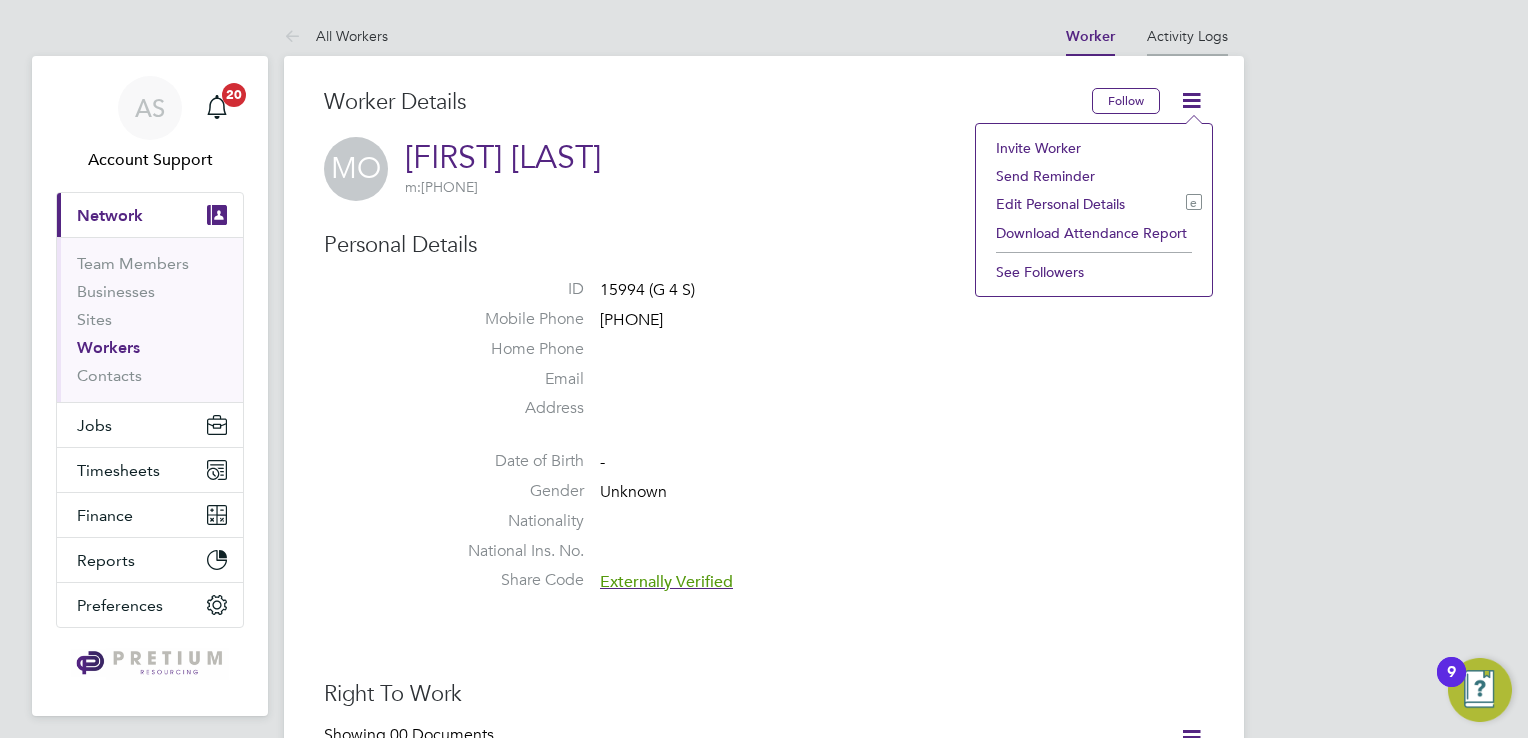 click on "Activity Logs" at bounding box center [1187, 36] 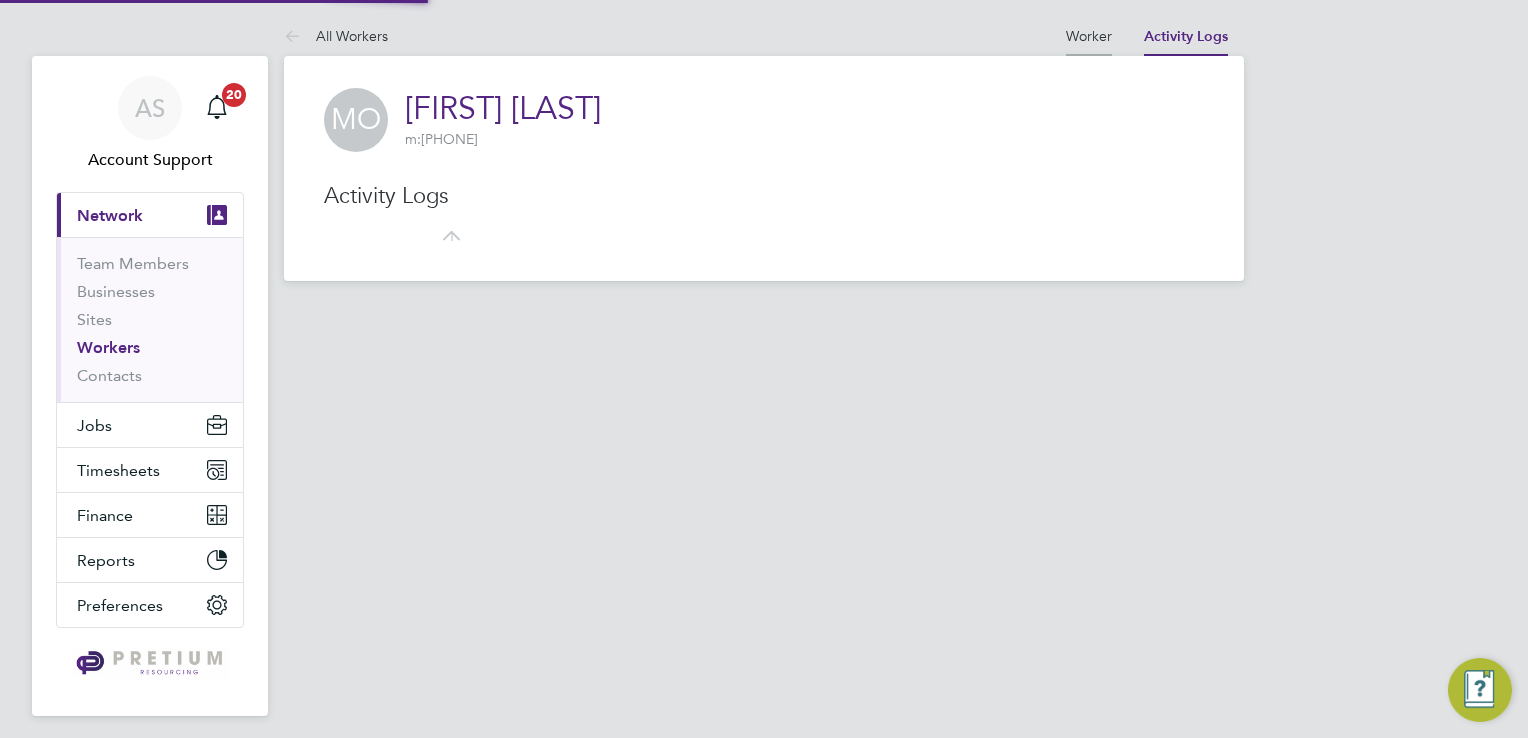 click on "Worker" at bounding box center [1089, 36] 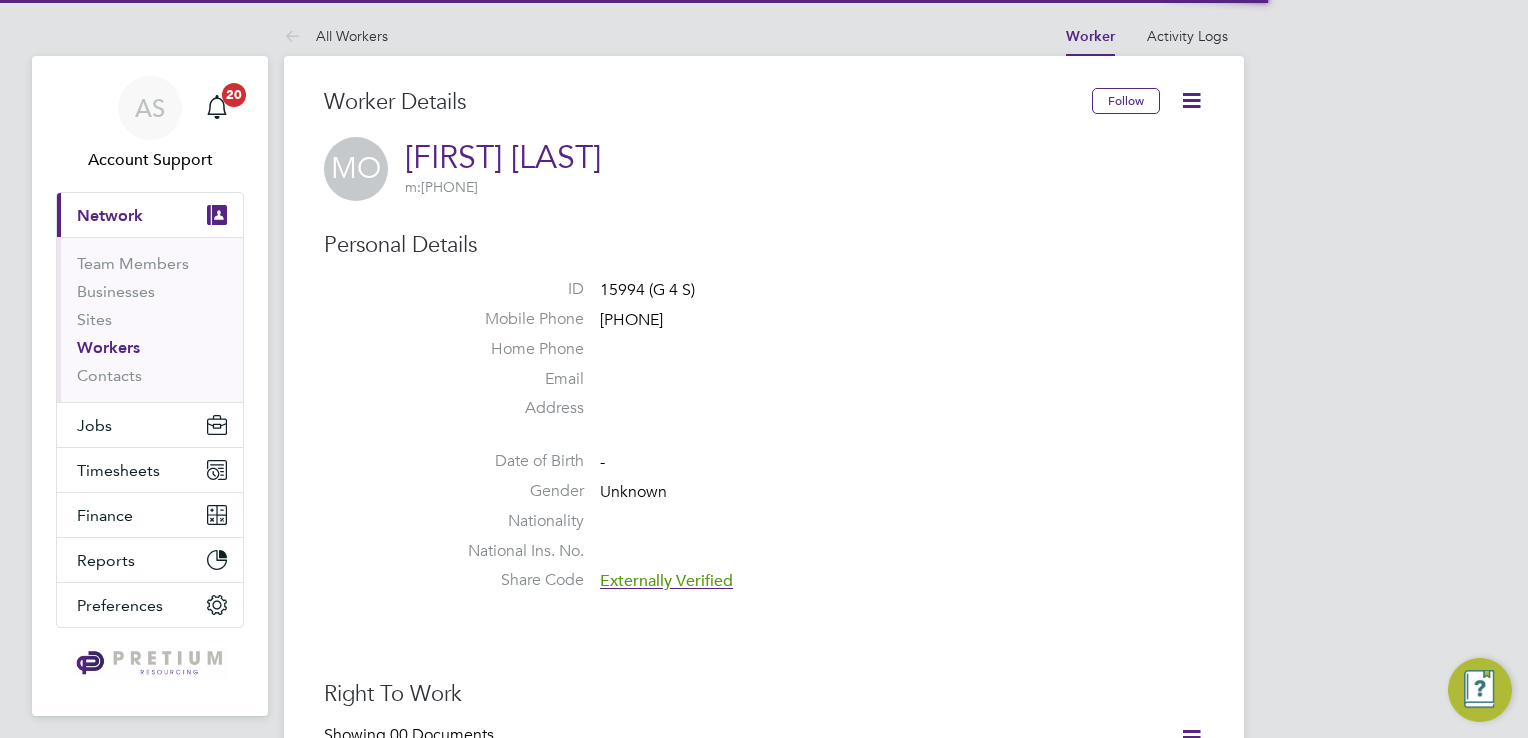 click 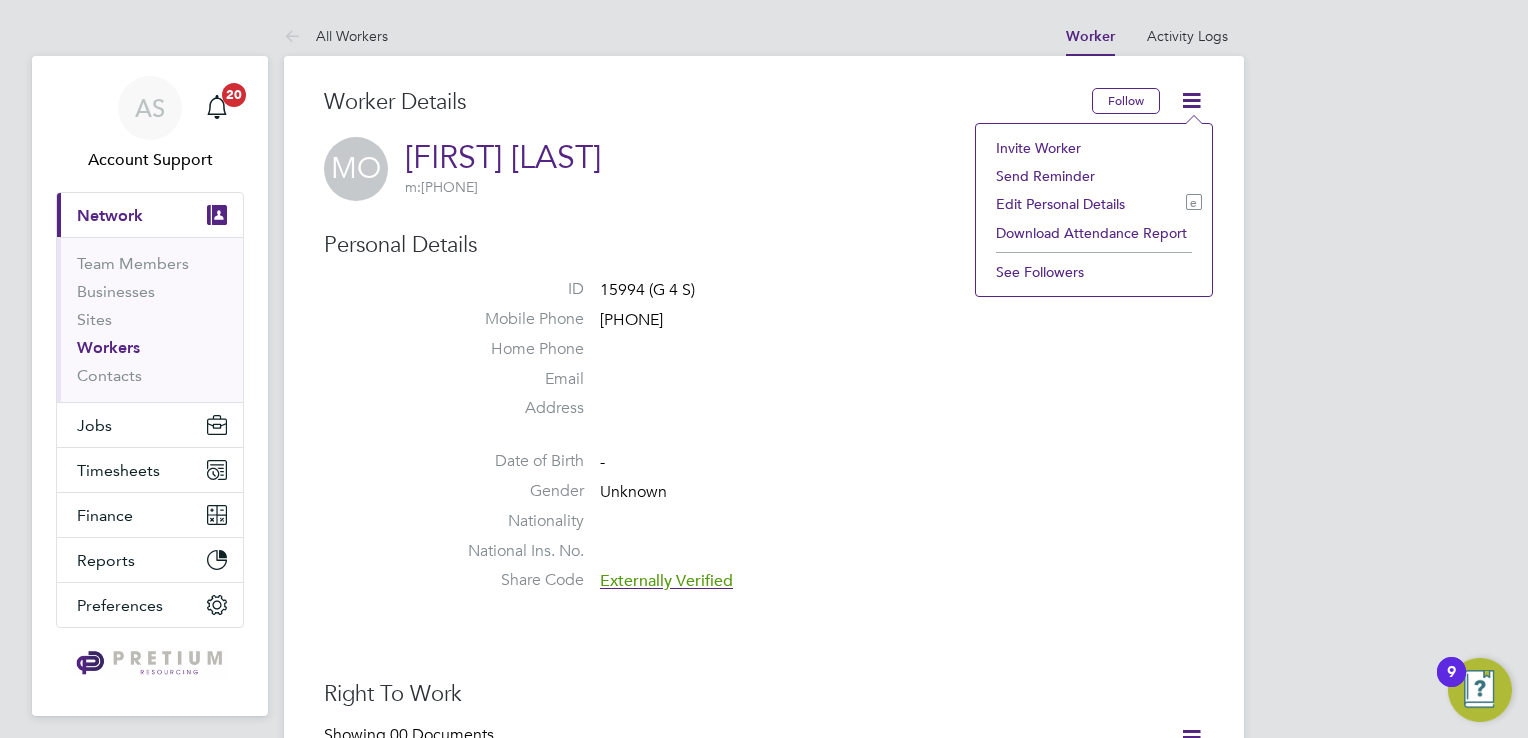 click on "Edit Personal Details e" 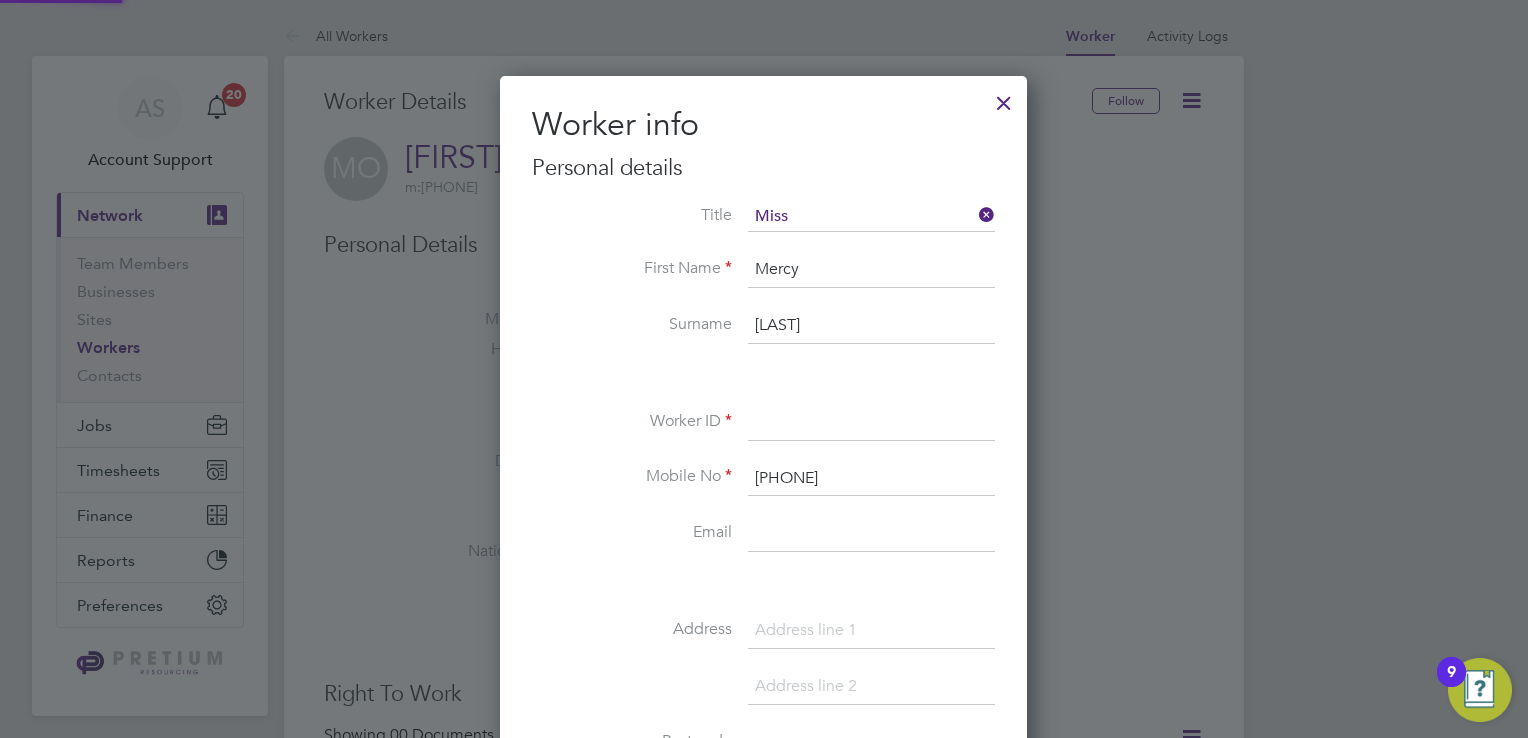 scroll, scrollTop: 9, scrollLeft: 9, axis: both 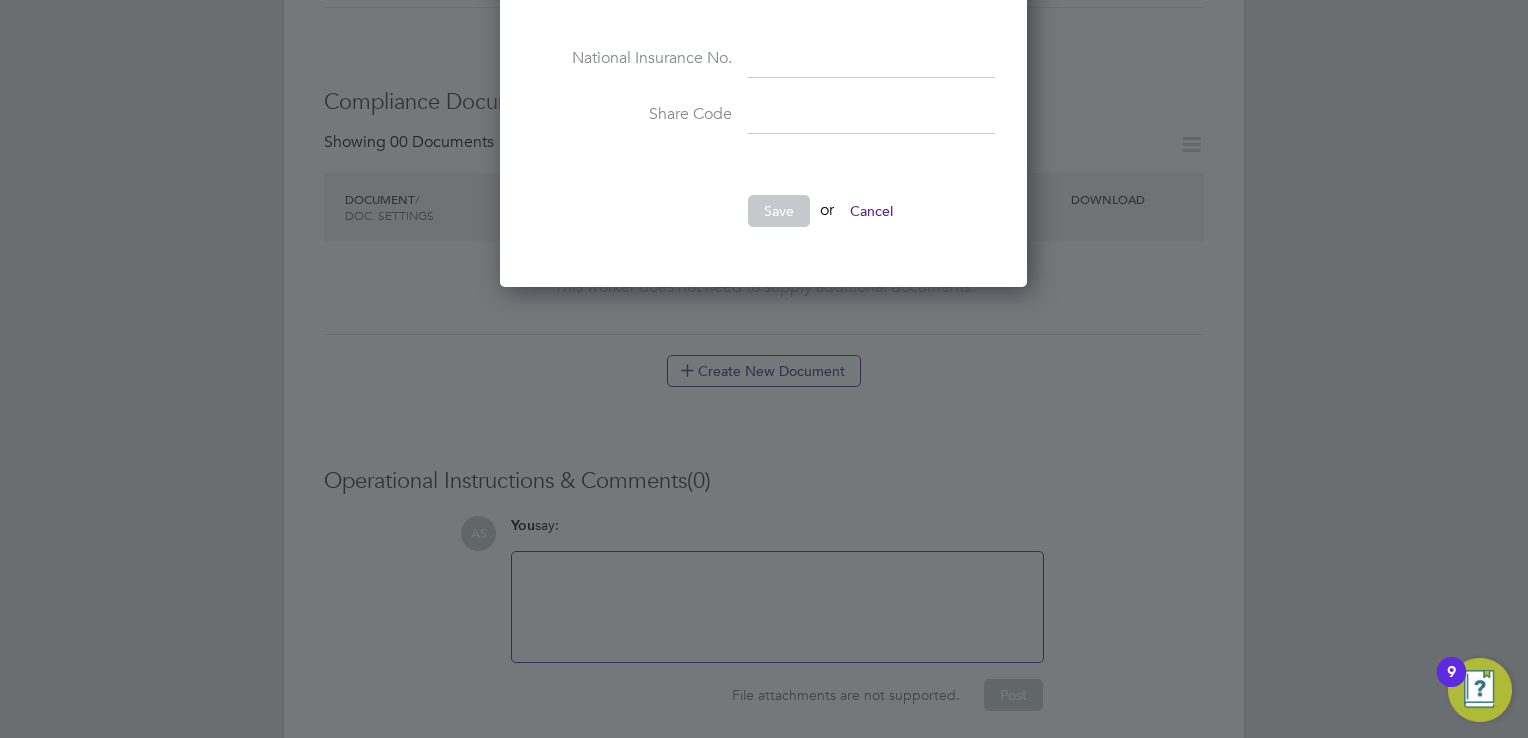 click on "Cancel" at bounding box center [871, 211] 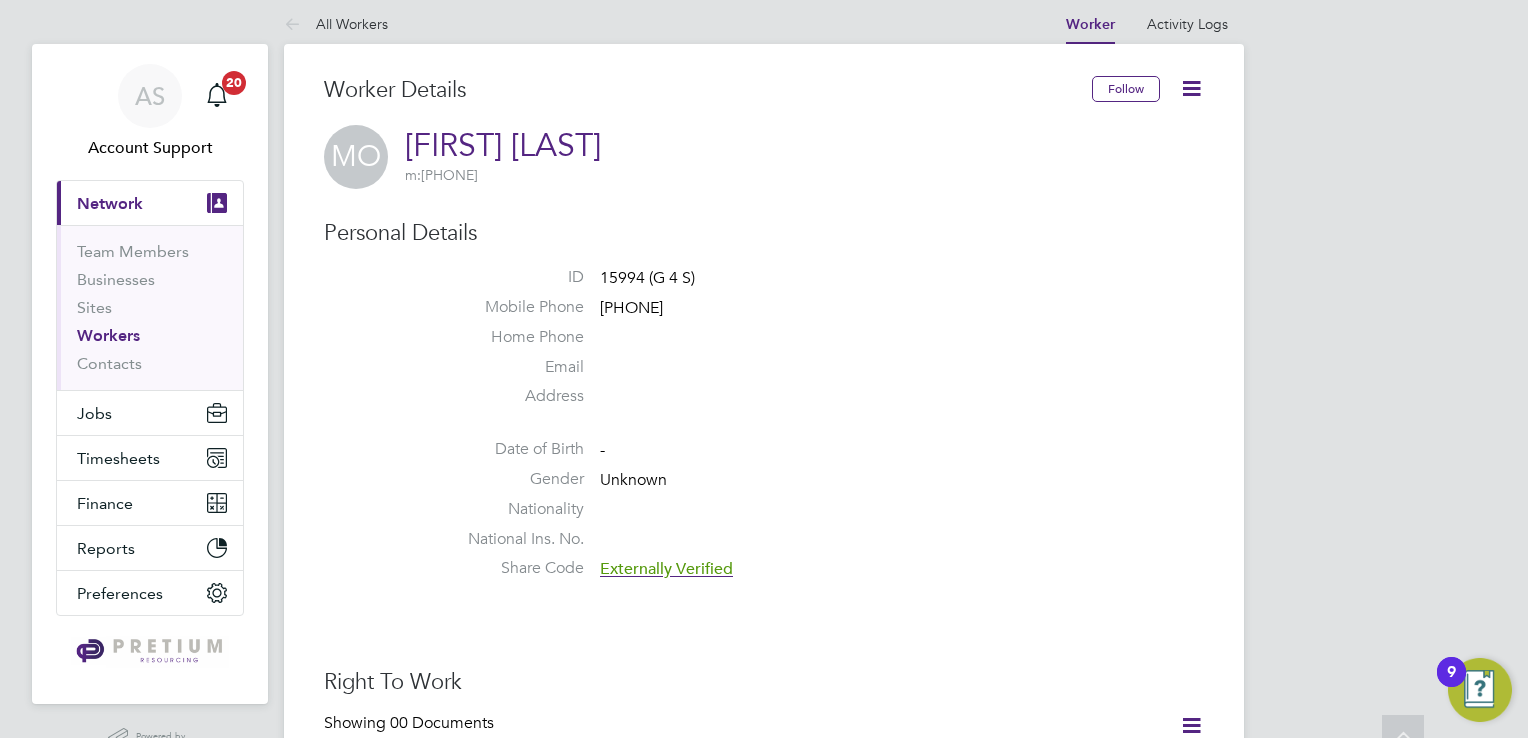scroll, scrollTop: 0, scrollLeft: 0, axis: both 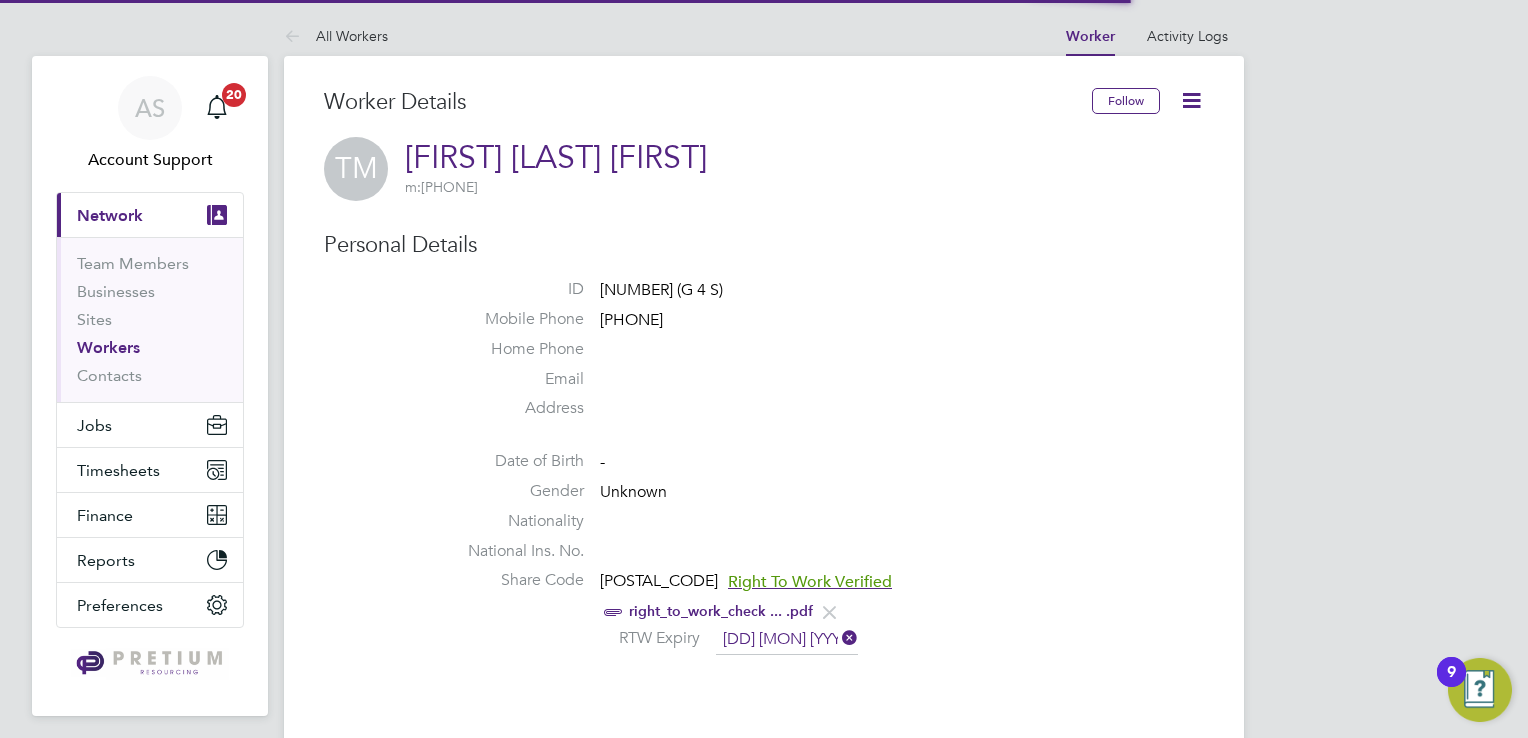type 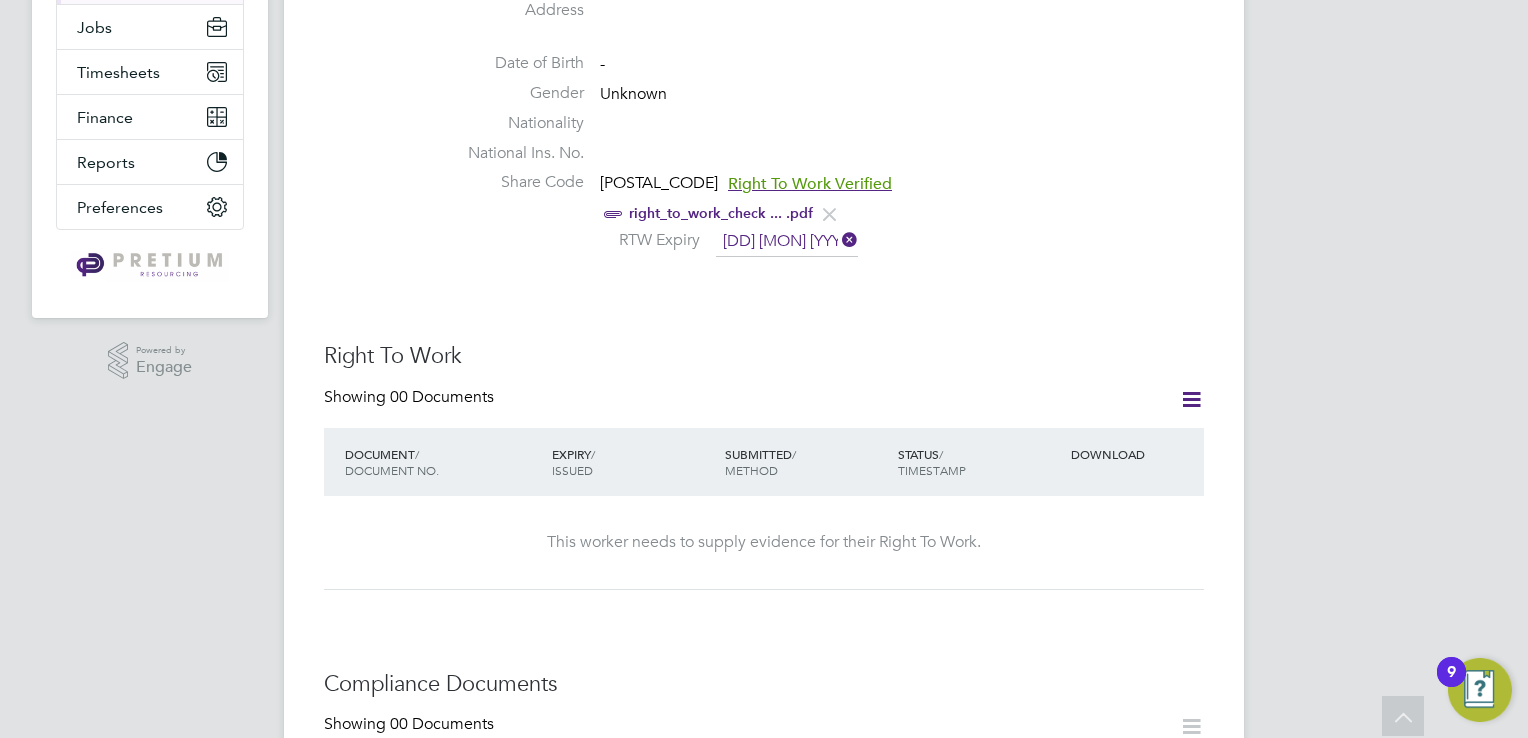 scroll, scrollTop: 400, scrollLeft: 0, axis: vertical 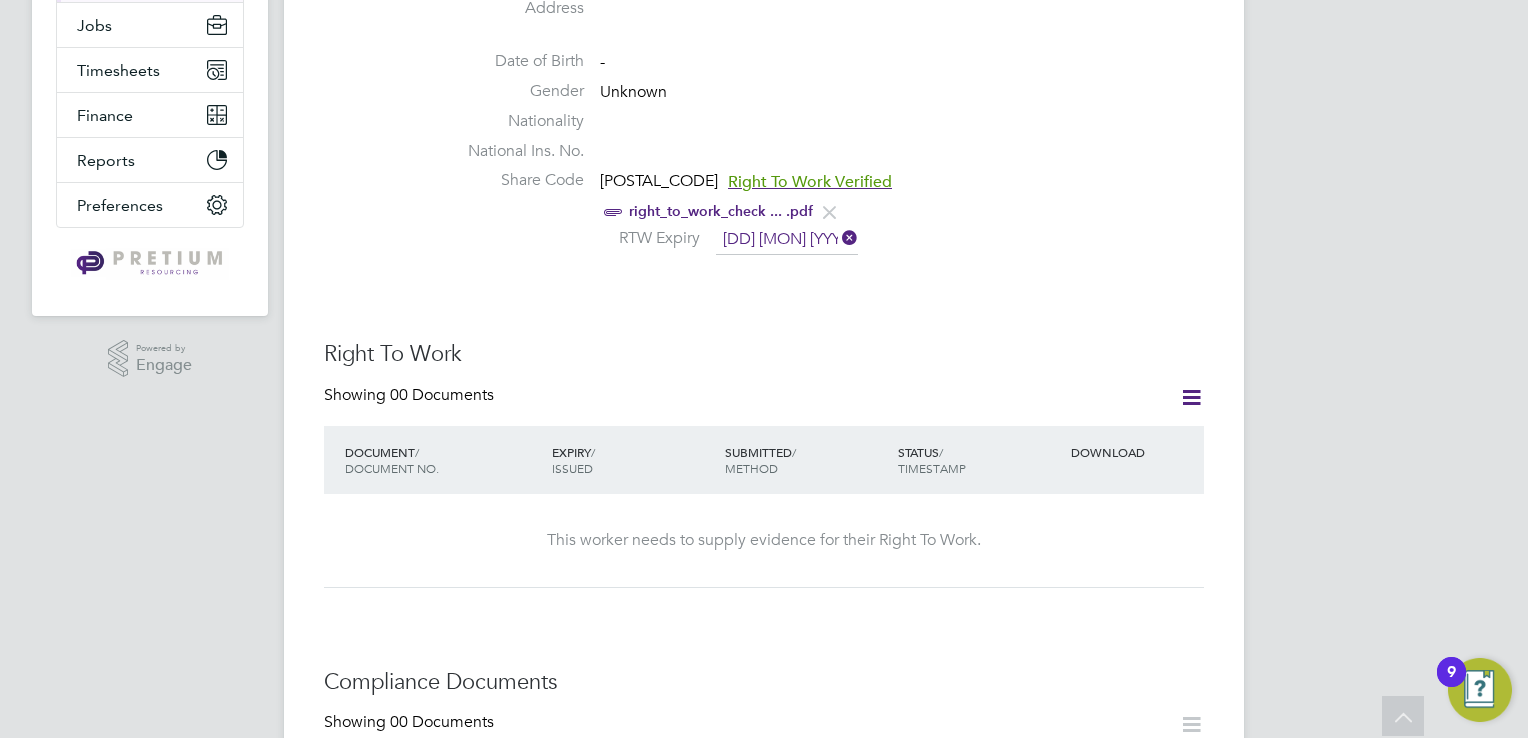 click on "right_to_work_check ... .pdf" 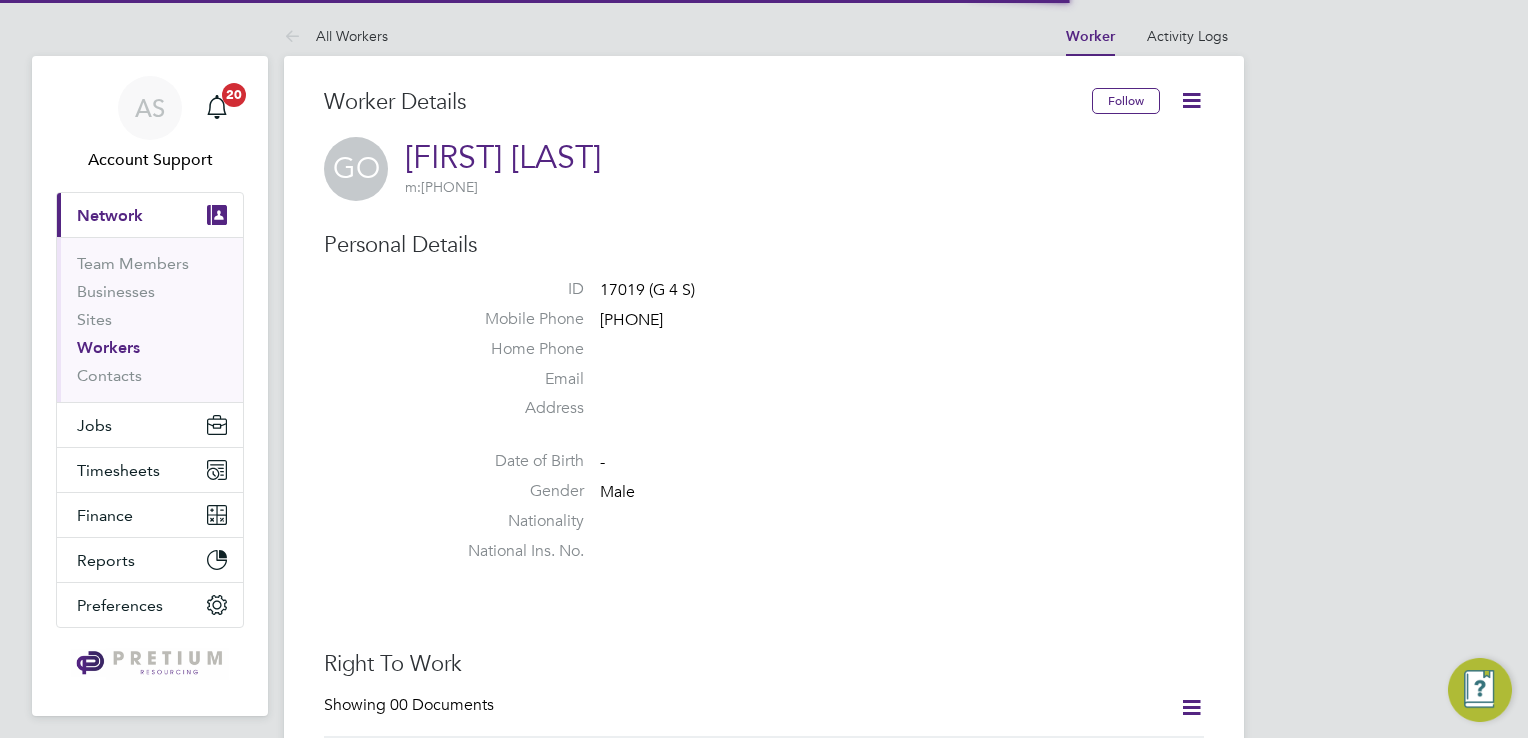 scroll, scrollTop: 0, scrollLeft: 0, axis: both 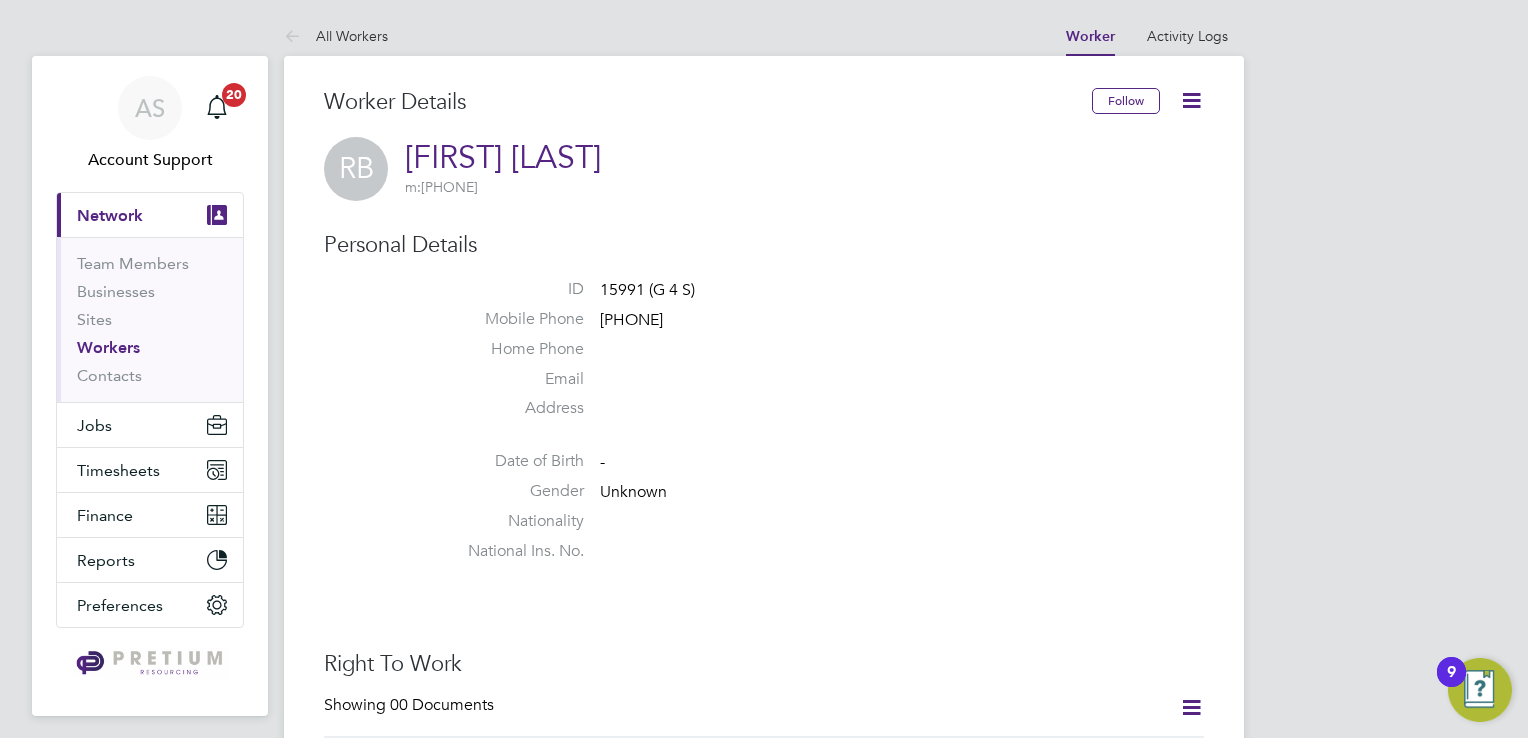 type 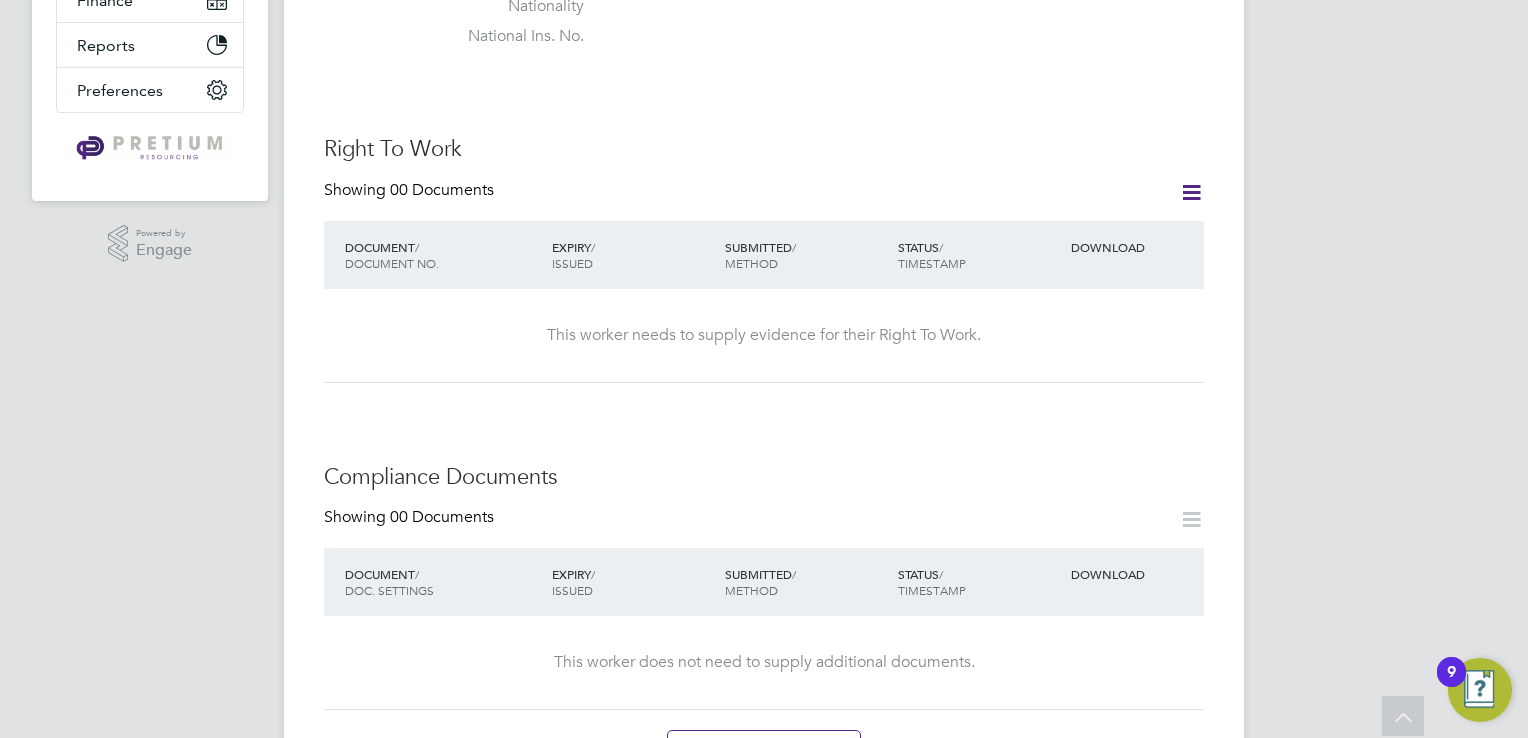 scroll, scrollTop: 520, scrollLeft: 0, axis: vertical 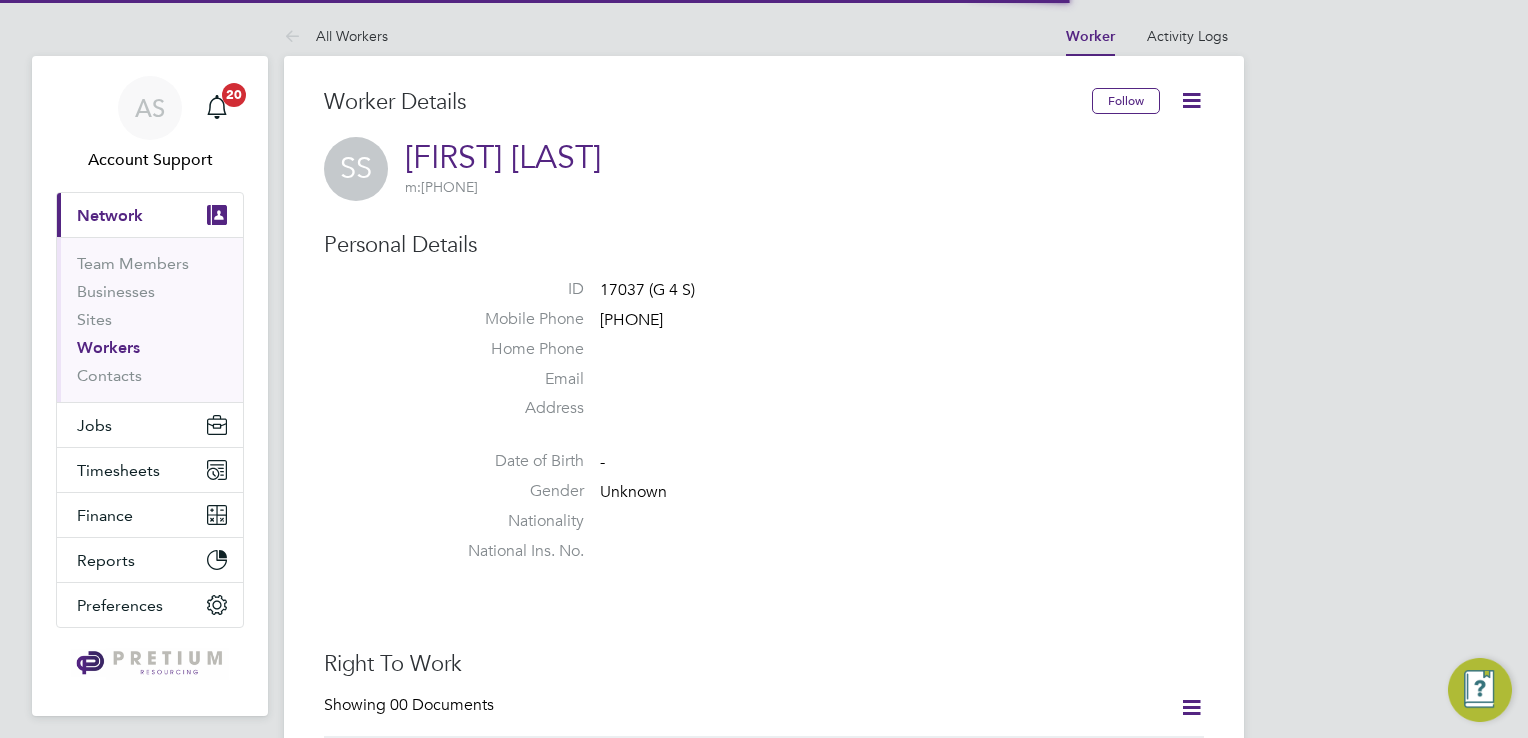 type 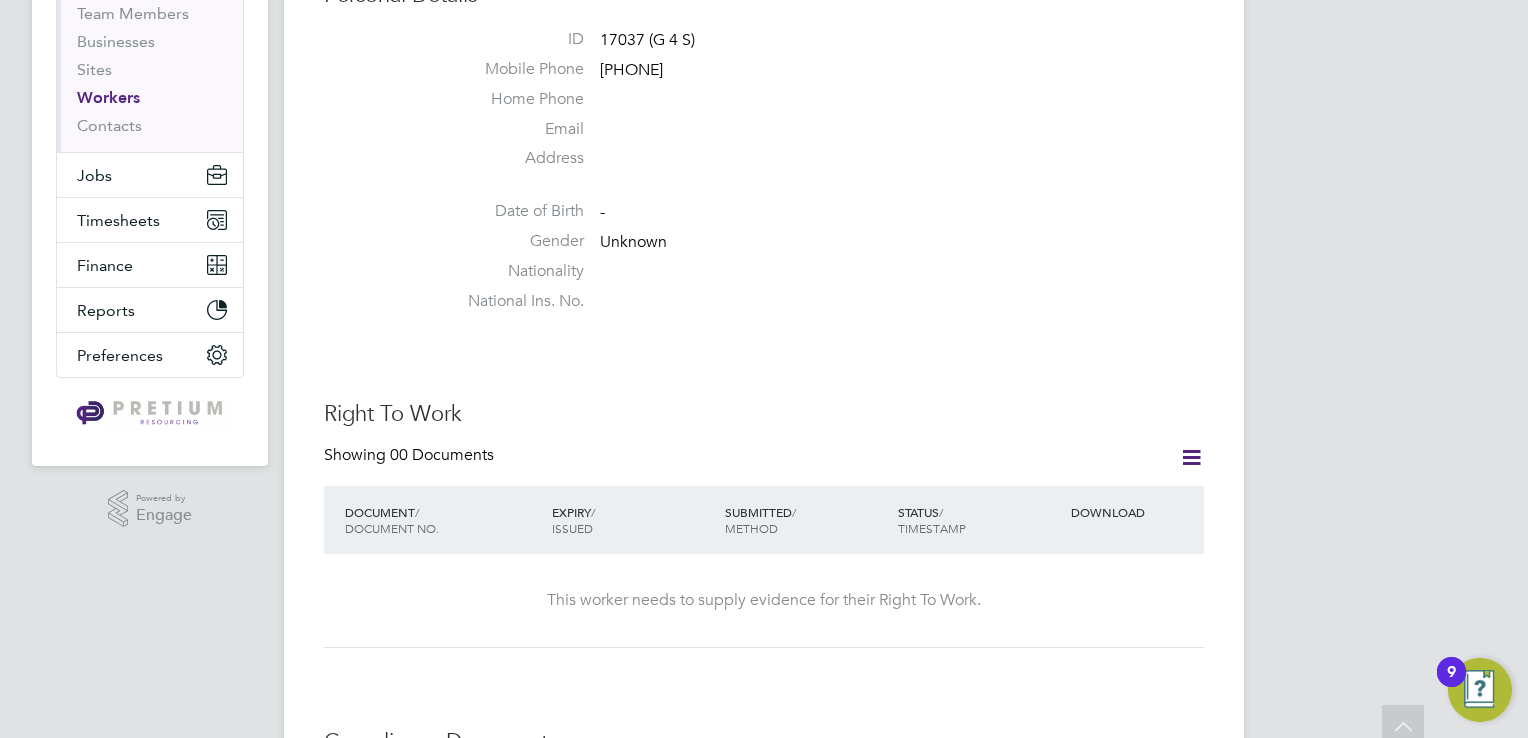 scroll, scrollTop: 320, scrollLeft: 0, axis: vertical 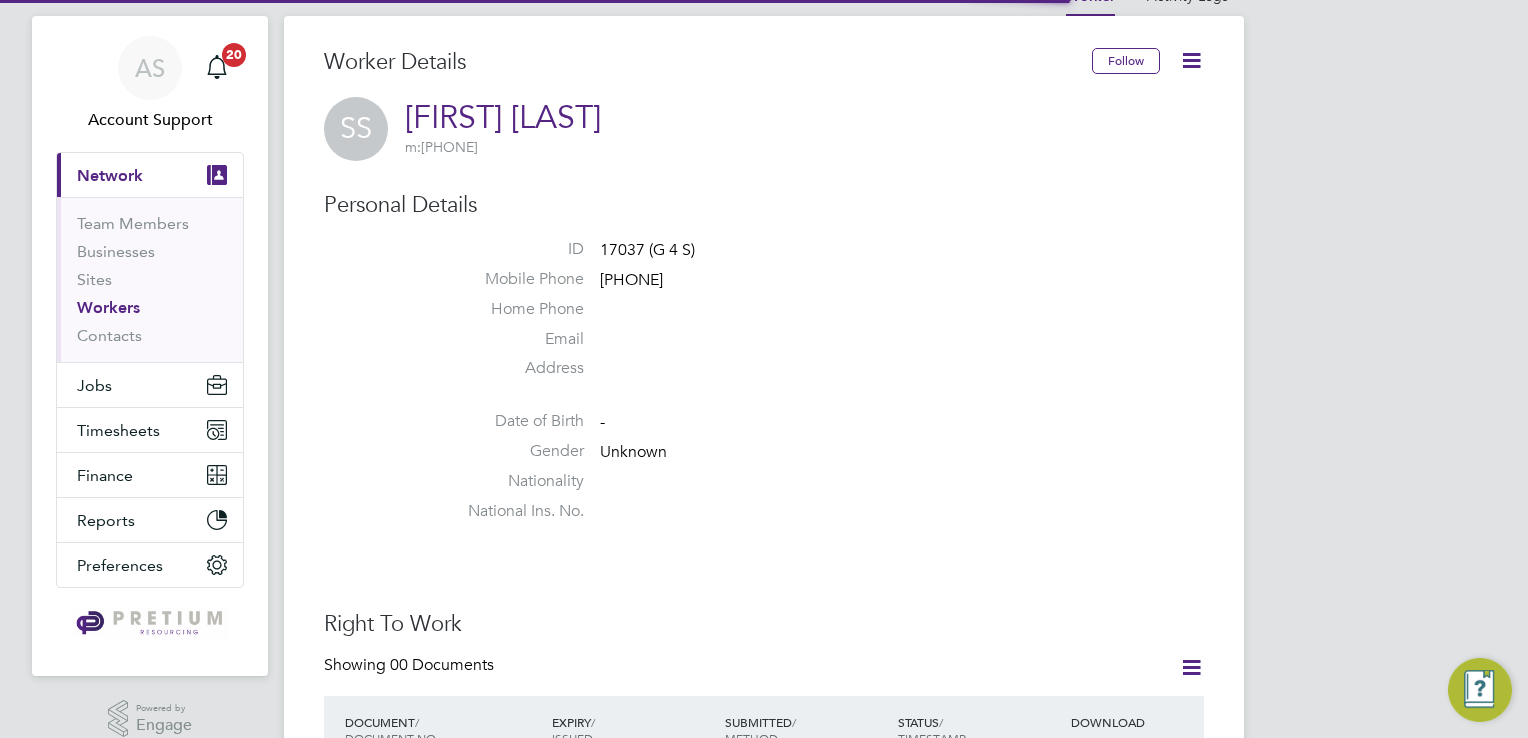 type 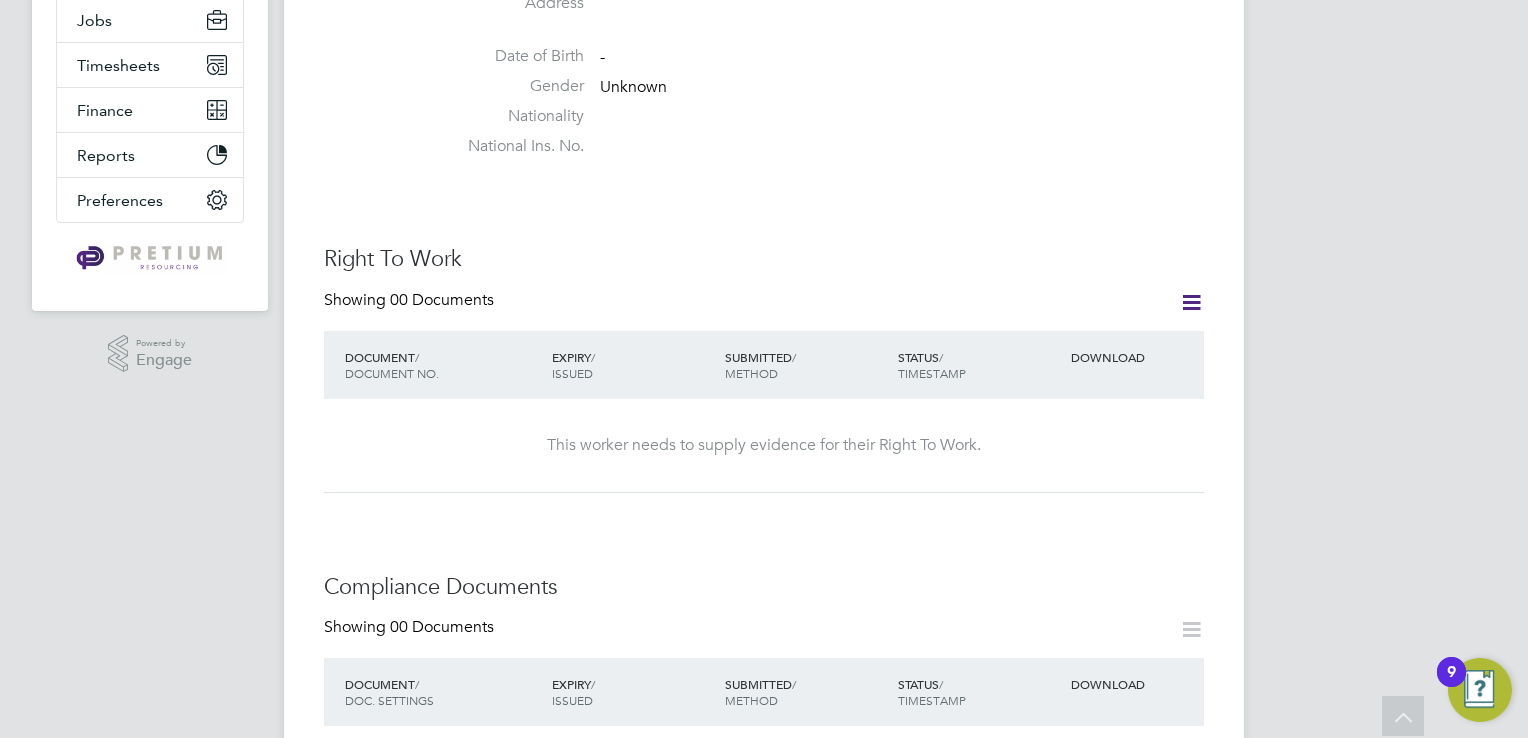 scroll, scrollTop: 480, scrollLeft: 0, axis: vertical 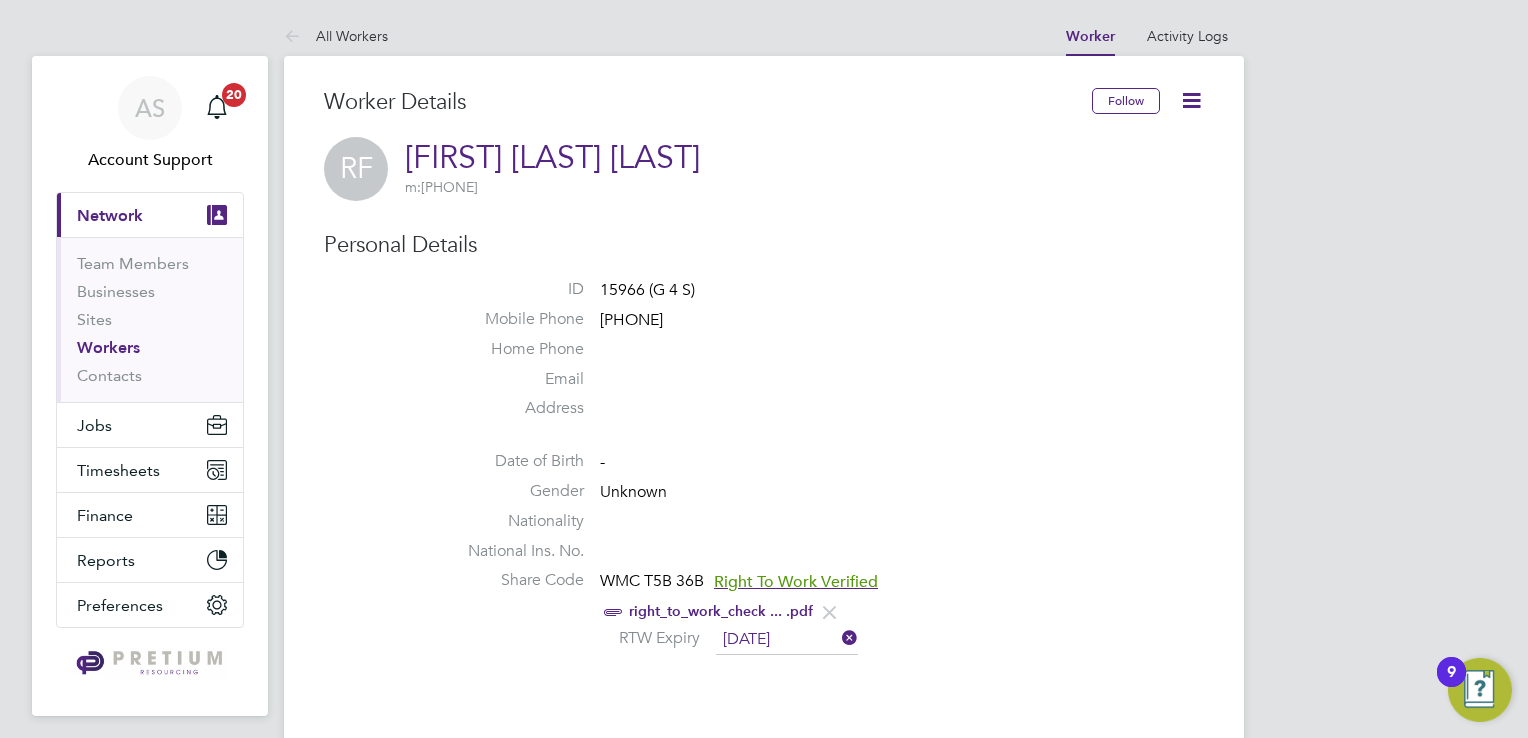 click on "RTW Expiry   [DATE]" 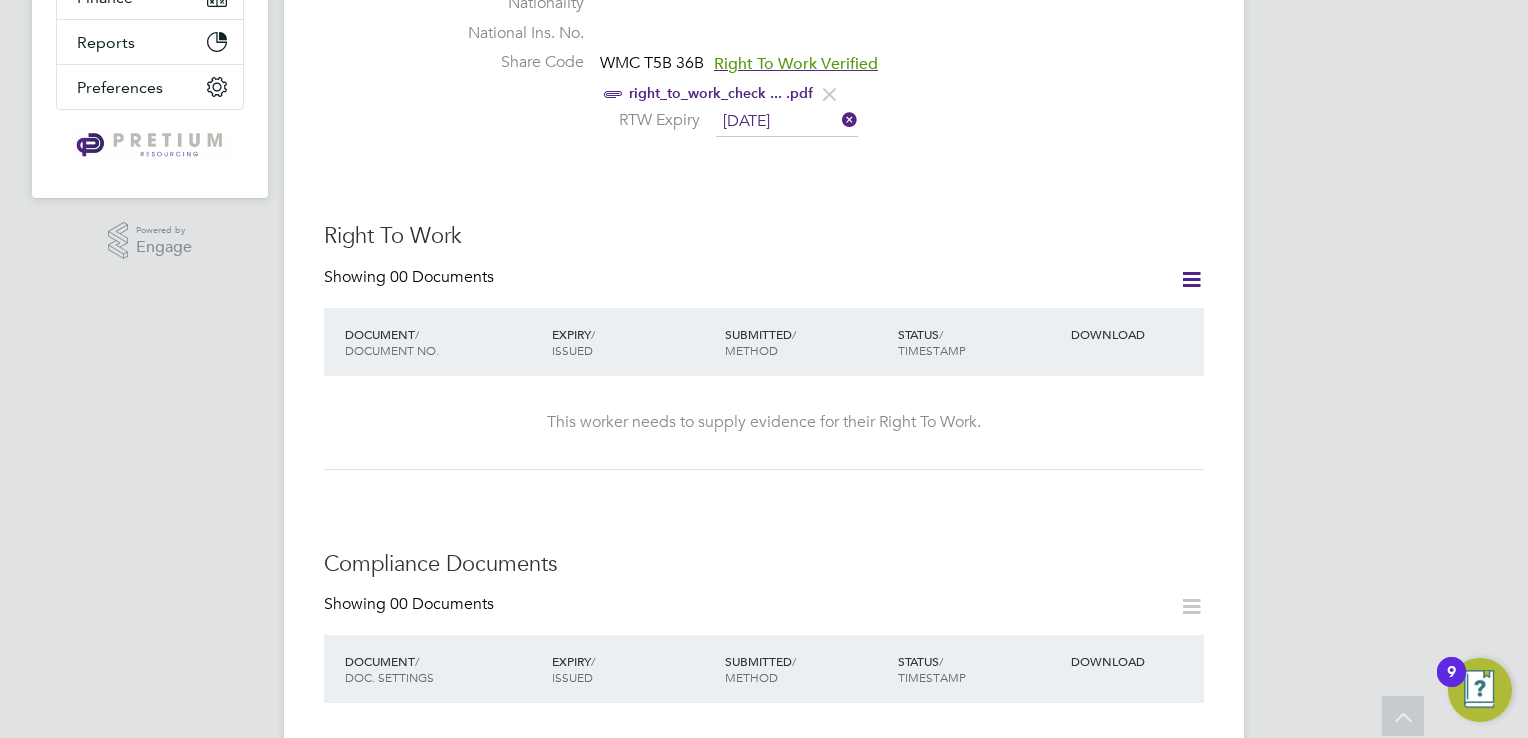 scroll, scrollTop: 560, scrollLeft: 0, axis: vertical 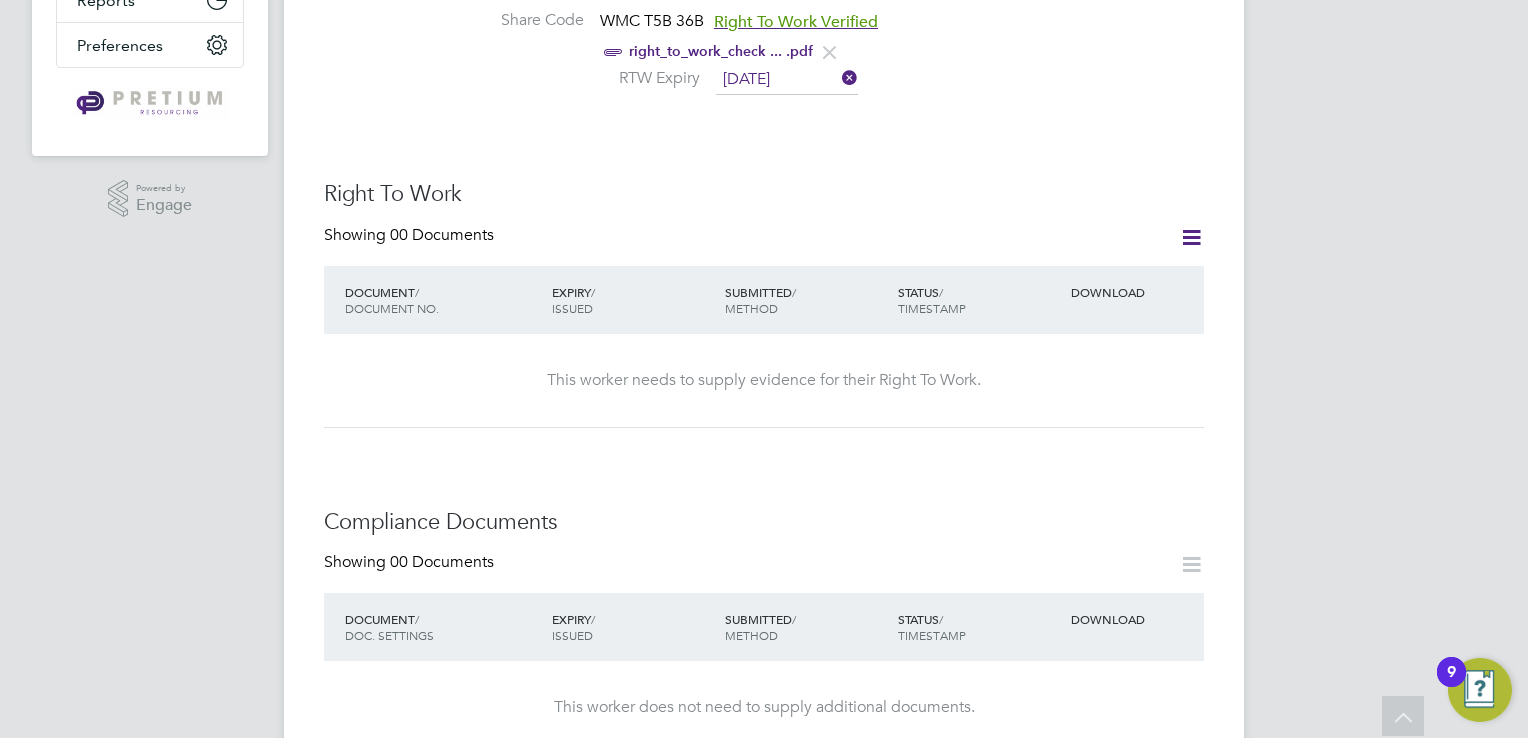 click on "right_to_work_check ... .pdf" 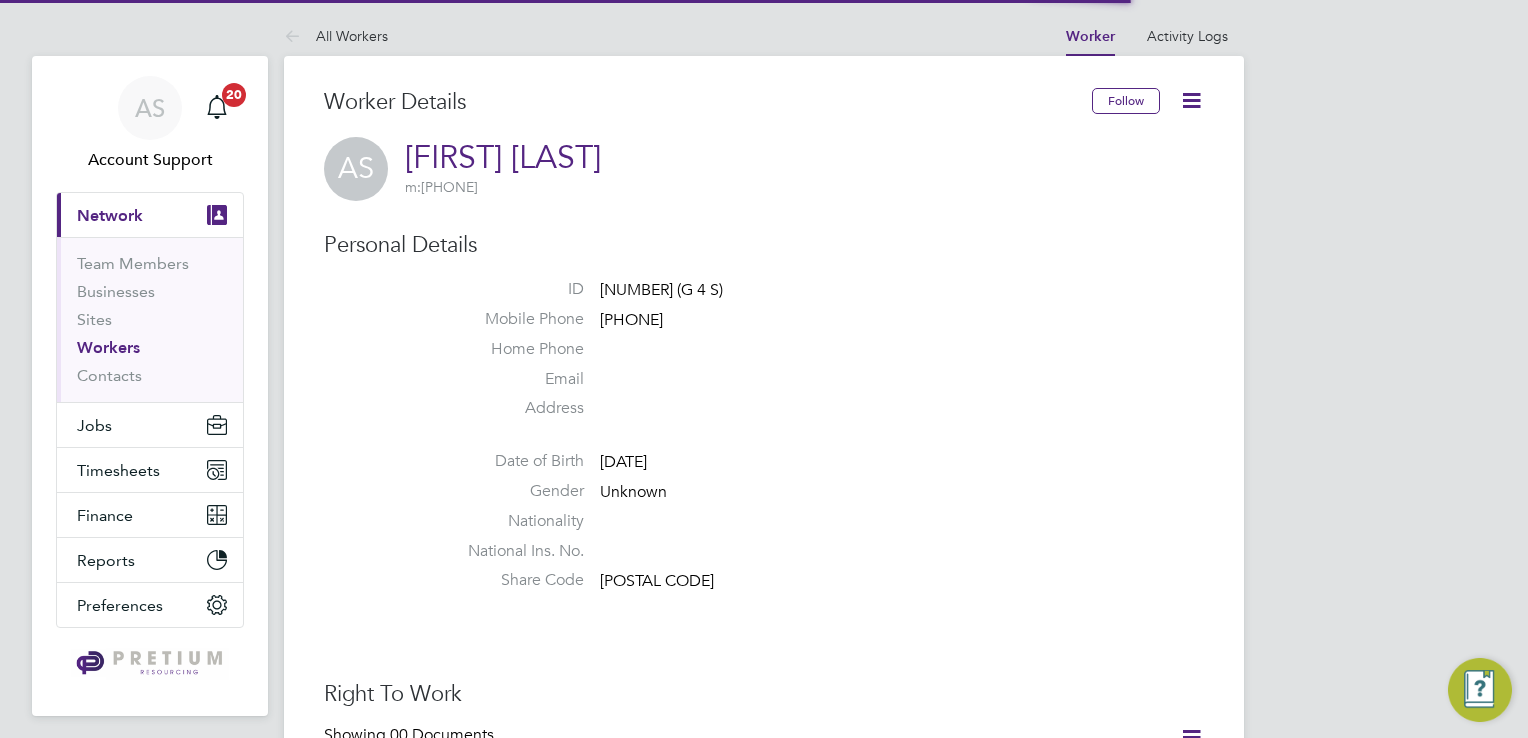 scroll, scrollTop: 0, scrollLeft: 0, axis: both 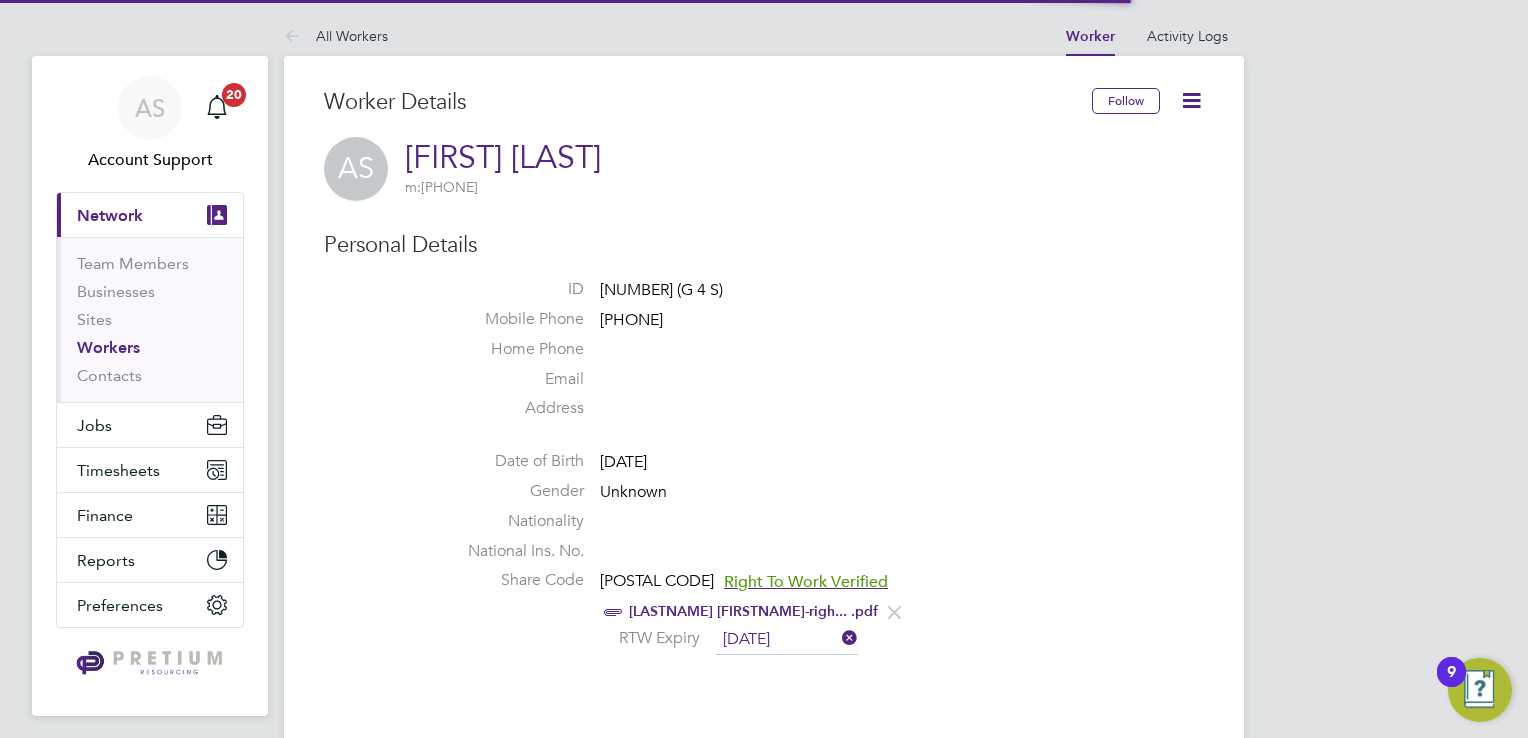 type 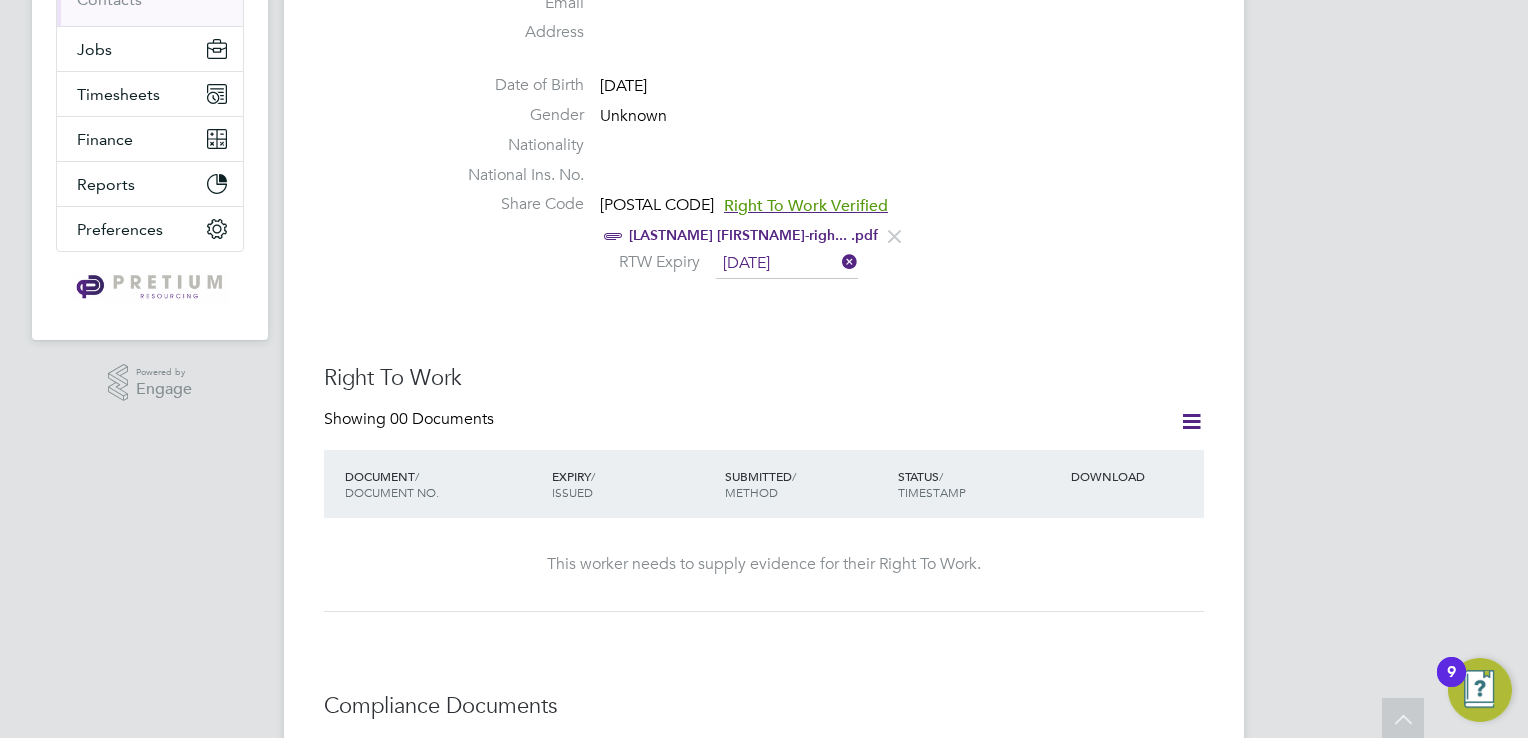 scroll, scrollTop: 400, scrollLeft: 0, axis: vertical 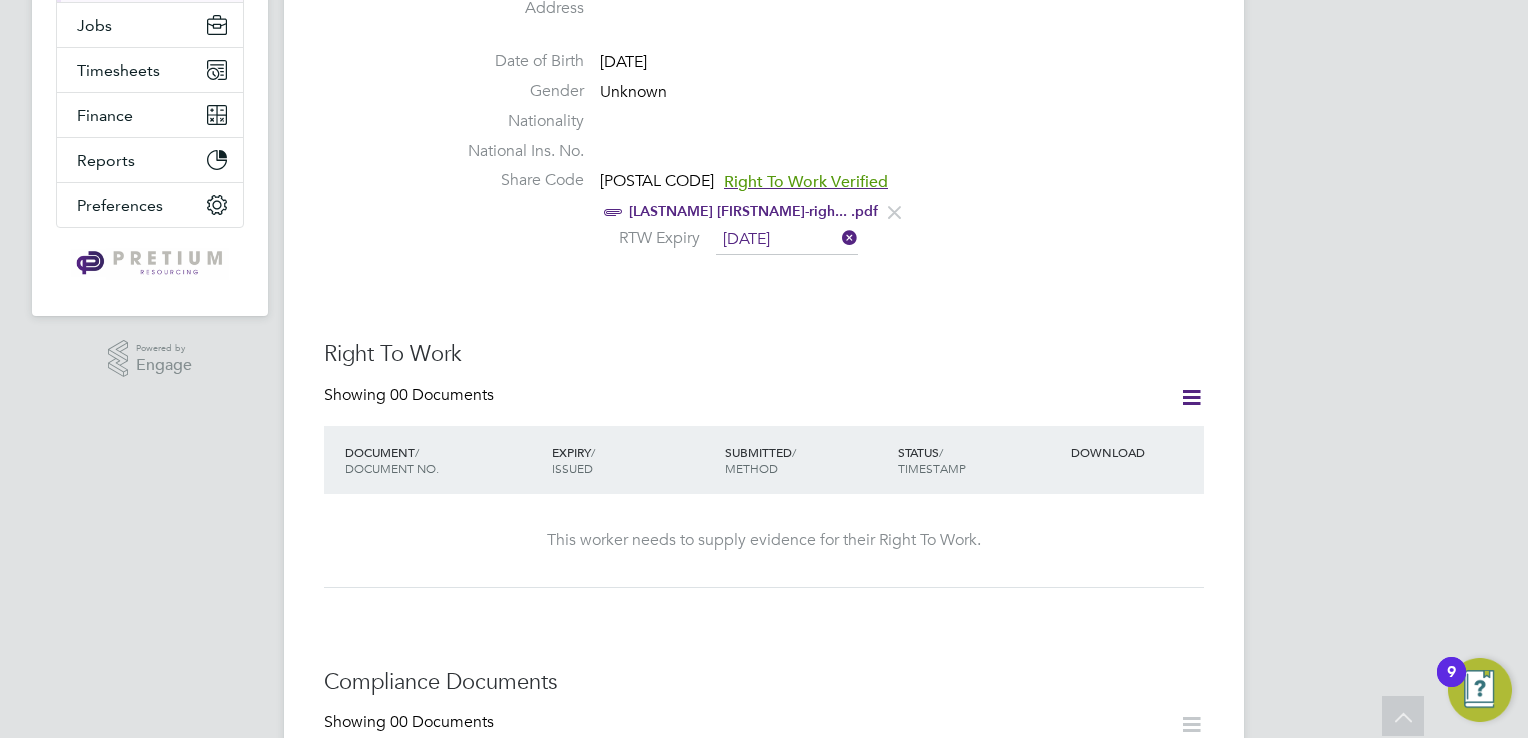 click on "SOREMEKUN AKEEM-righ... .pdf" 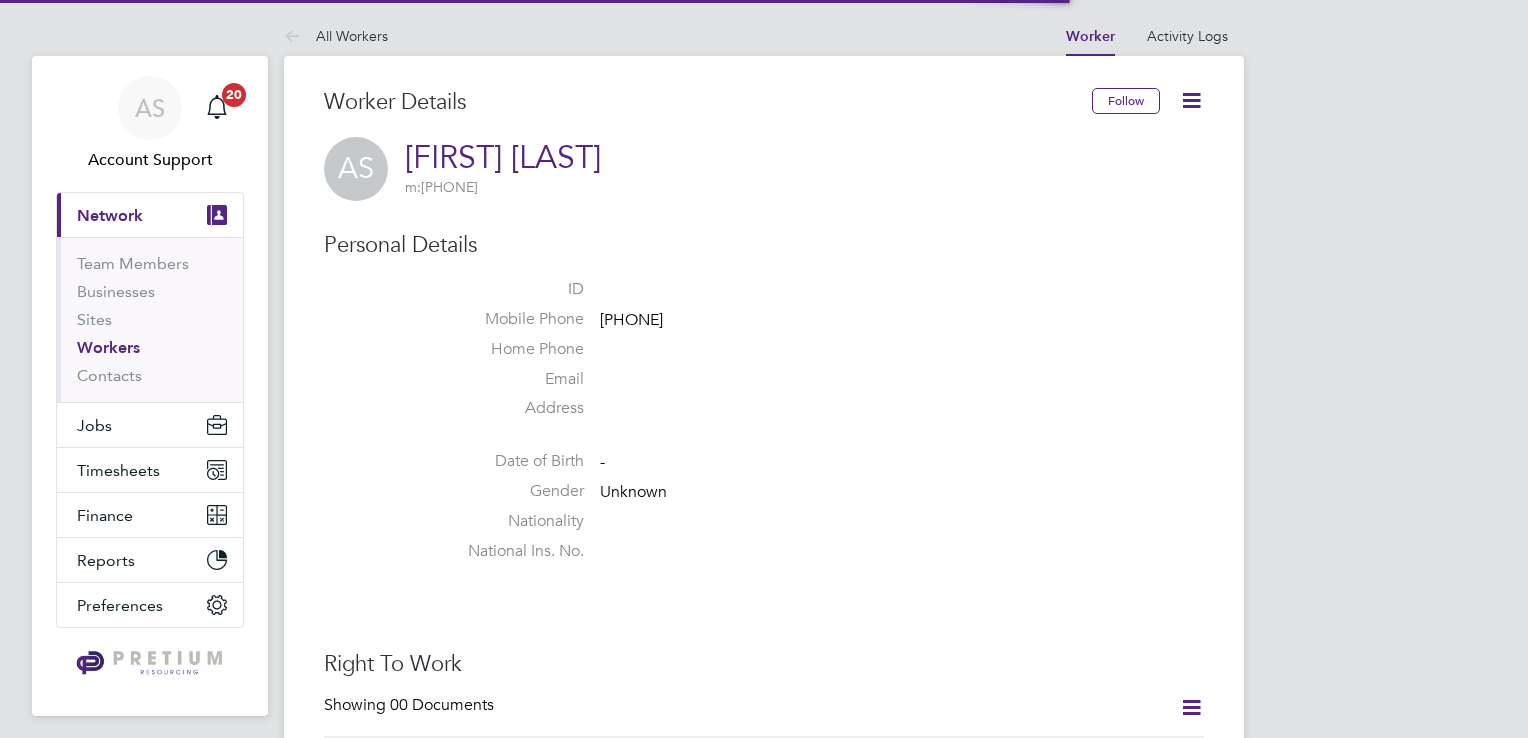 scroll, scrollTop: 0, scrollLeft: 0, axis: both 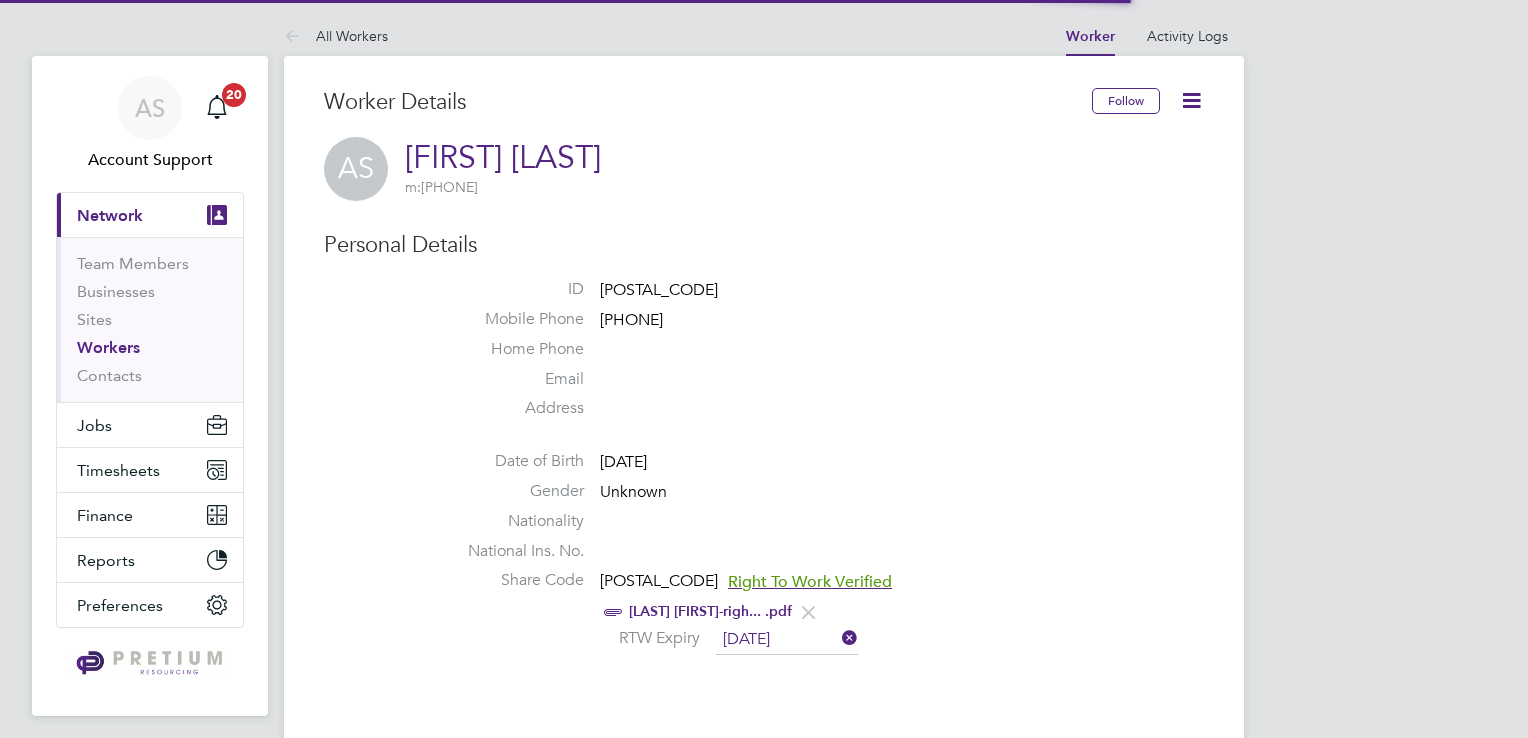 type 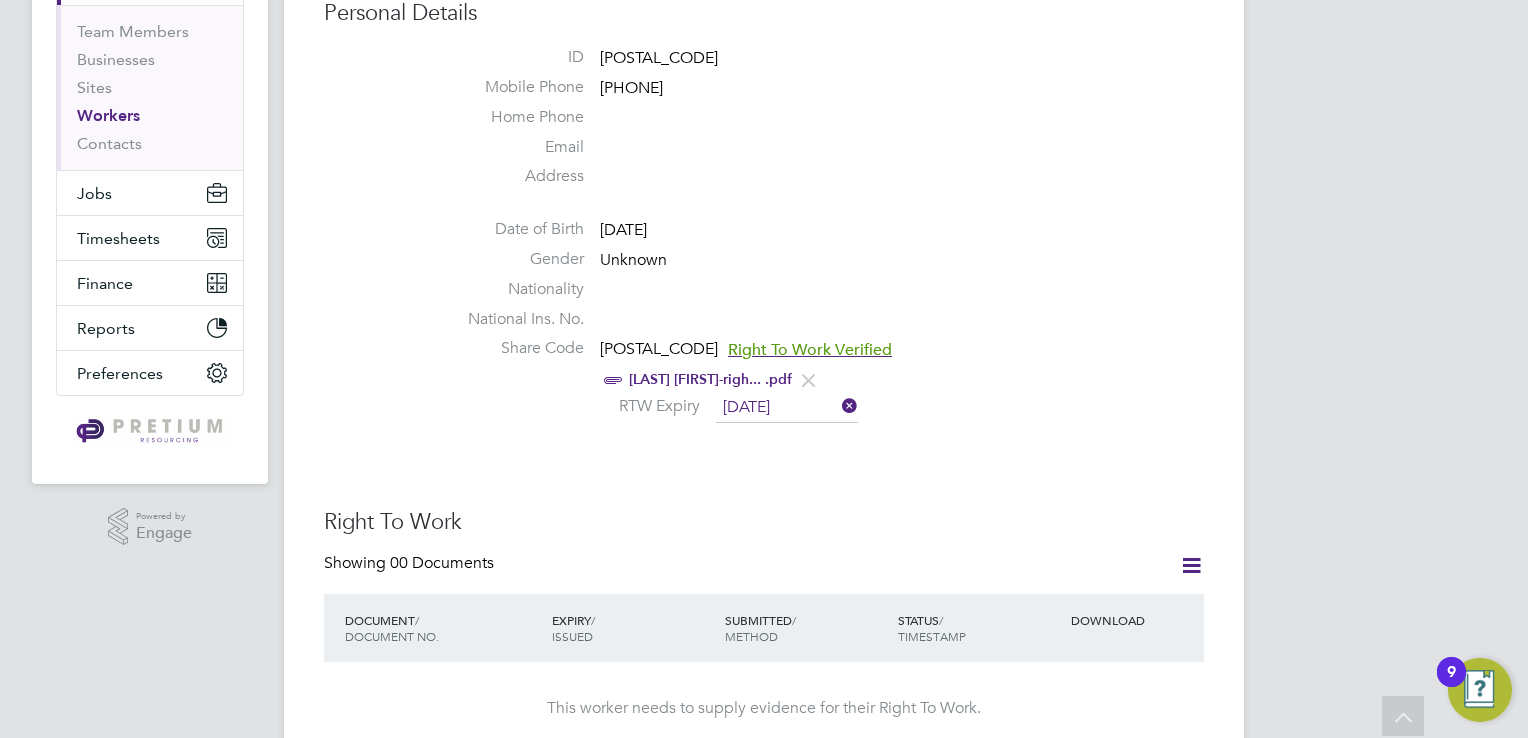 scroll, scrollTop: 240, scrollLeft: 0, axis: vertical 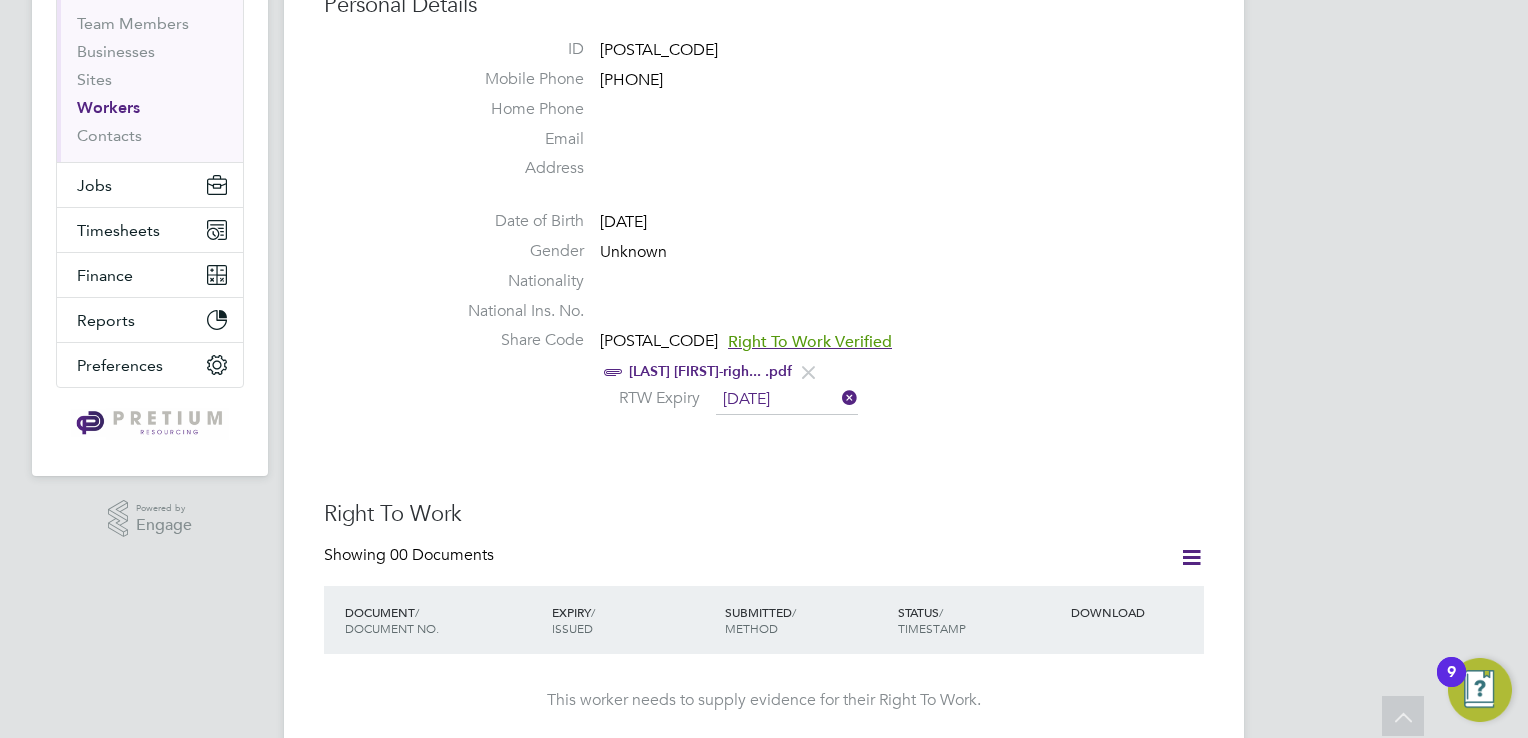 click on "SOREMEKUN AKEEM-righ... .pdf" 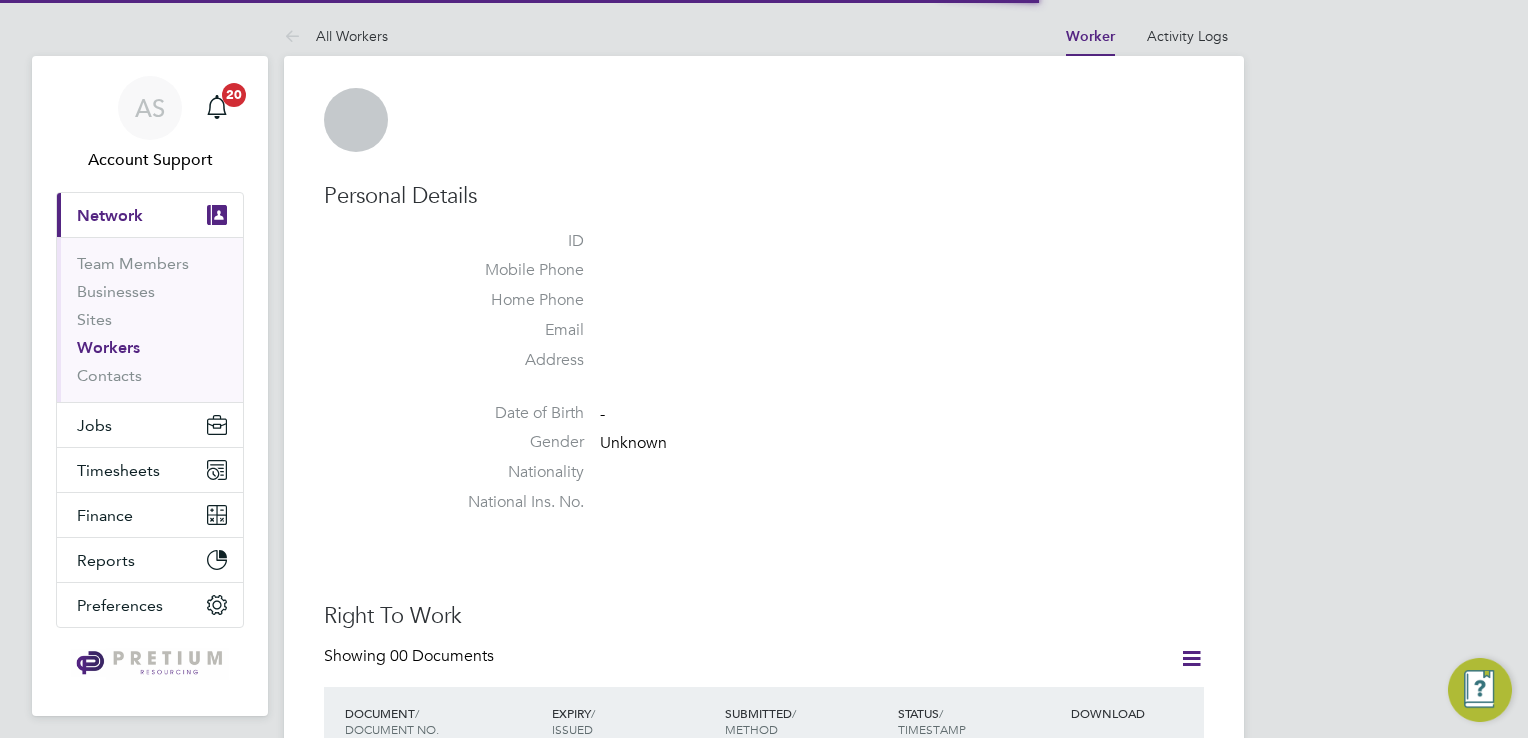 scroll, scrollTop: 0, scrollLeft: 0, axis: both 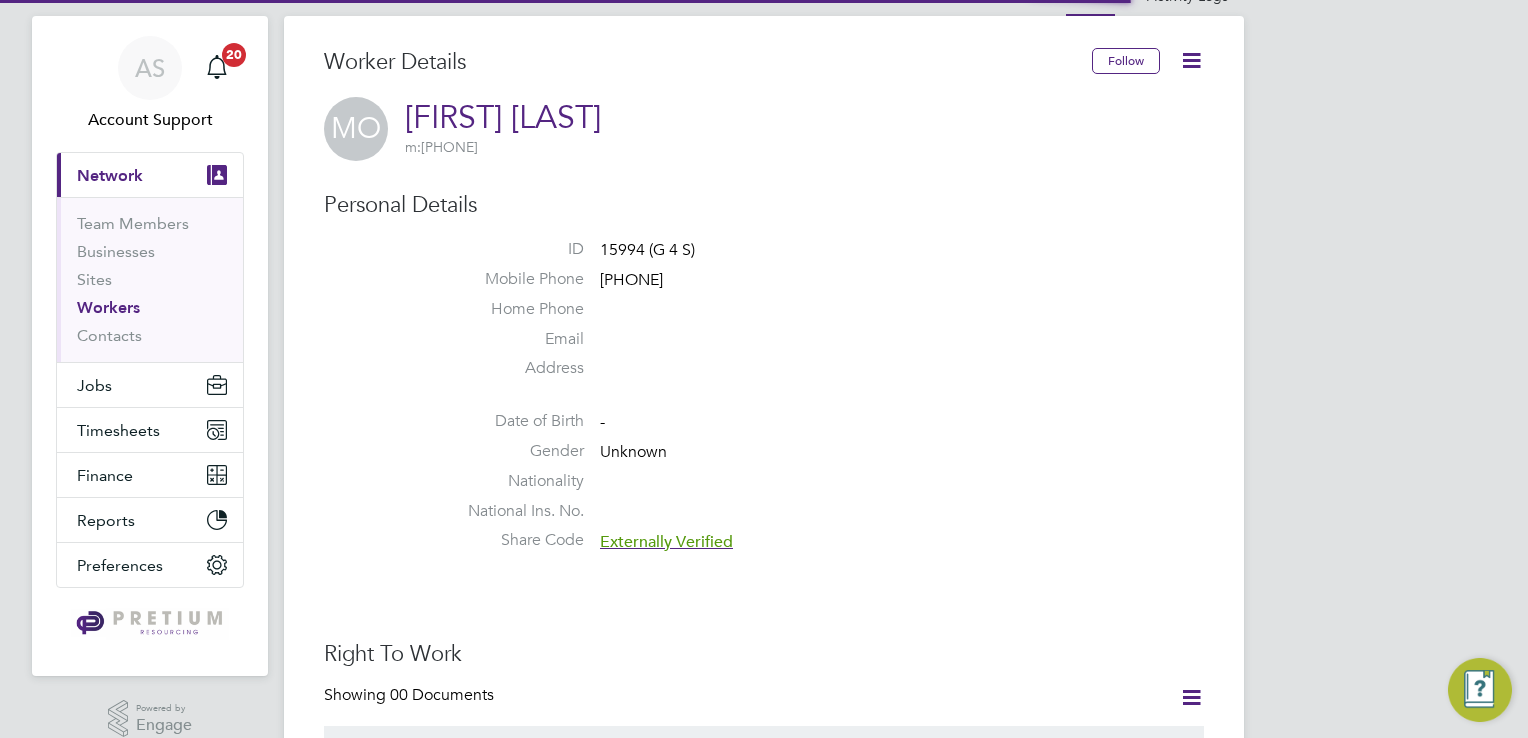 type 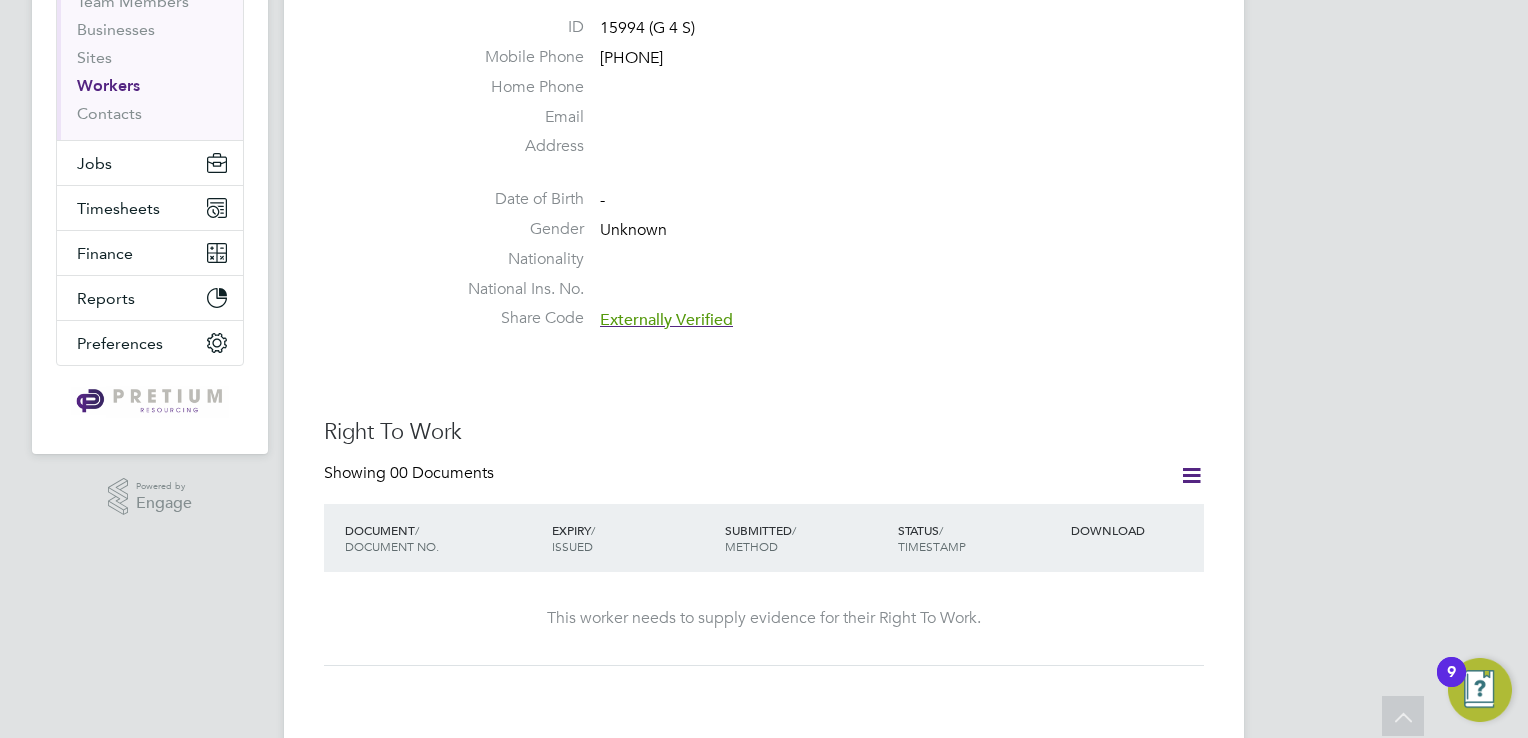 scroll, scrollTop: 480, scrollLeft: 0, axis: vertical 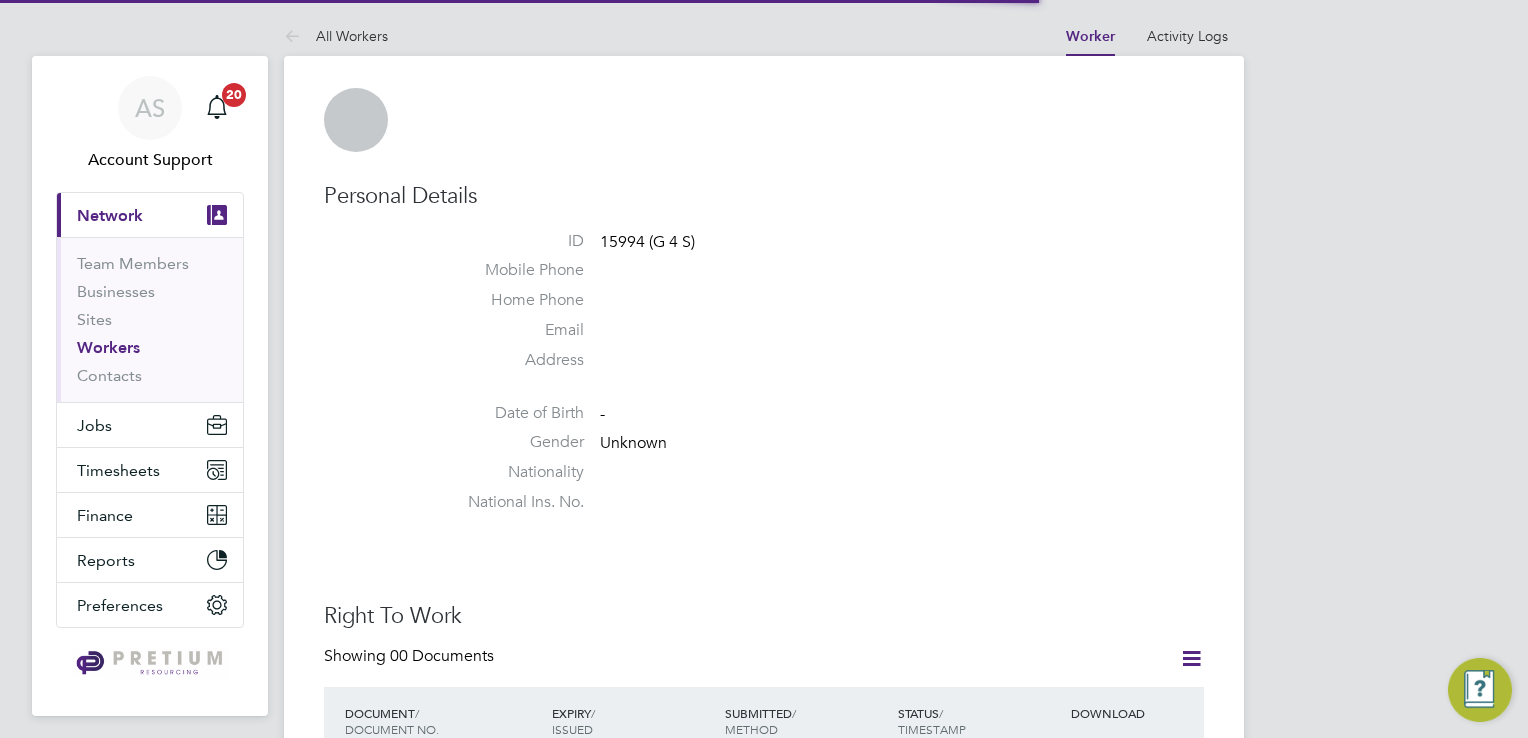 type 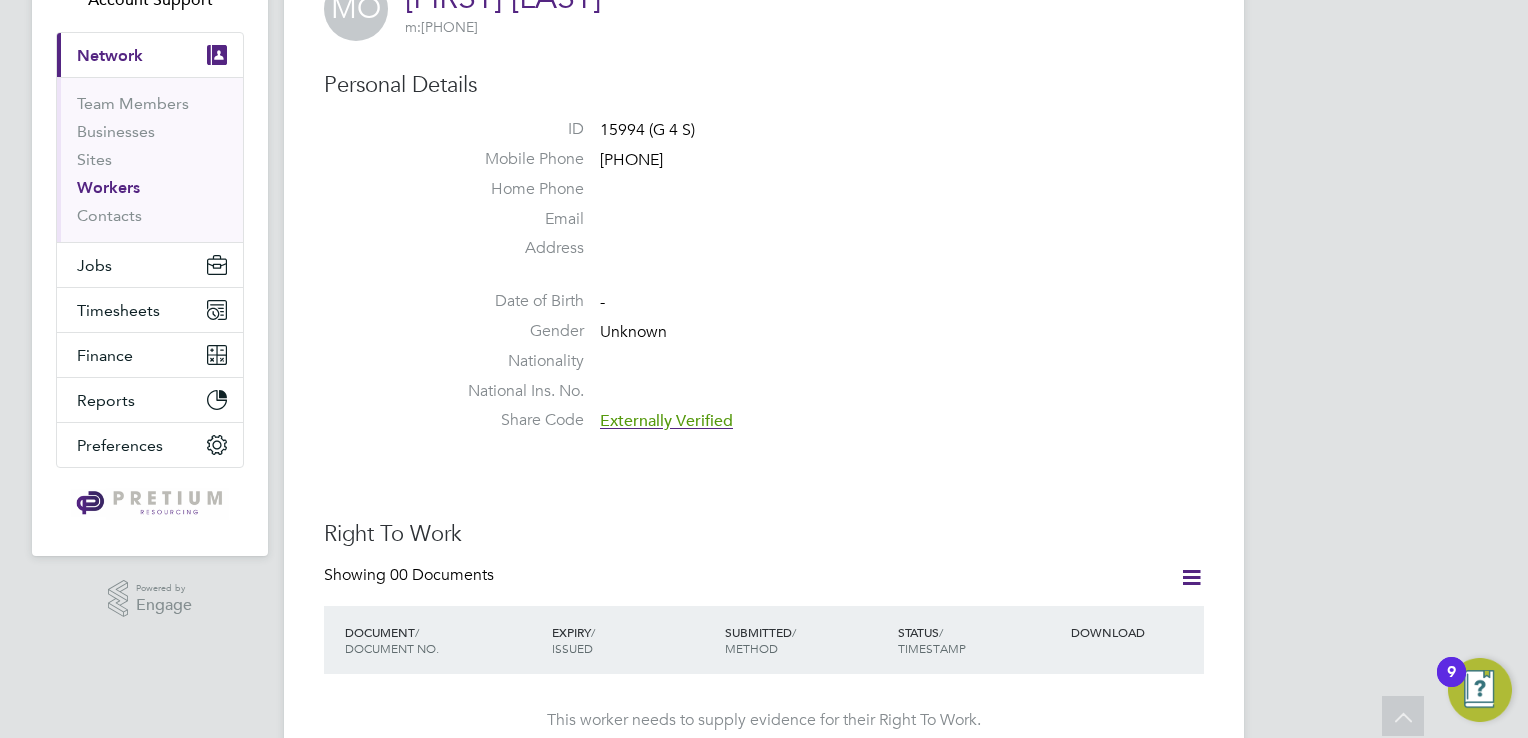 scroll, scrollTop: 0, scrollLeft: 0, axis: both 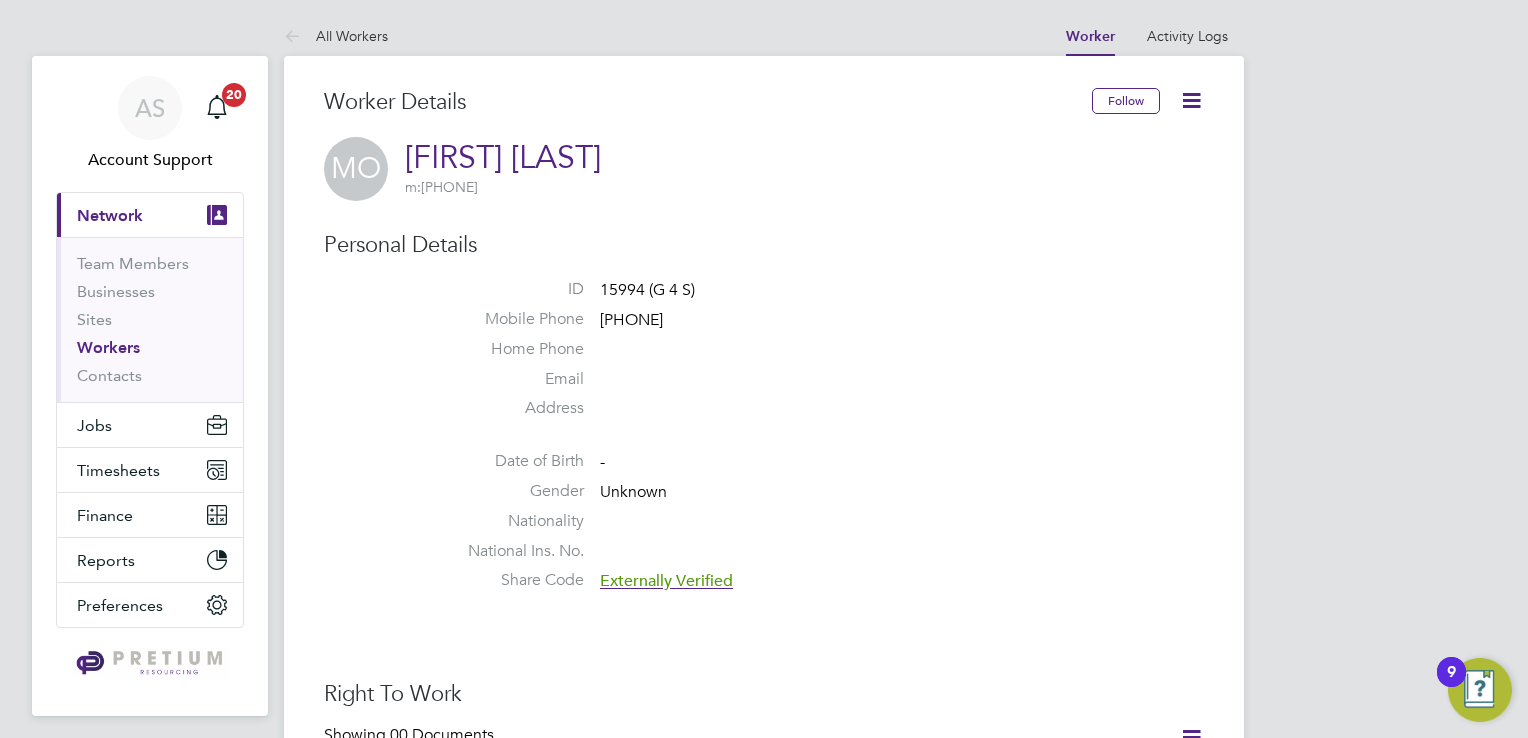 click 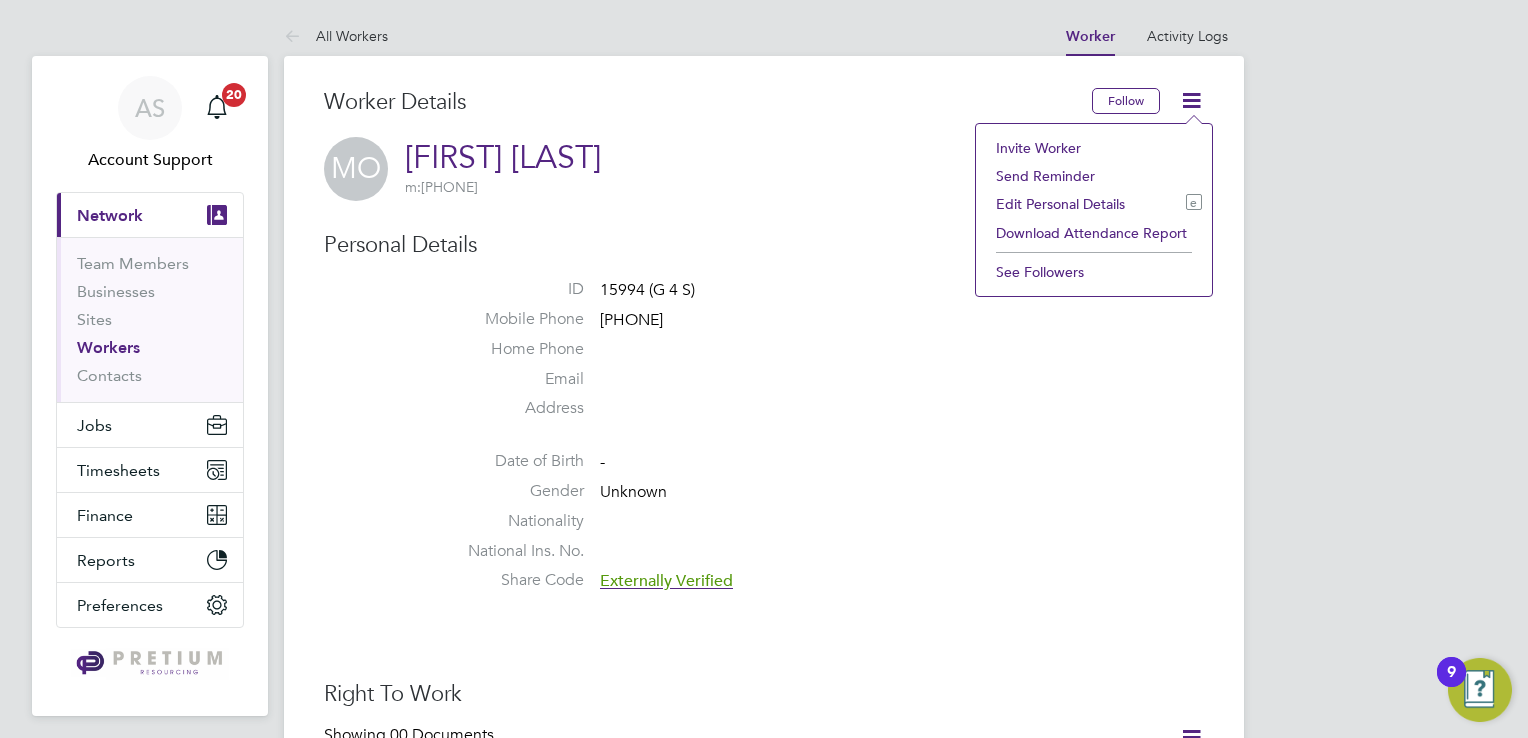 click on "Edit Personal Details e" 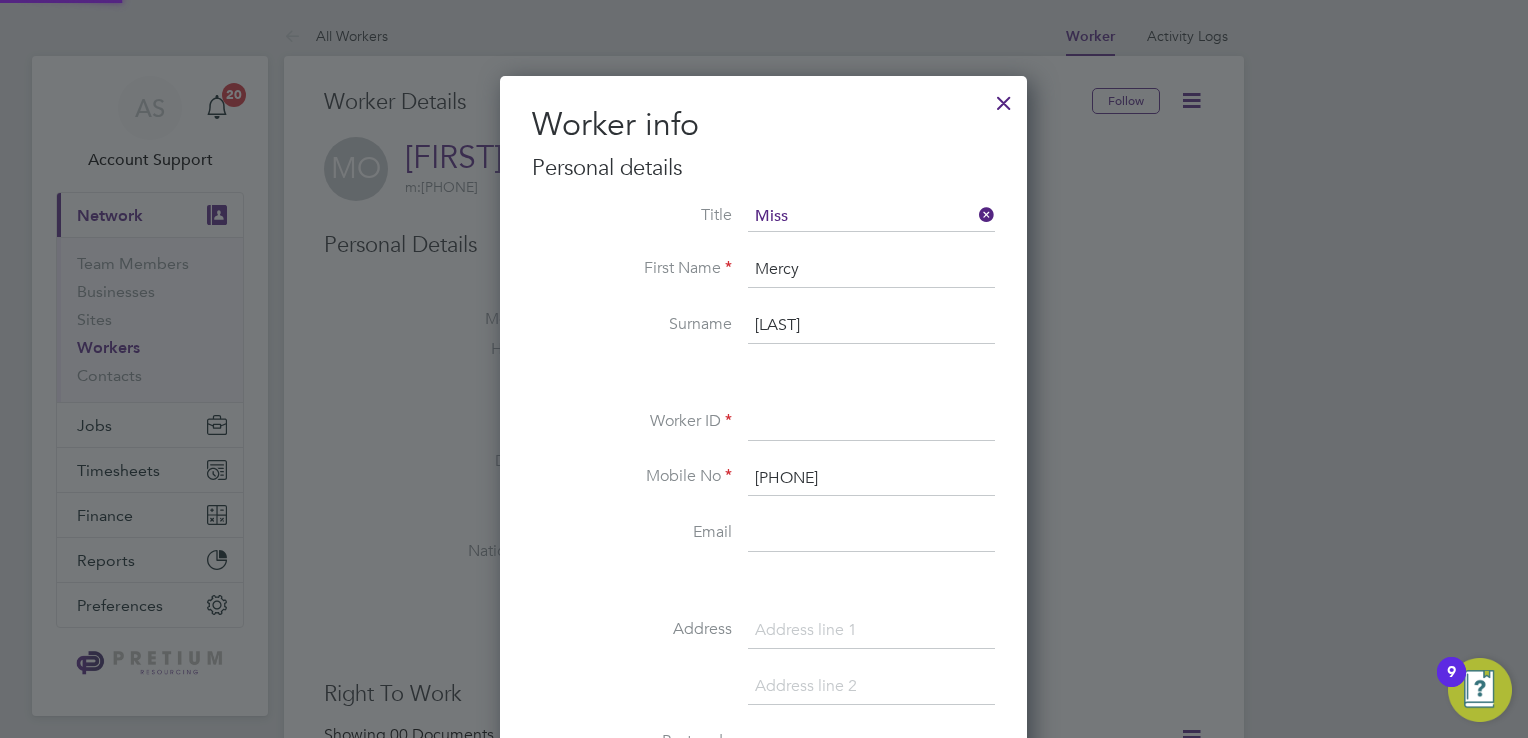 type 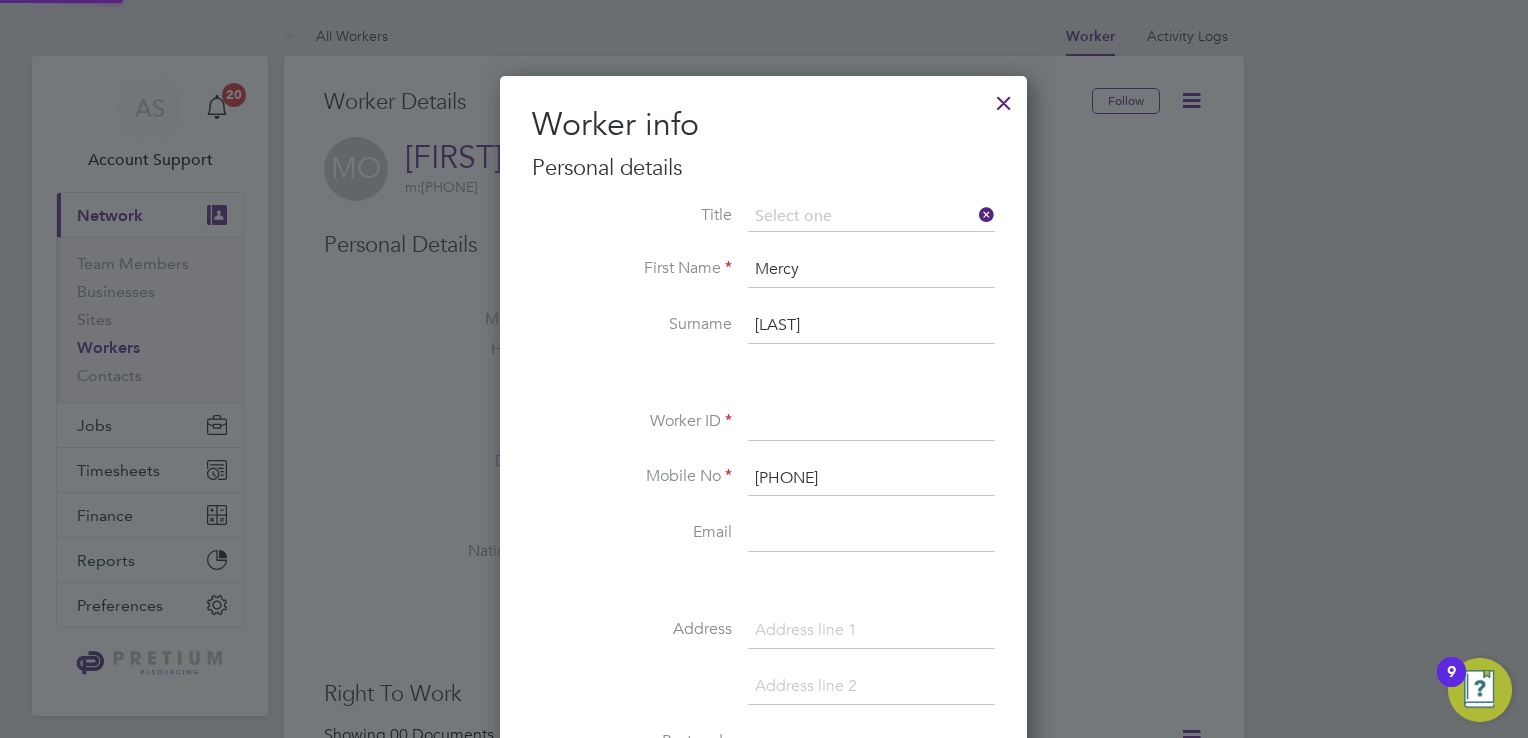 scroll, scrollTop: 9, scrollLeft: 9, axis: both 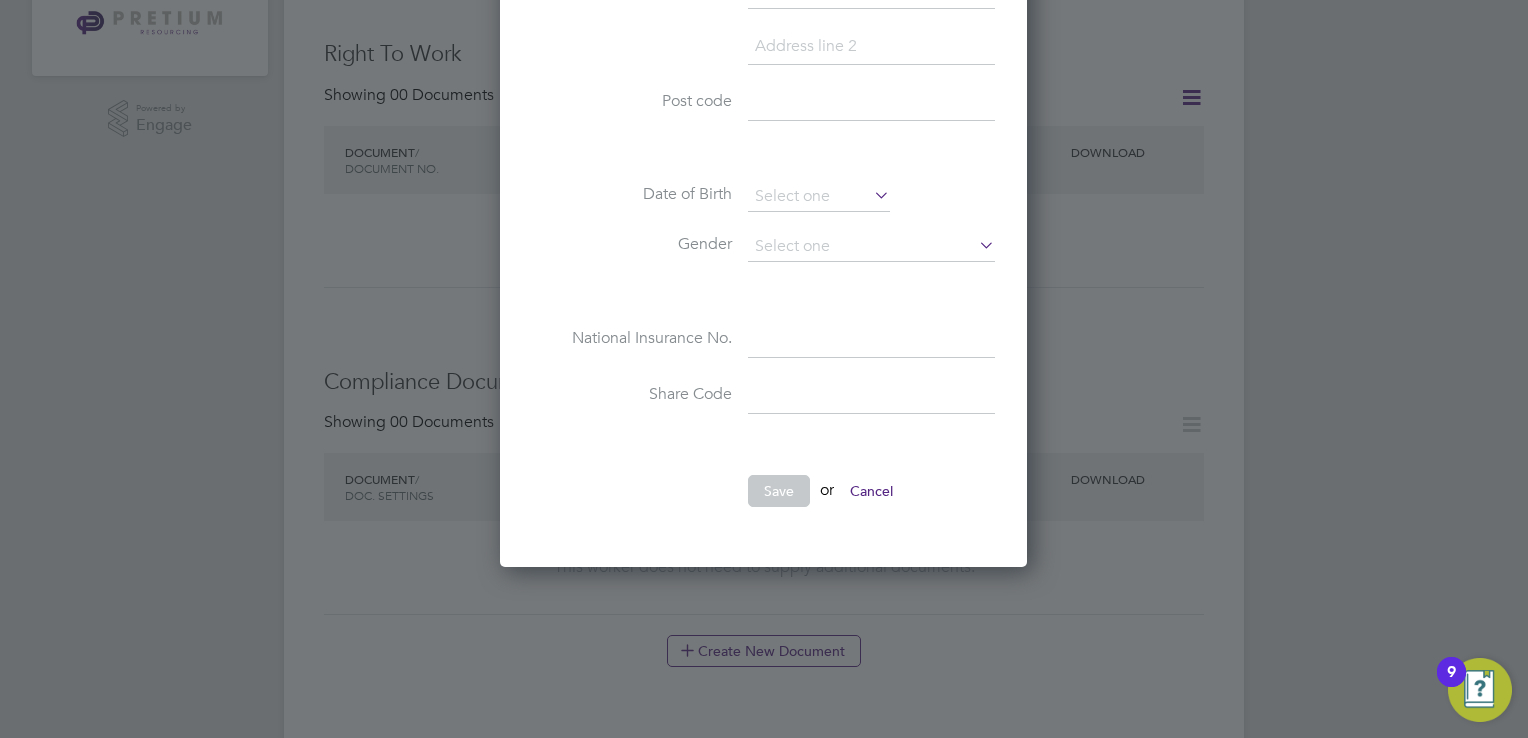 click on "Cancel" at bounding box center (871, 491) 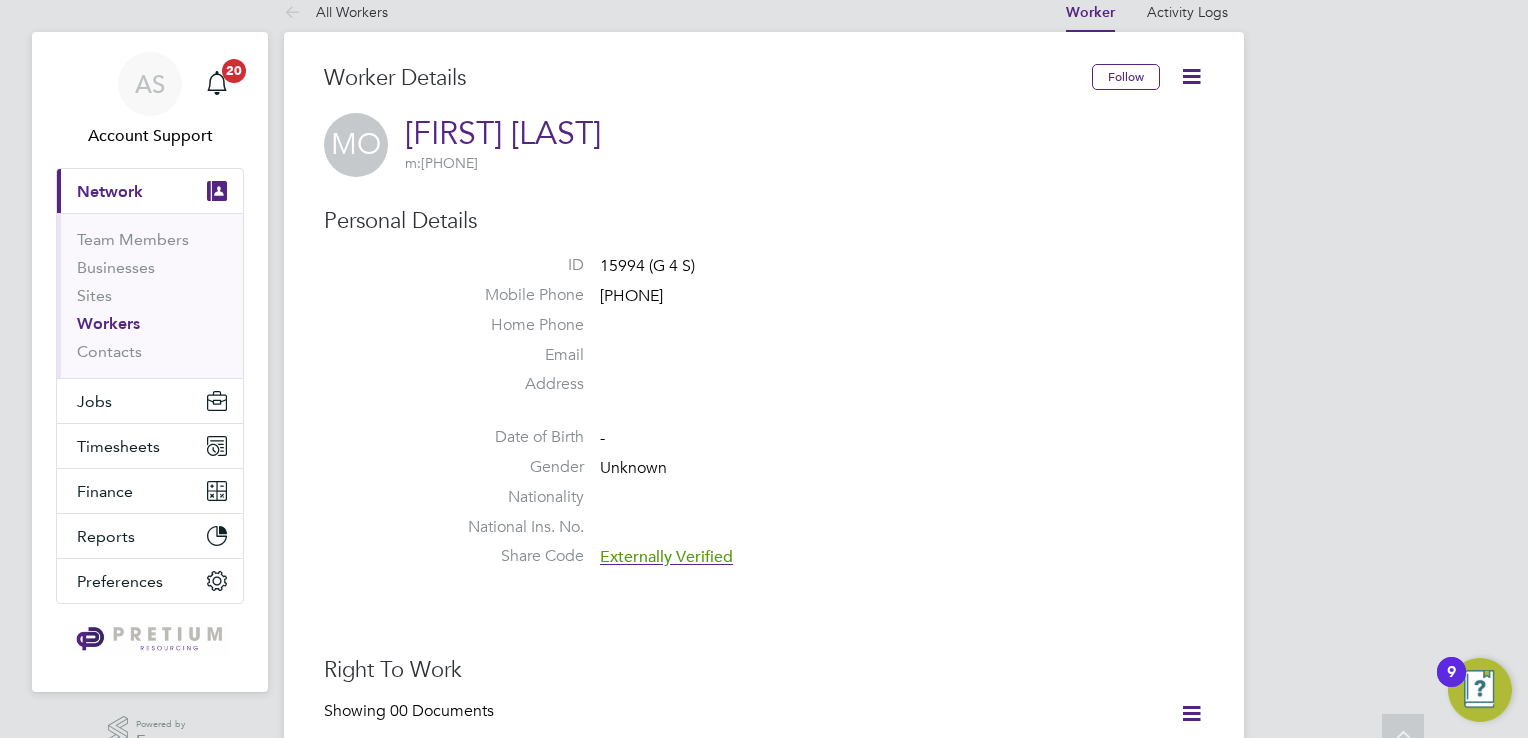 scroll, scrollTop: 0, scrollLeft: 0, axis: both 